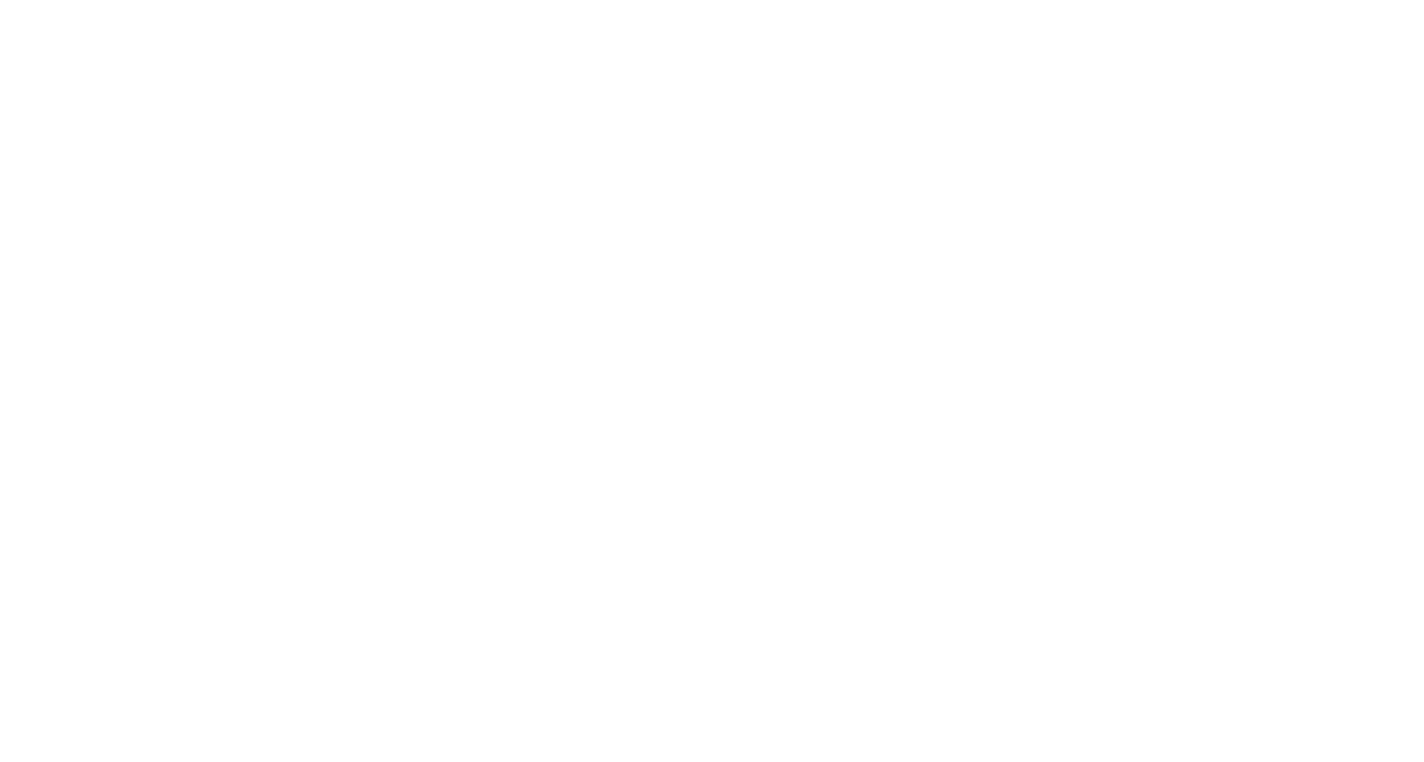 scroll, scrollTop: 0, scrollLeft: 0, axis: both 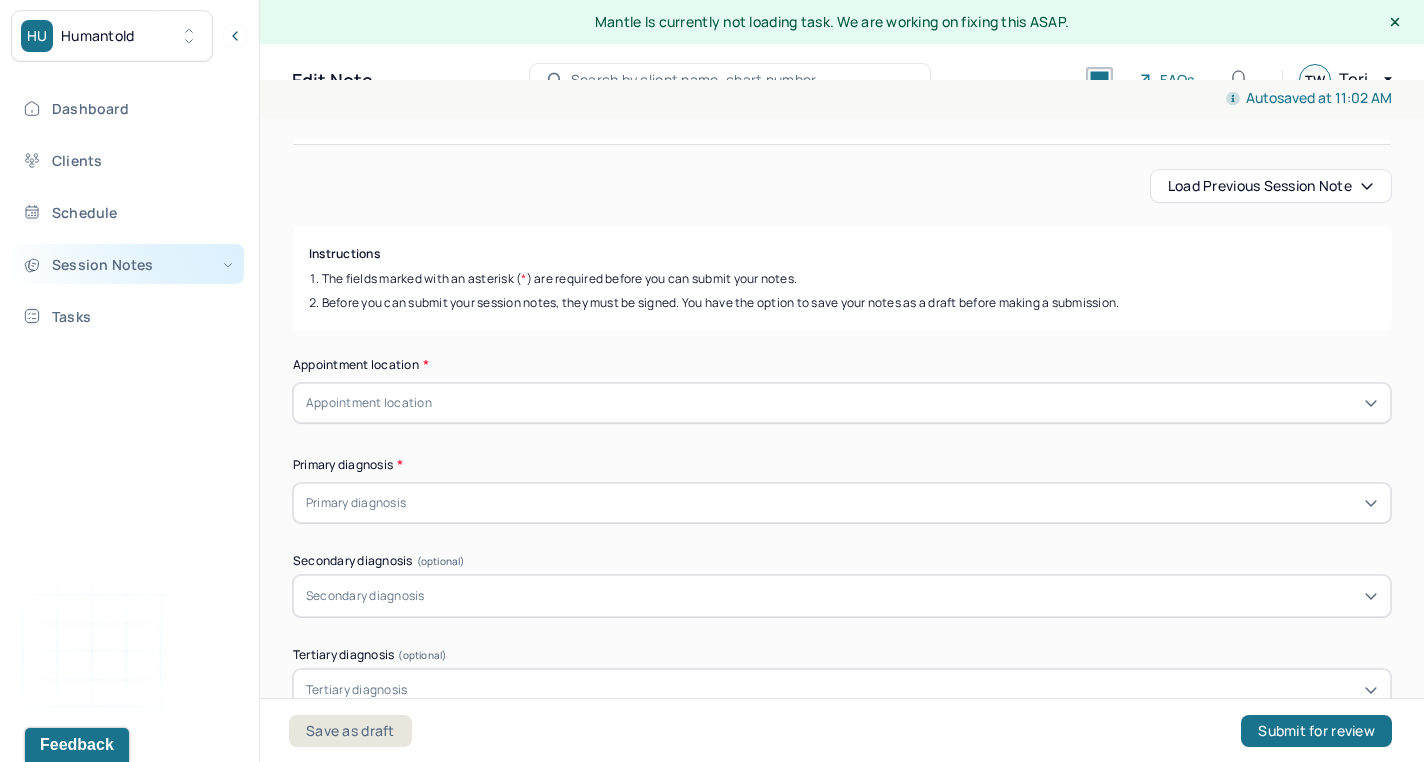 click on "Session Notes" at bounding box center [128, 264] 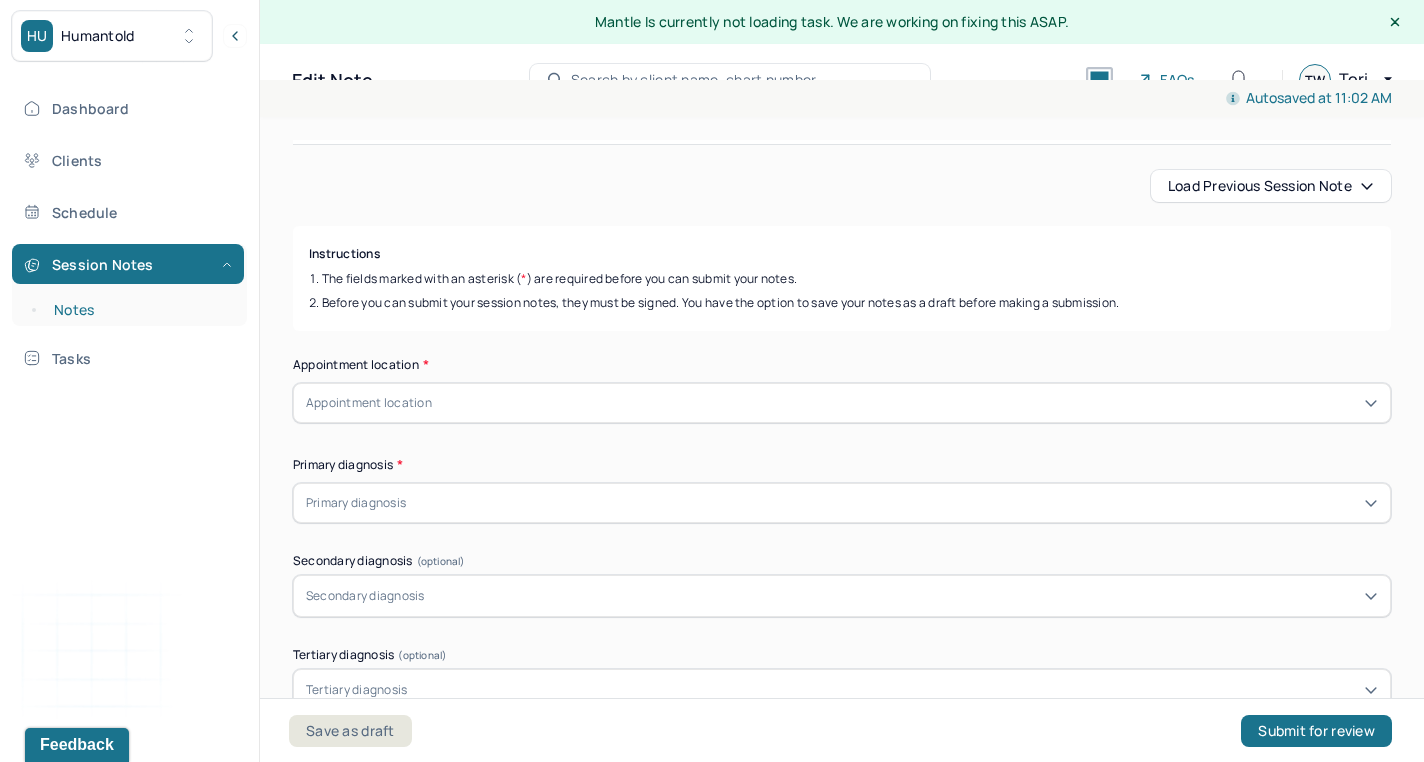 click on "Notes" at bounding box center [139, 310] 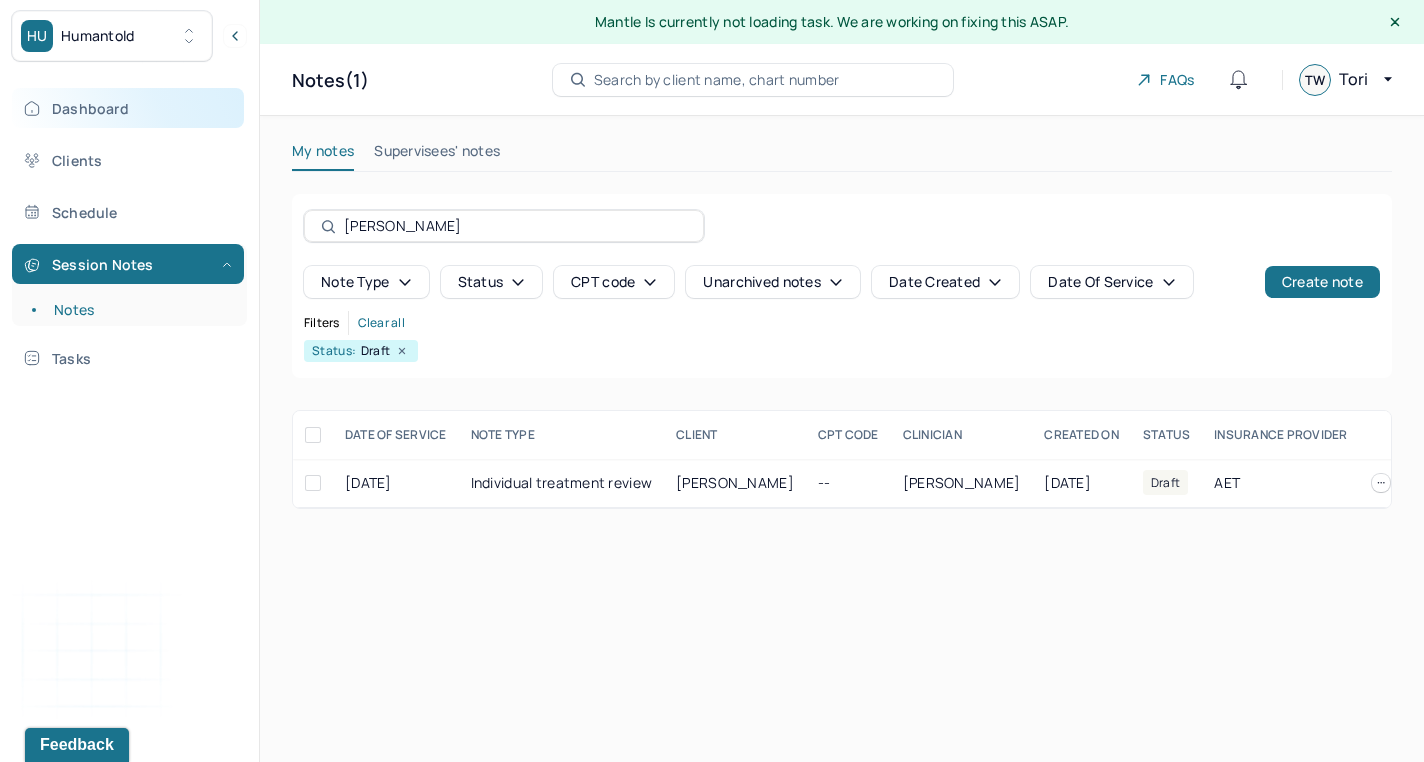 click on "Dashboard" at bounding box center (128, 108) 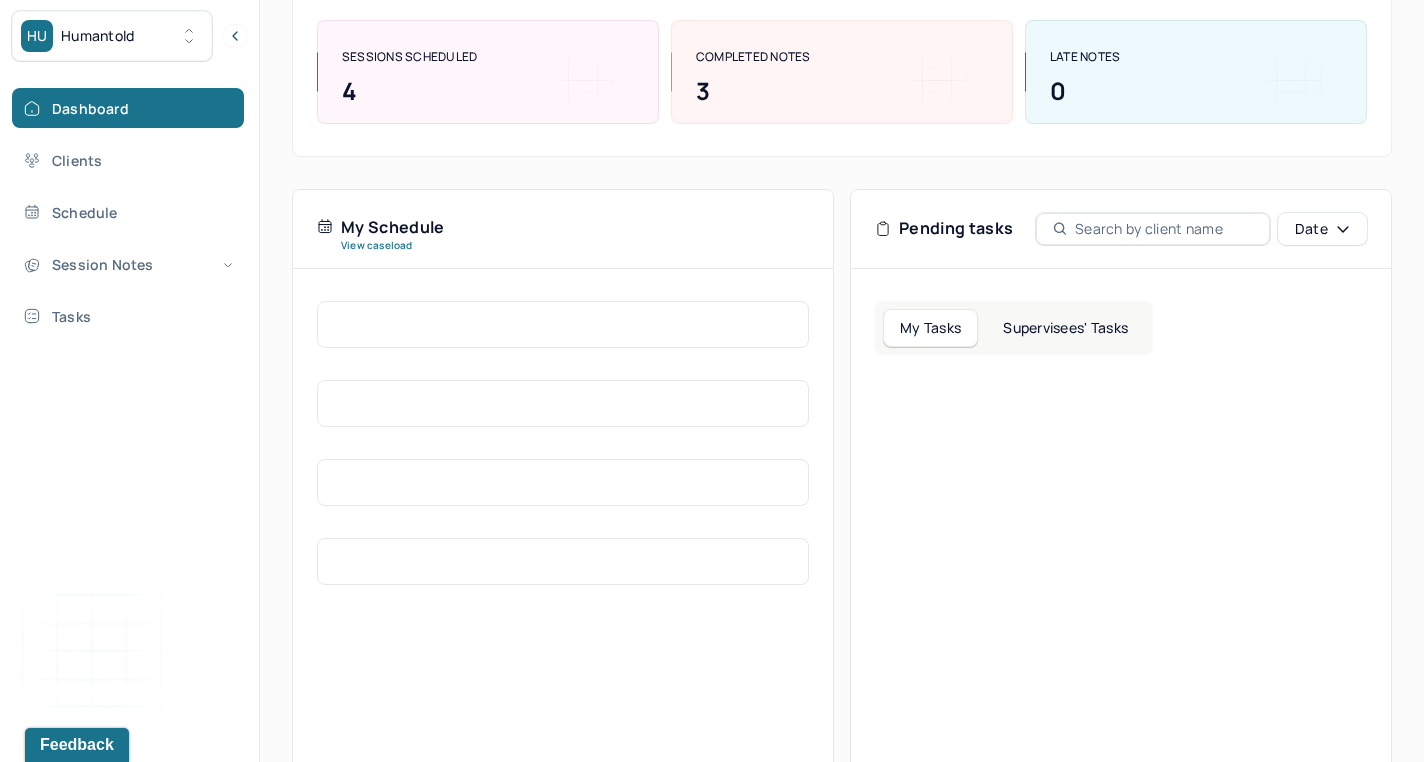 scroll, scrollTop: 350, scrollLeft: 0, axis: vertical 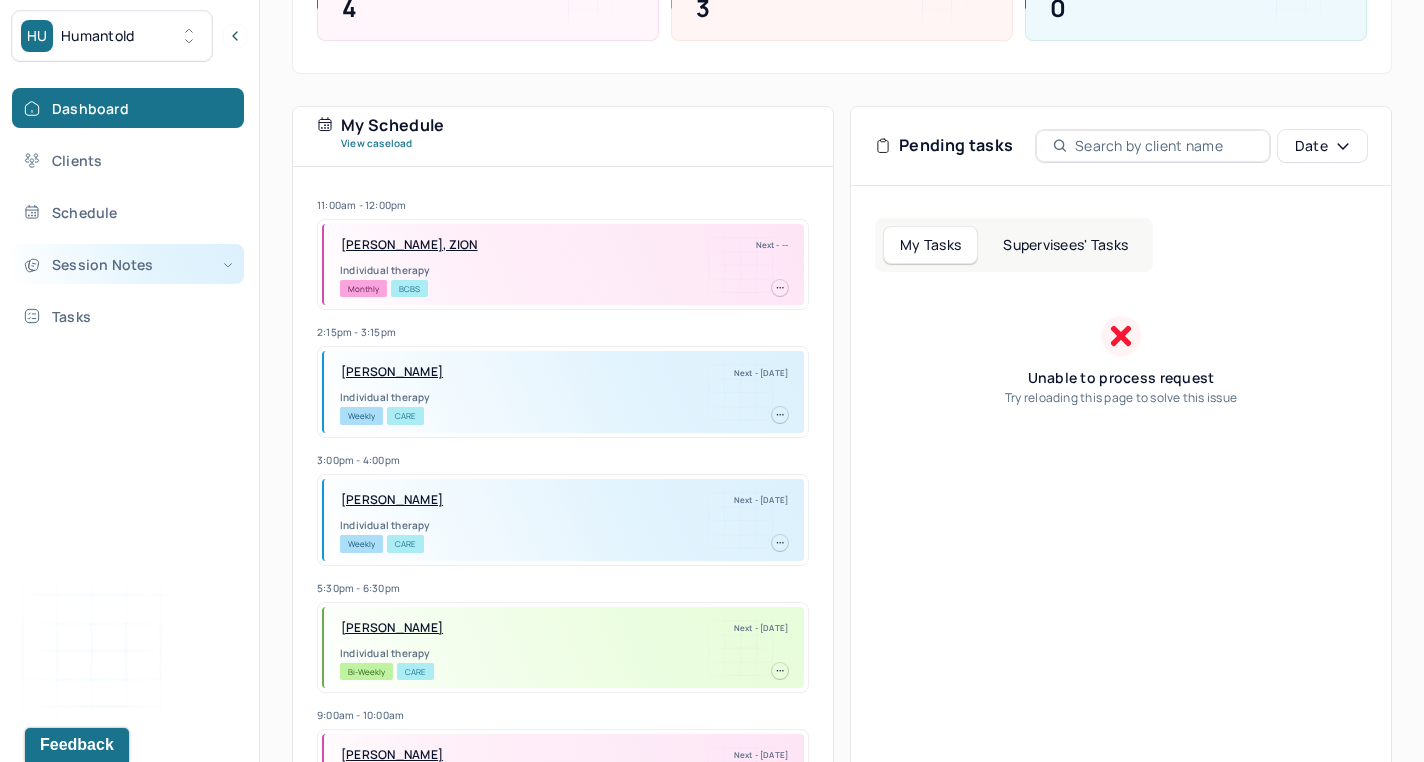 click on "Session Notes" at bounding box center (128, 264) 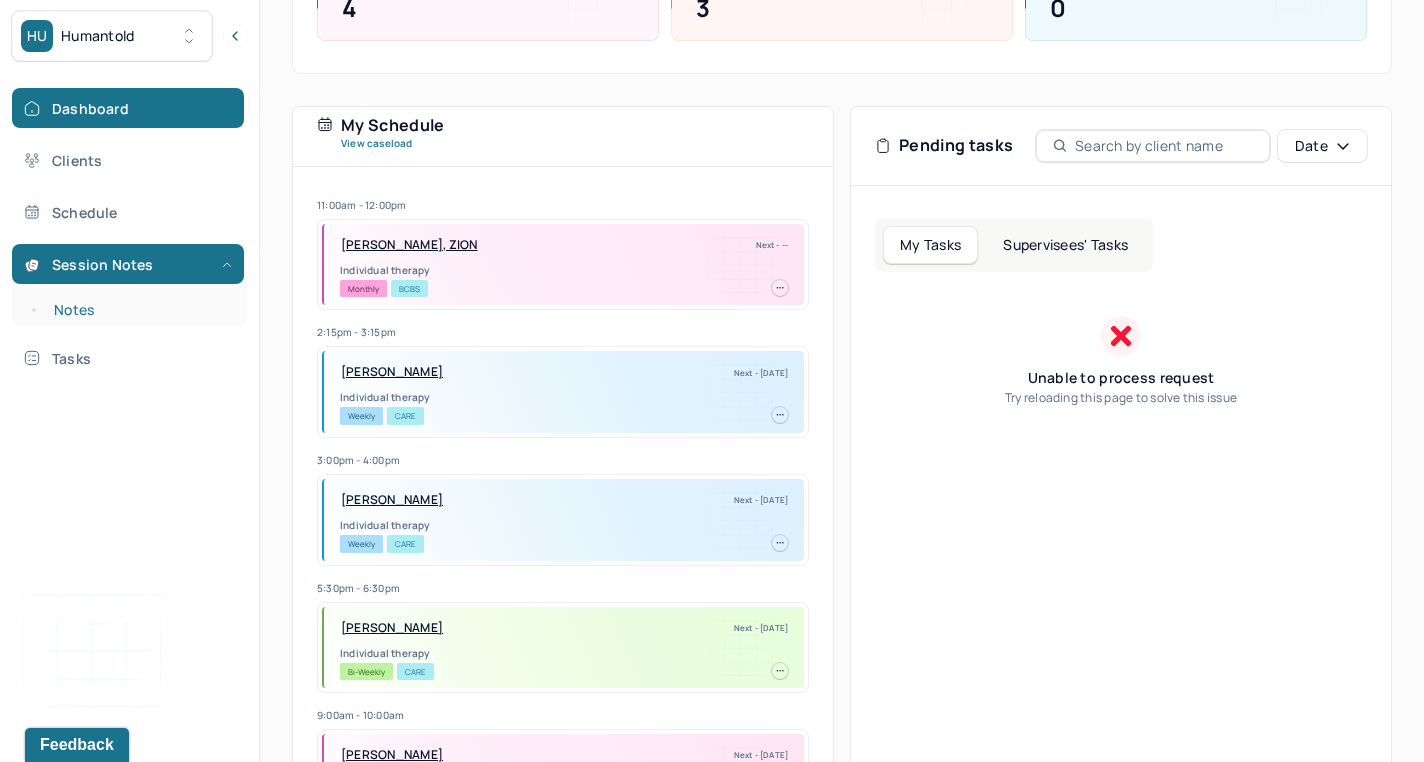 click on "Notes" at bounding box center [139, 310] 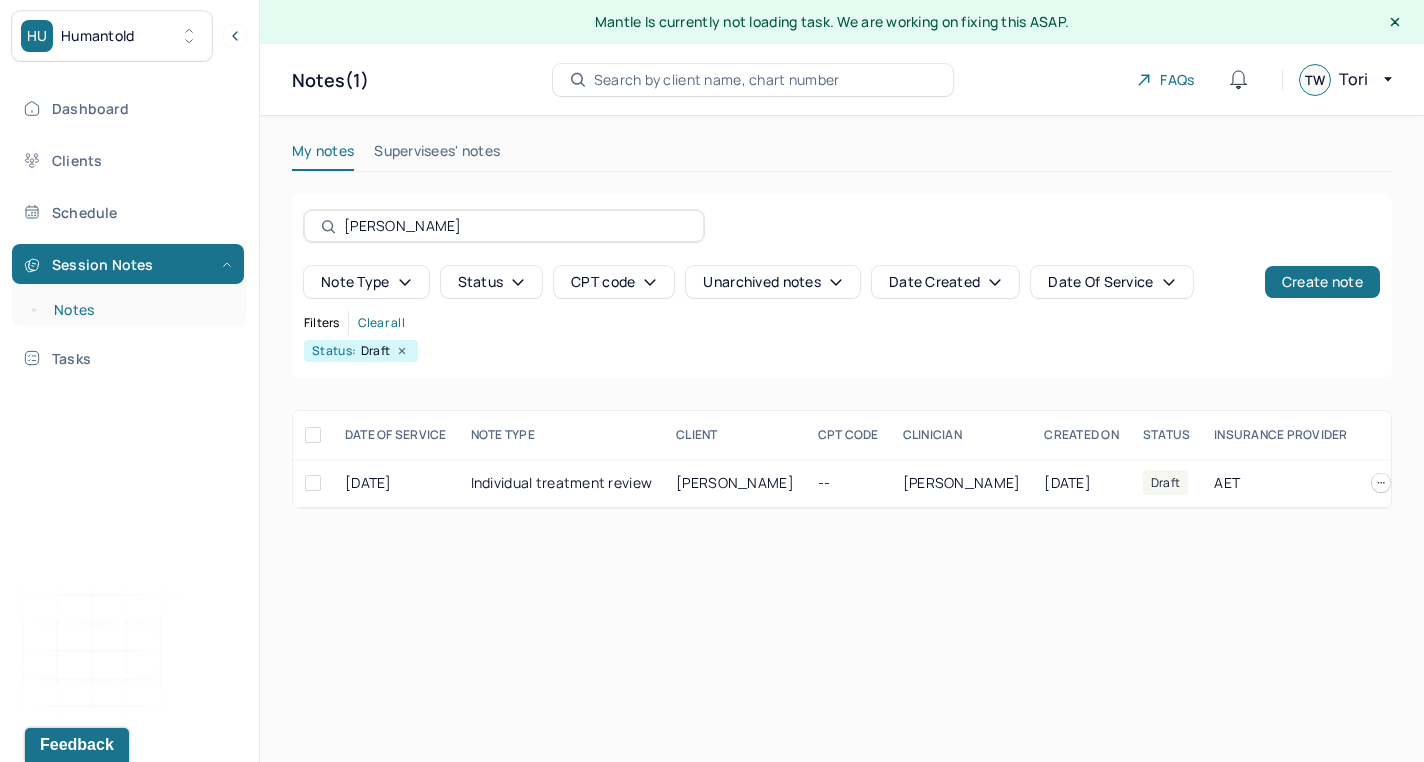 scroll, scrollTop: 0, scrollLeft: 0, axis: both 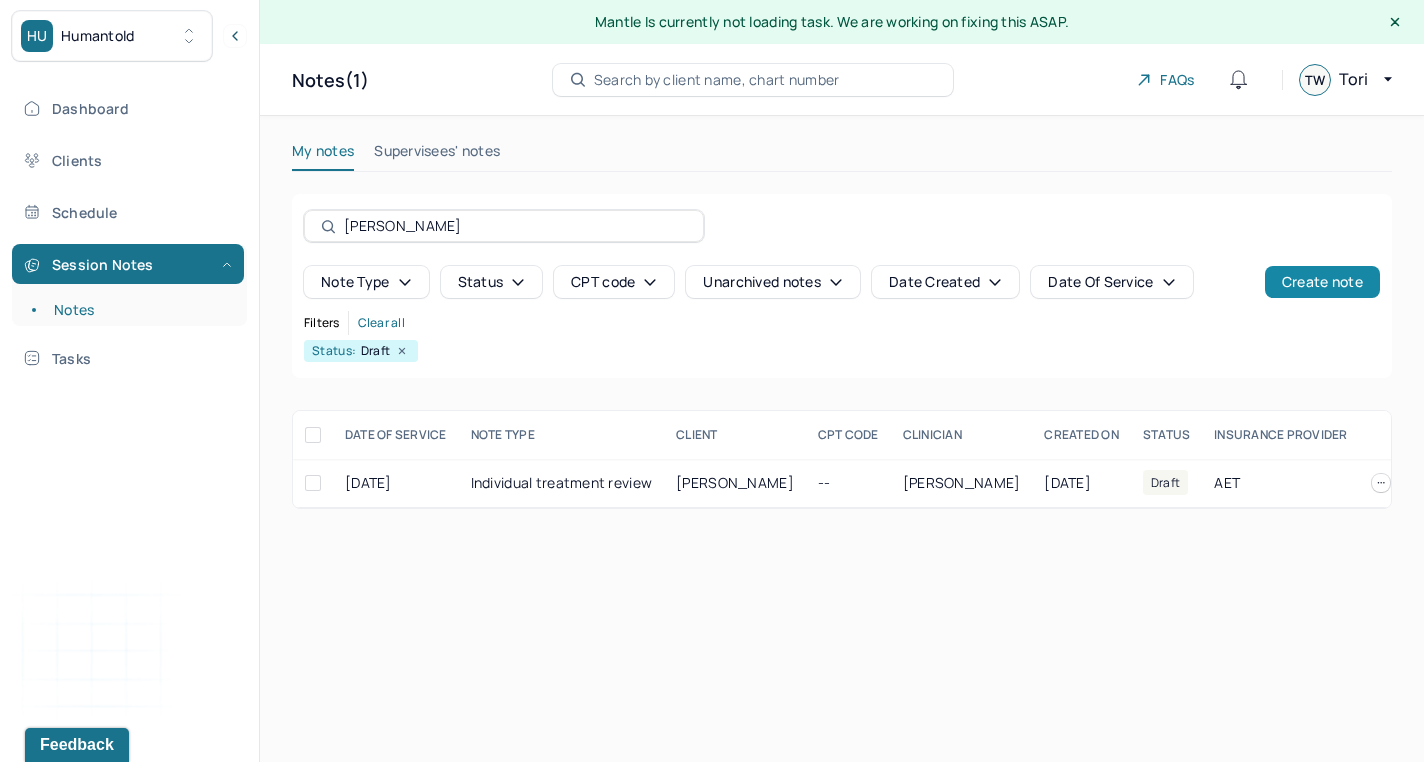 click on "Create note" at bounding box center [1322, 282] 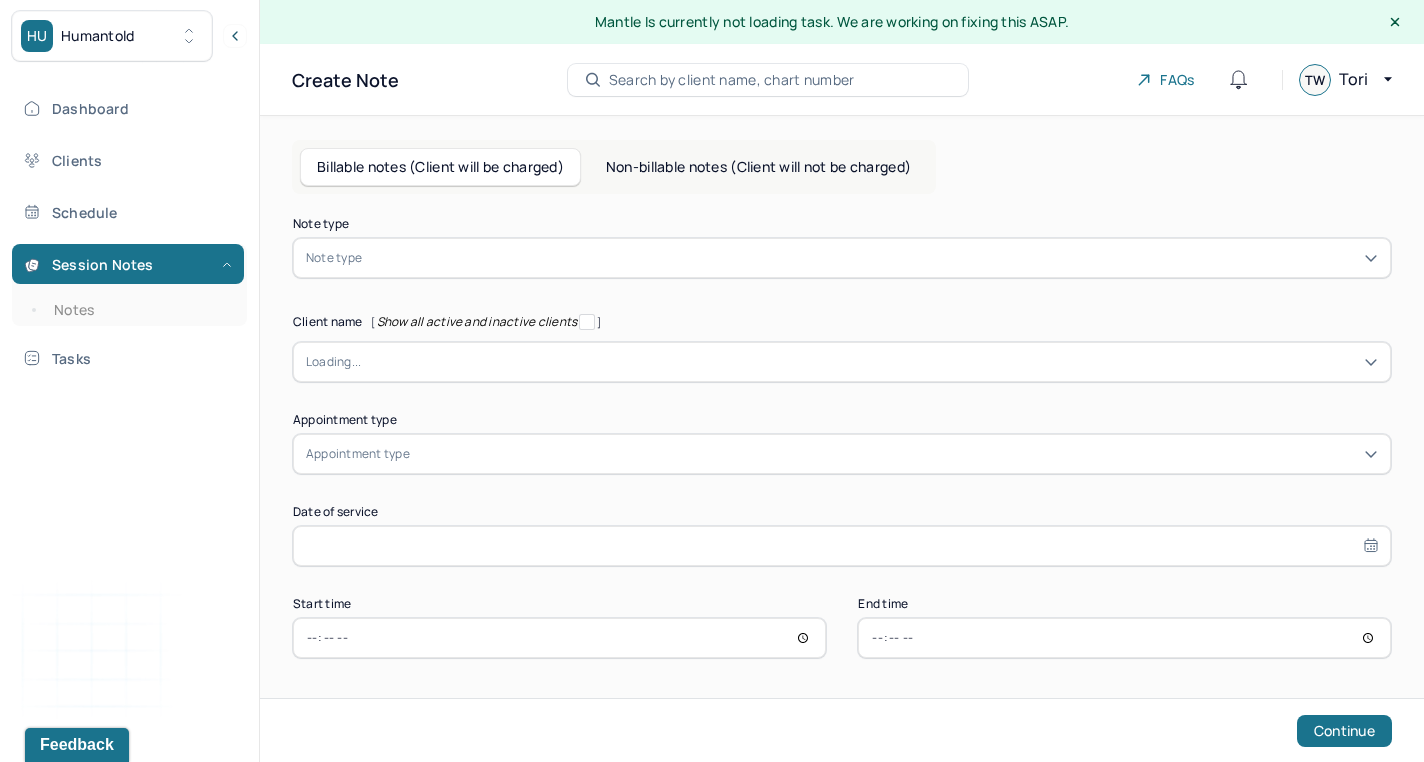 click at bounding box center [872, 258] 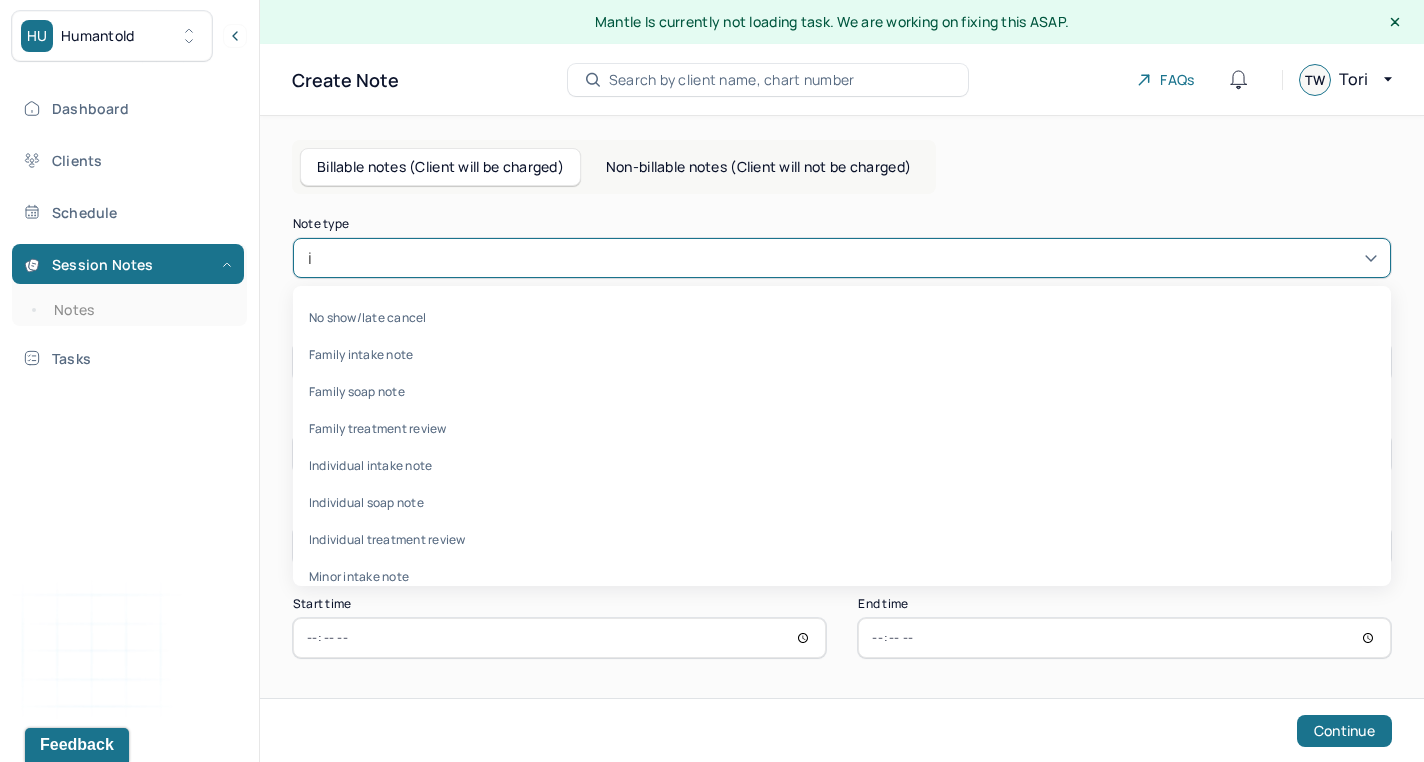 type on "in" 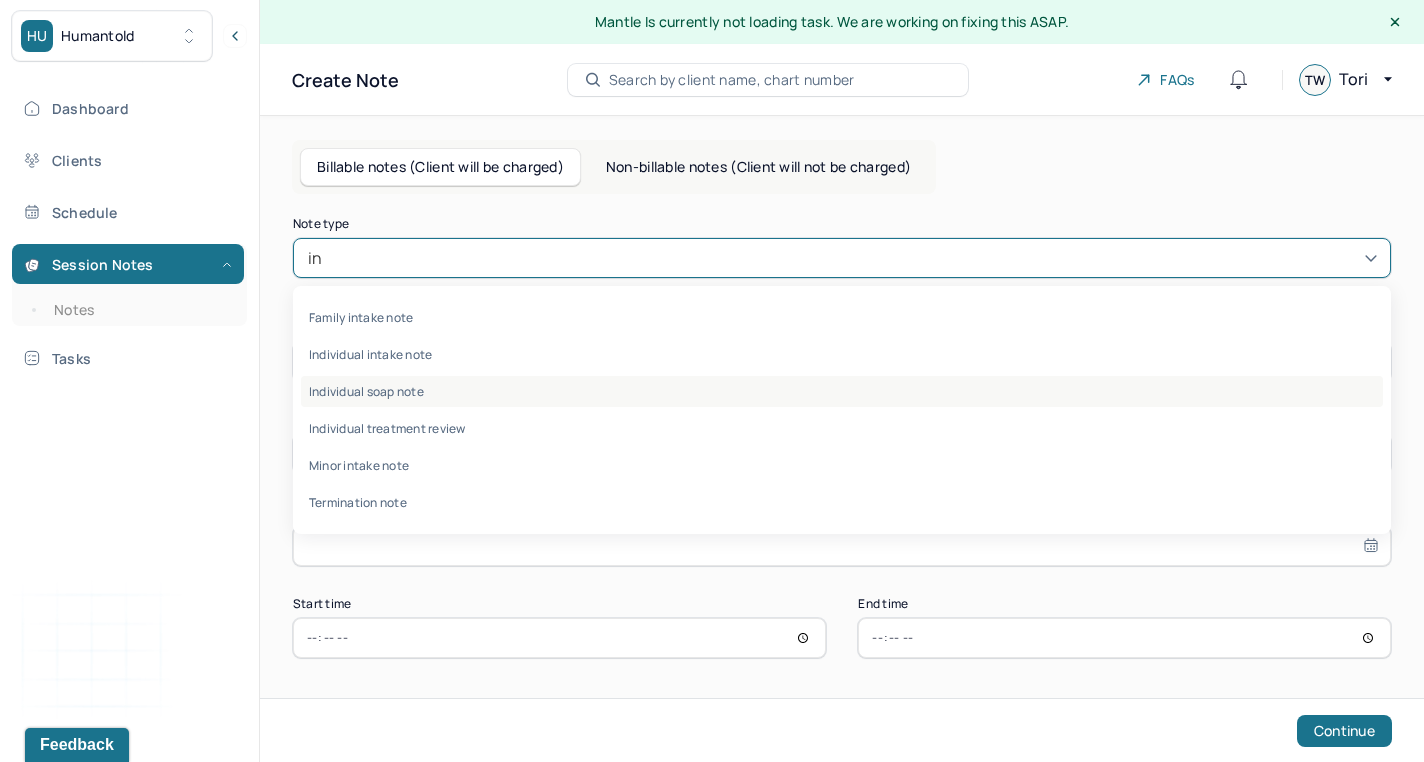 click on "Individual soap note" at bounding box center [842, 391] 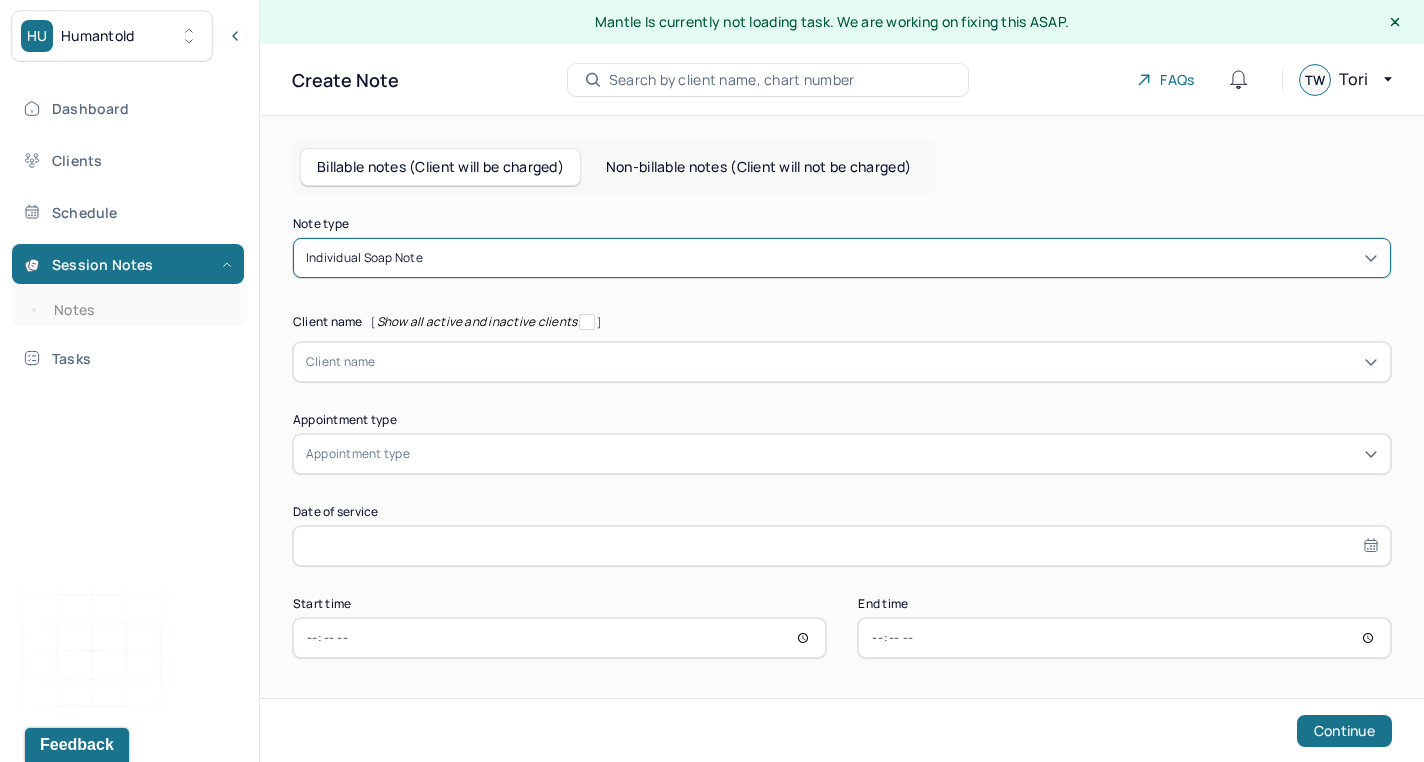 click on "Client name" at bounding box center (842, 362) 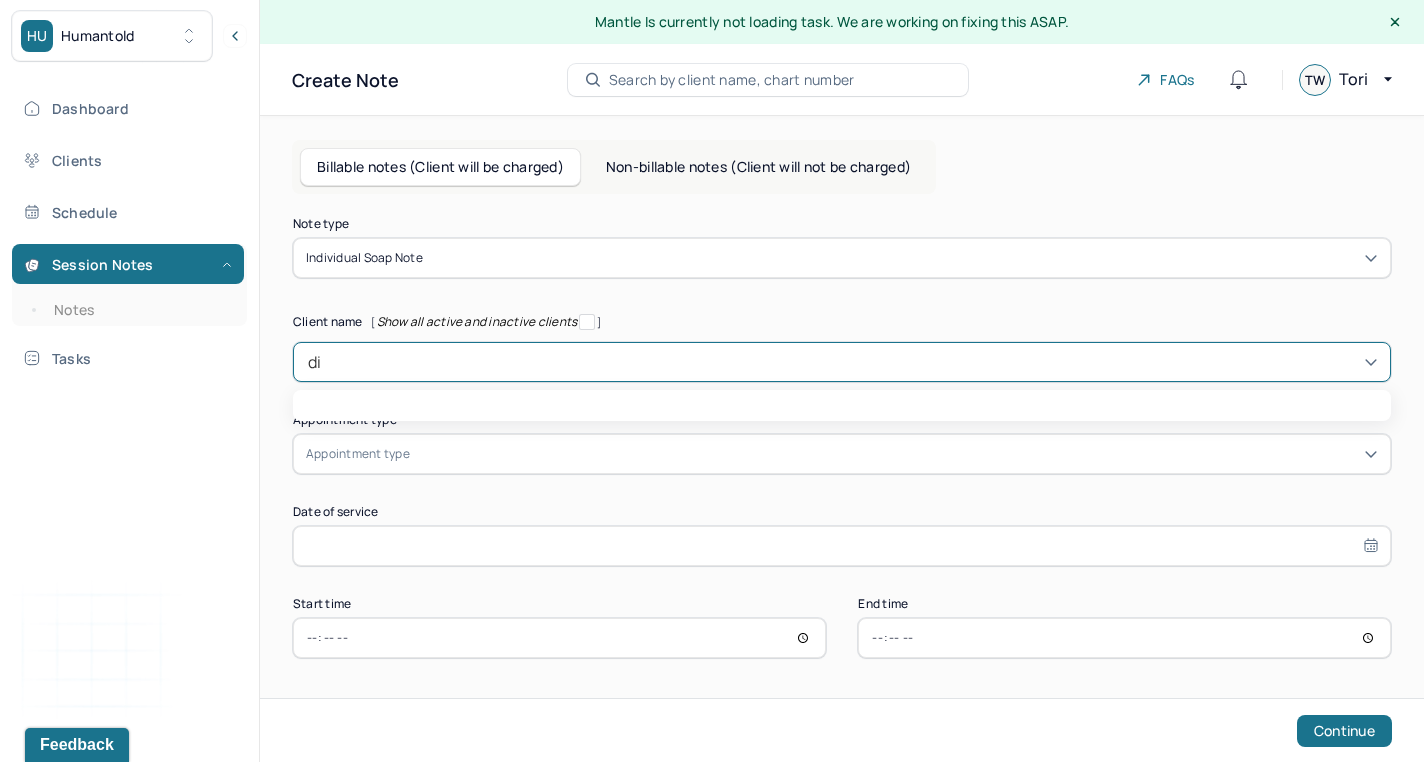type on "[DEMOGRAPHIC_DATA]" 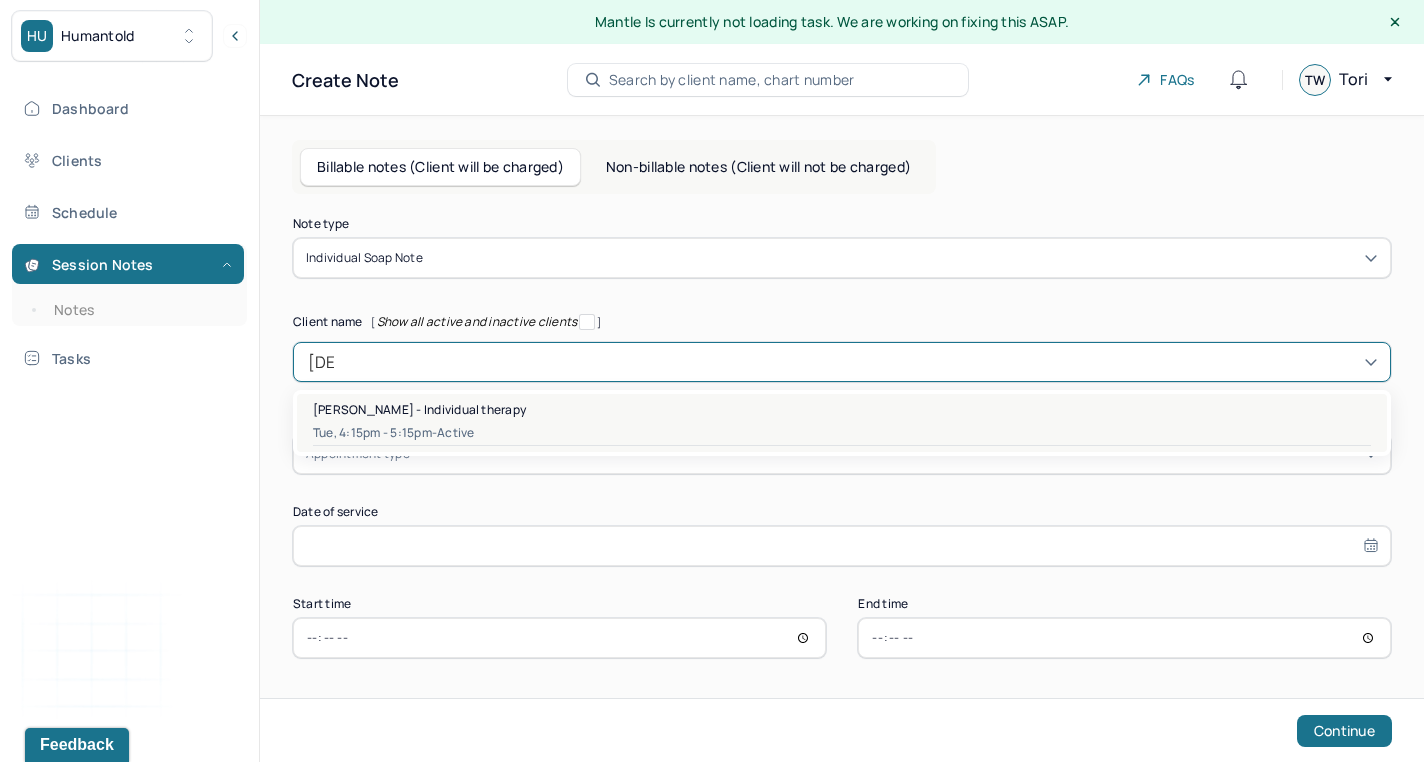 click on "[PERSON_NAME] - Individual therapy" at bounding box center [419, 409] 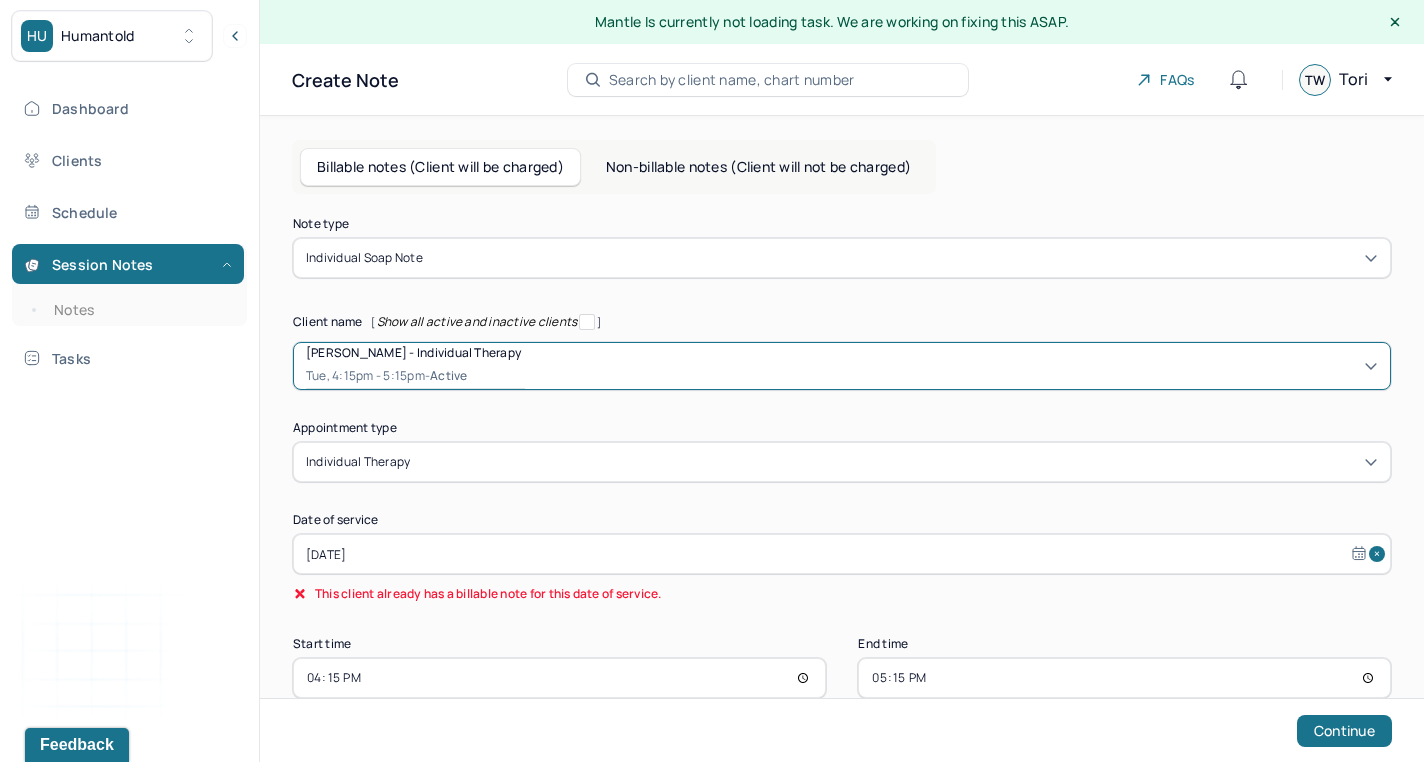 scroll, scrollTop: 41, scrollLeft: 0, axis: vertical 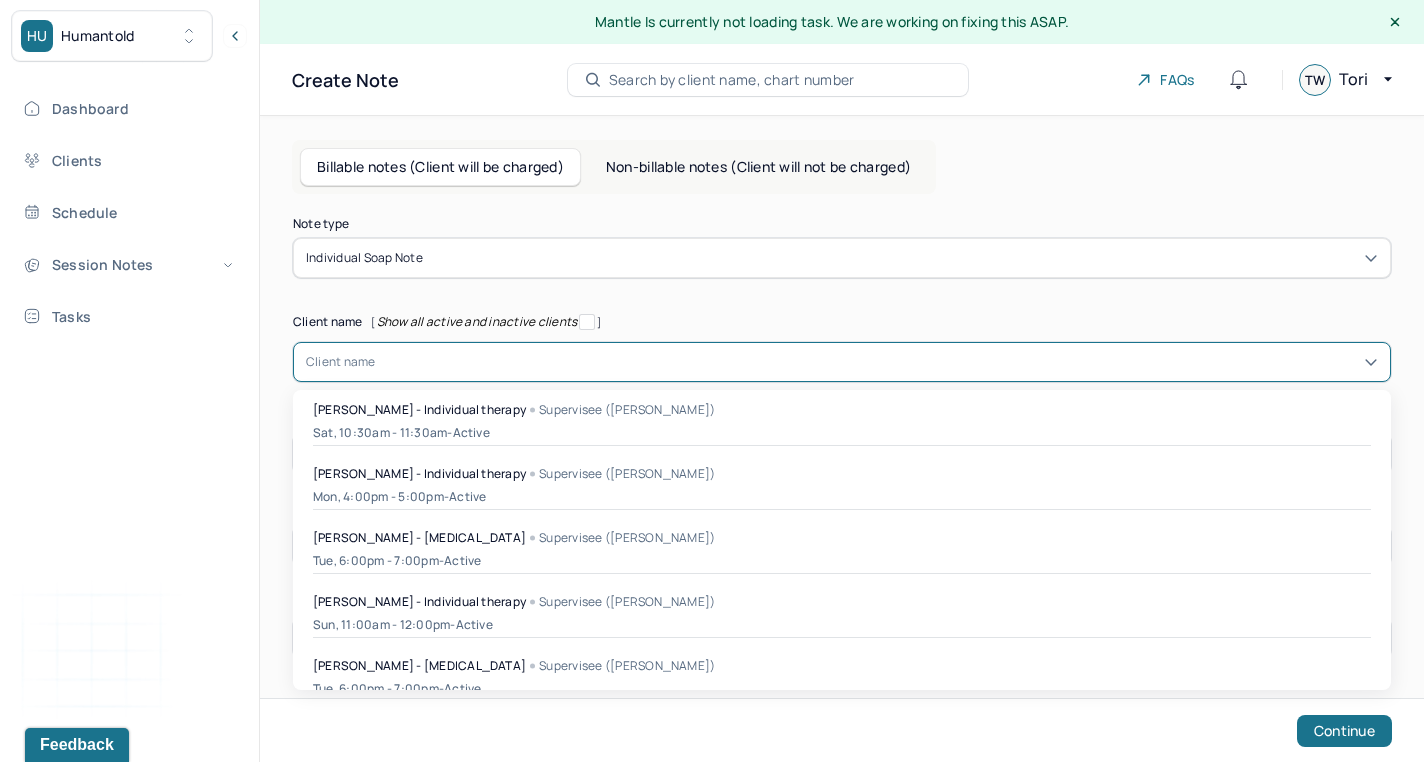 click on "Client name" at bounding box center [842, 362] 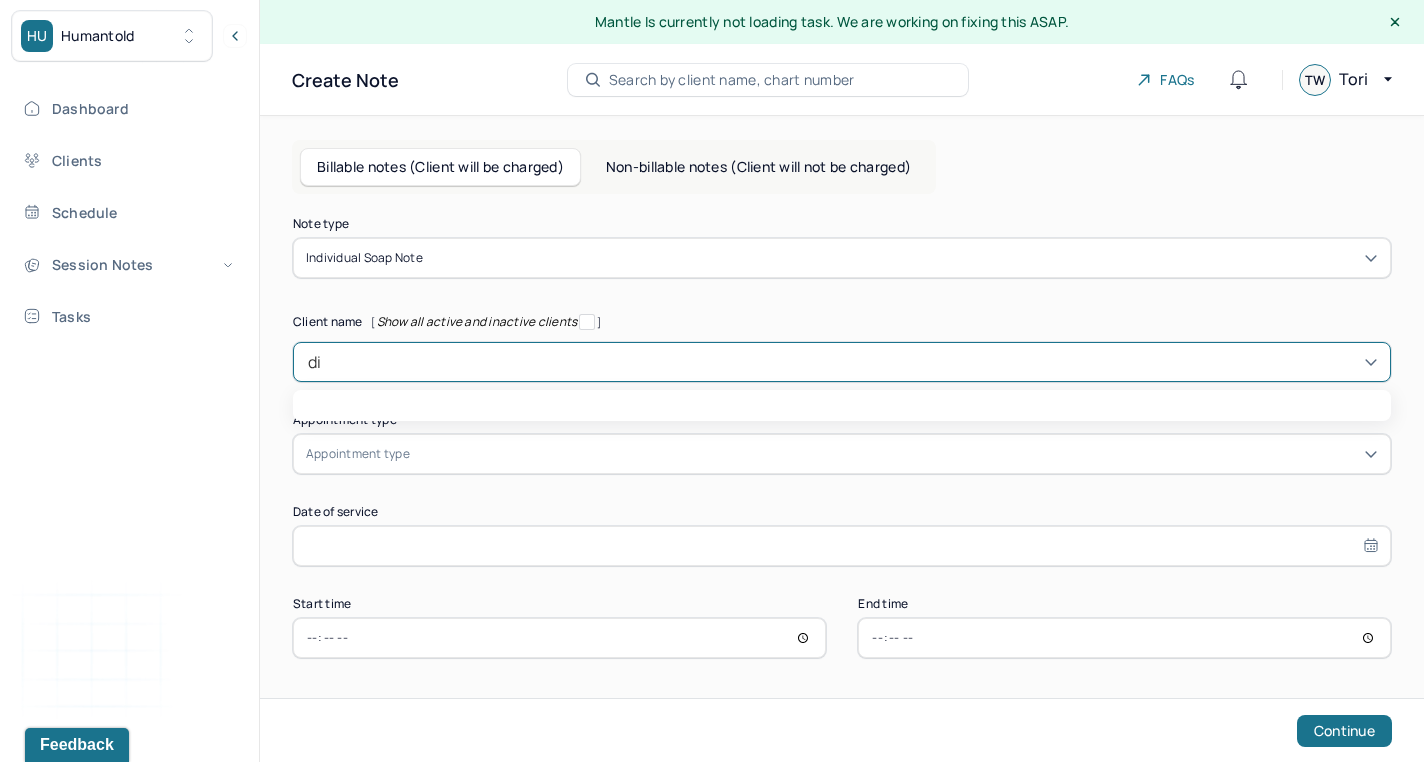 type on "[DEMOGRAPHIC_DATA]" 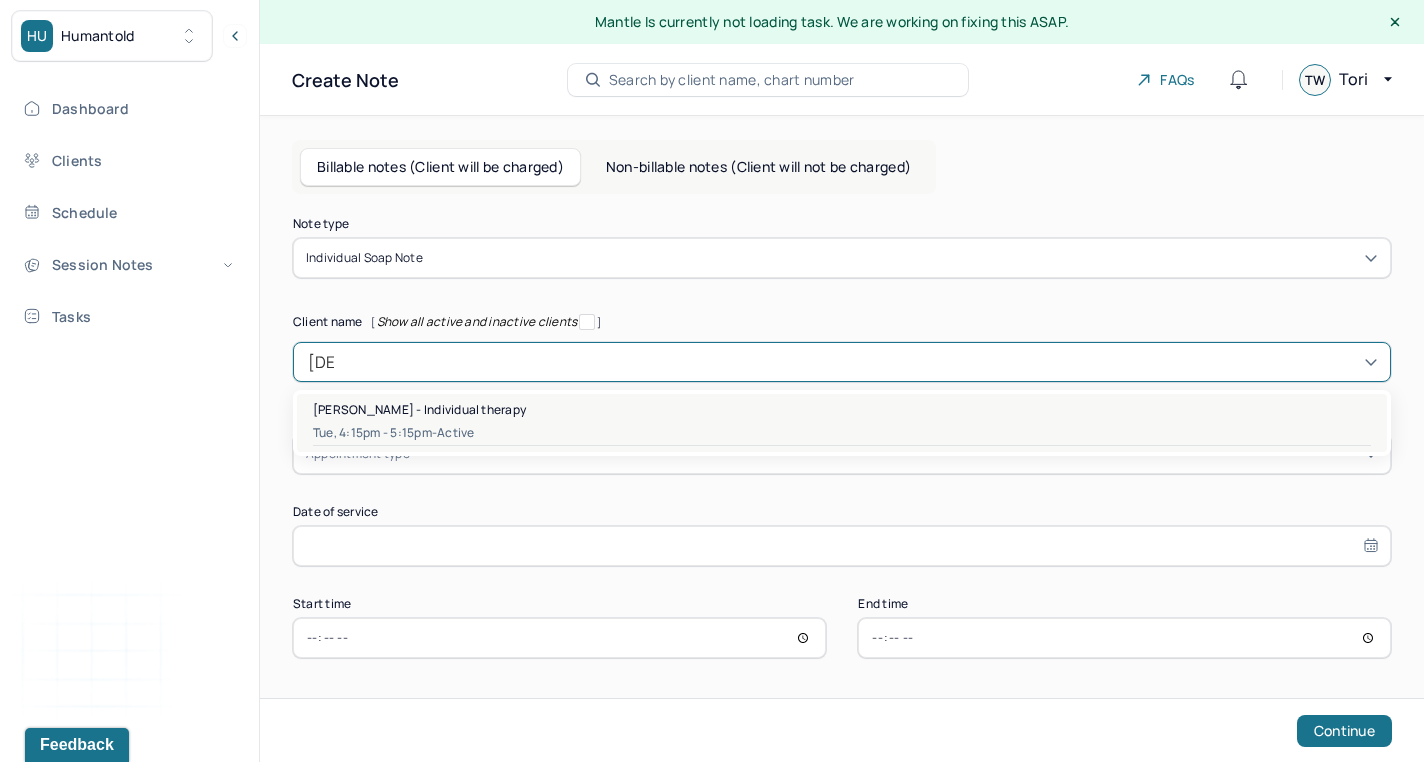 click on "Tue, 4:15pm - 5:15pm  -  active" at bounding box center (842, 433) 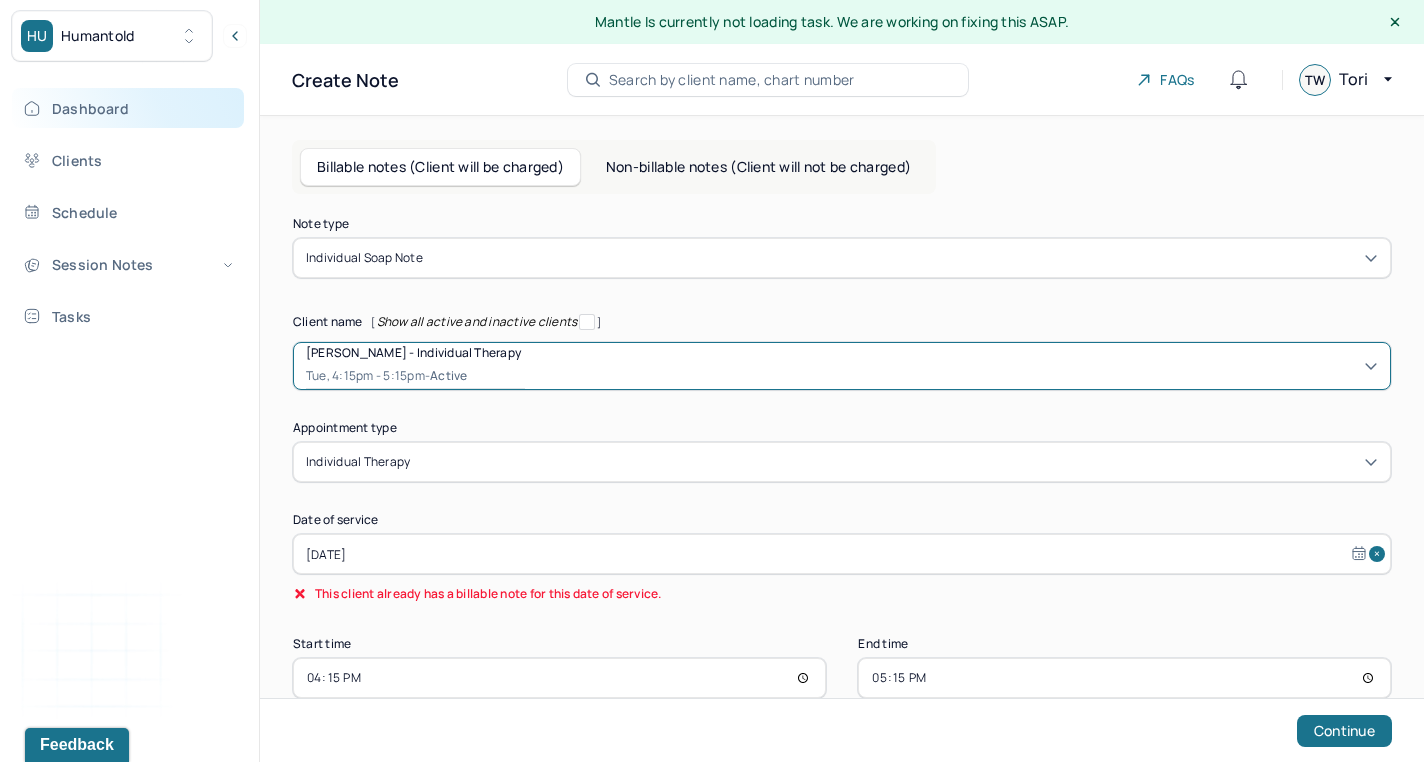 click on "Dashboard" at bounding box center (128, 108) 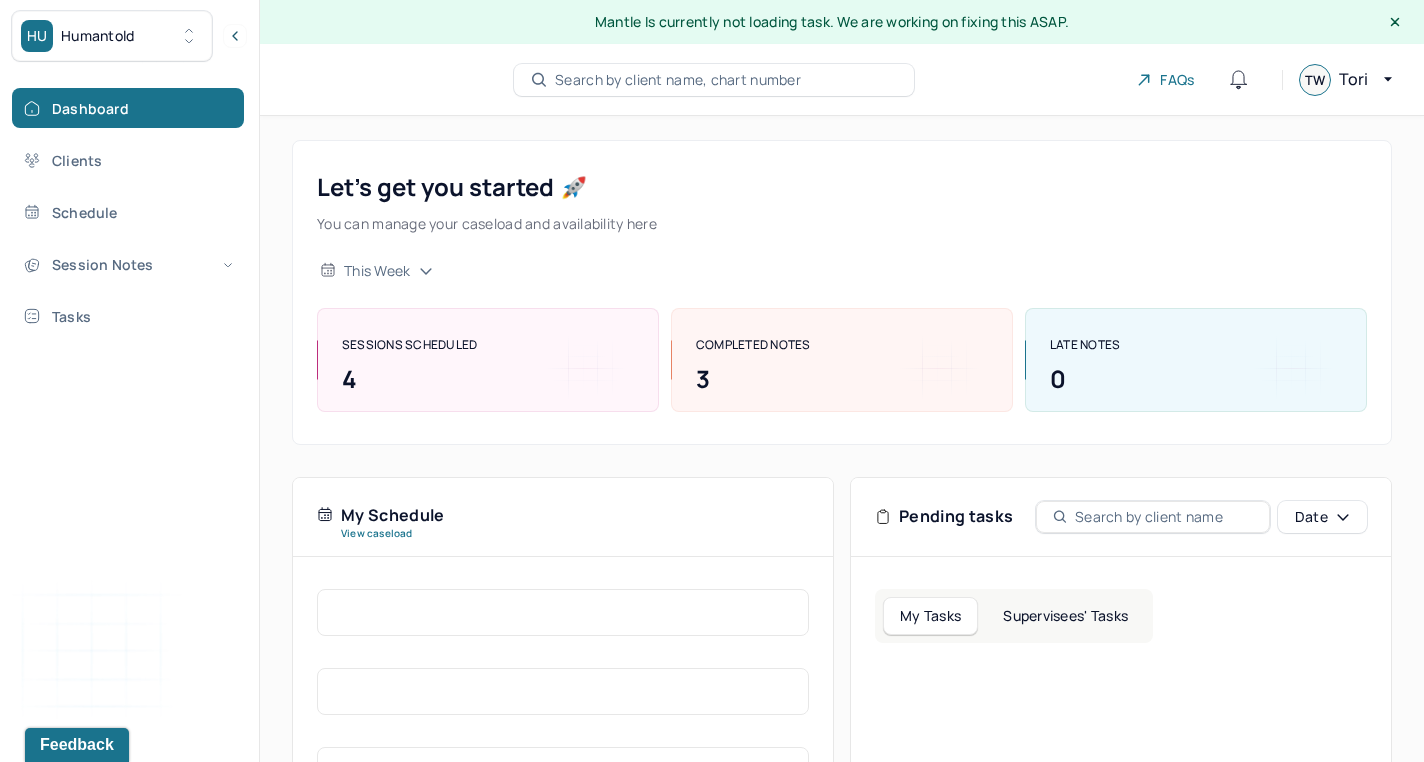 click on "Search by client name, chart number" at bounding box center (678, 80) 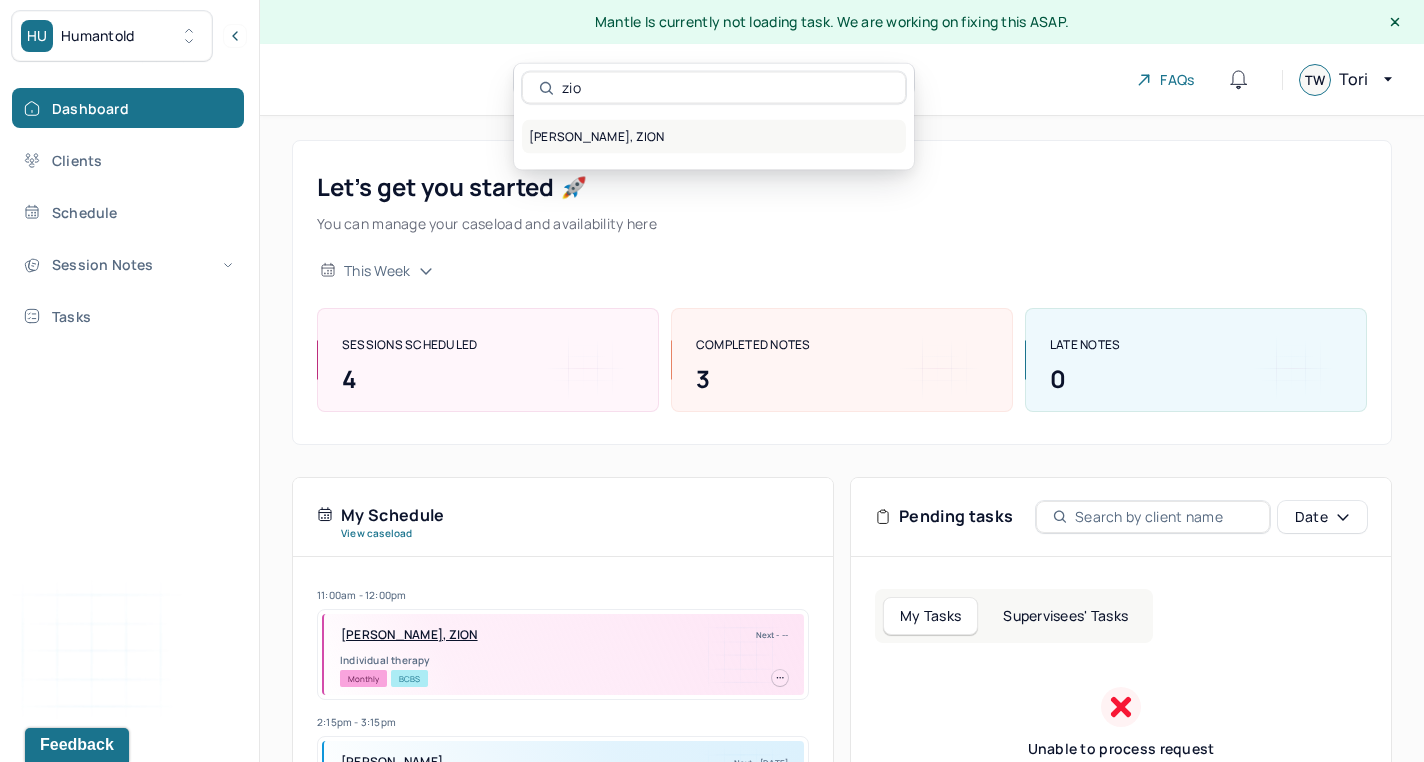 type on "zio" 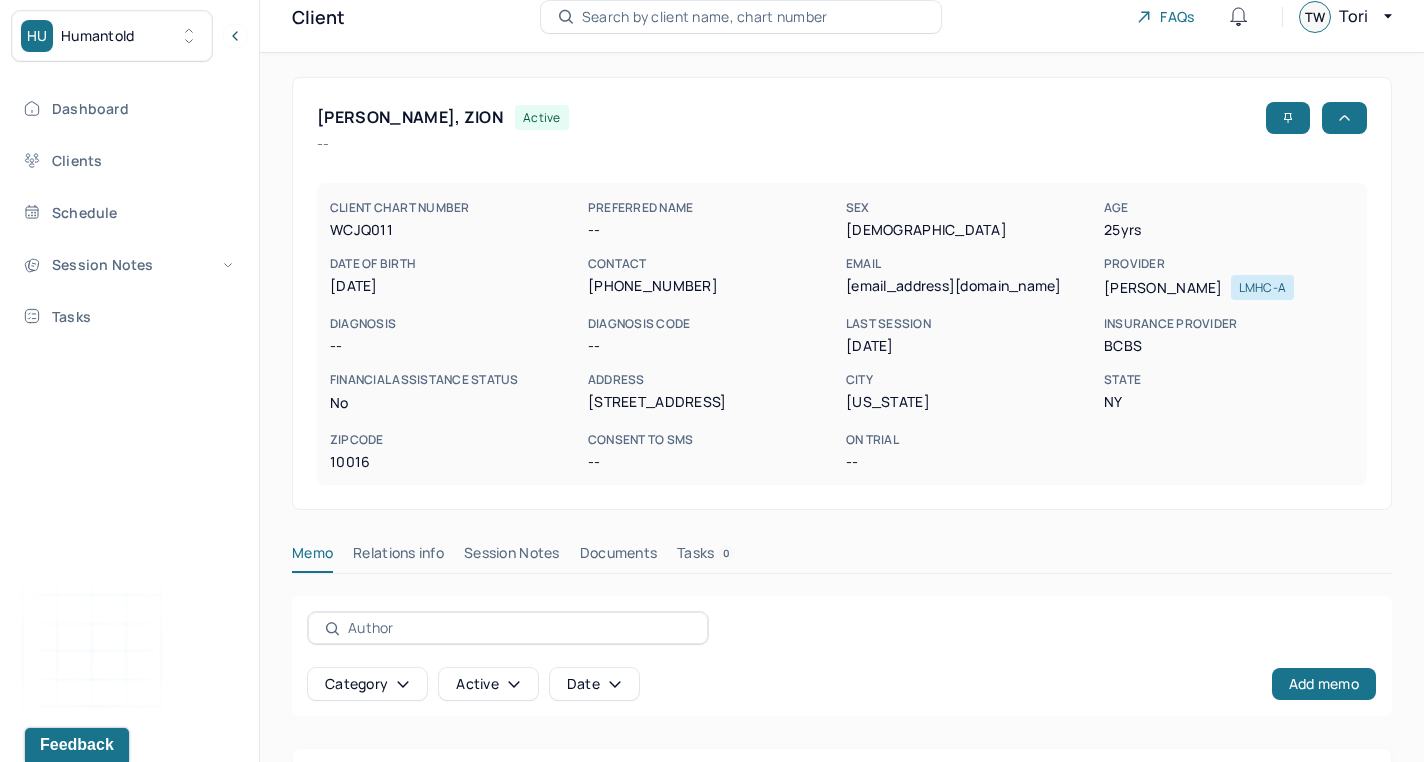 scroll, scrollTop: 178, scrollLeft: 0, axis: vertical 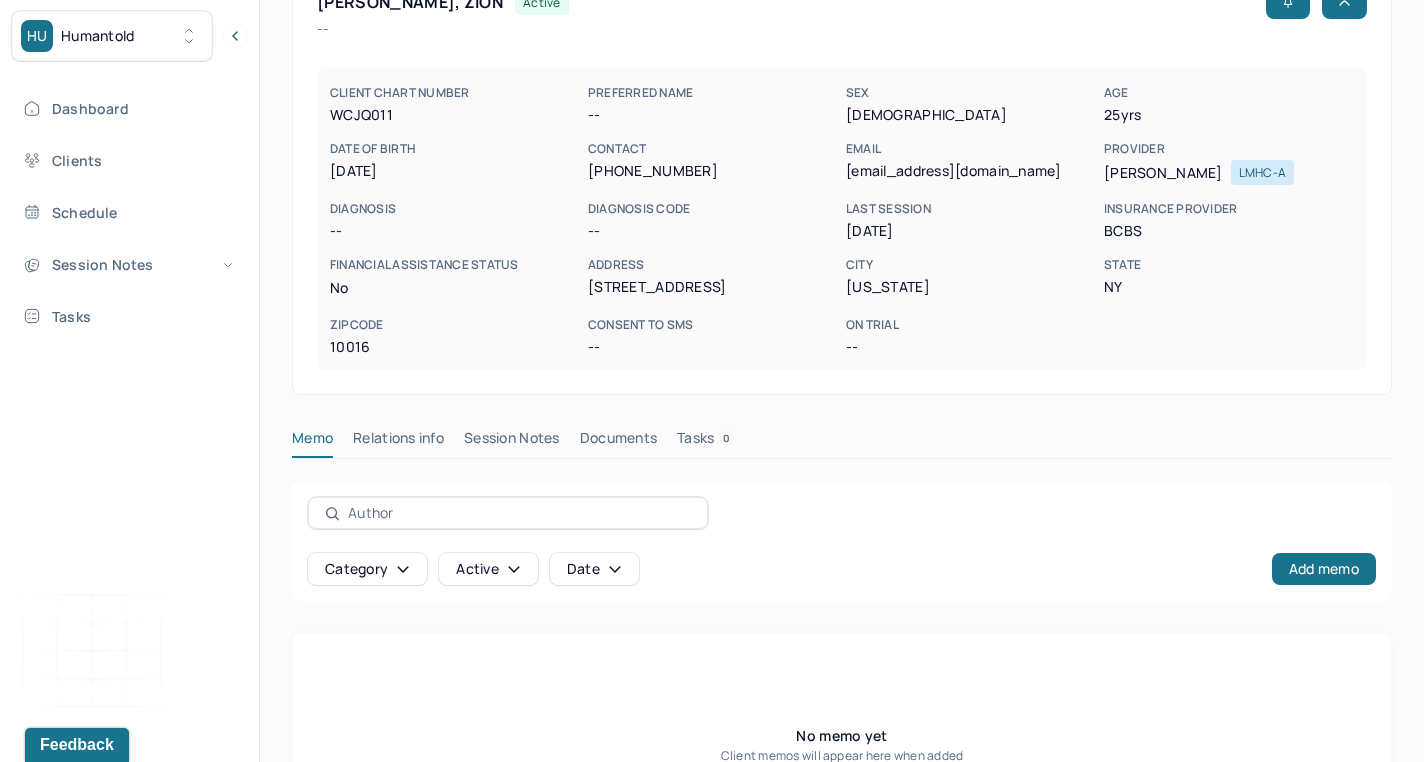 click on "Session Notes" at bounding box center [512, 442] 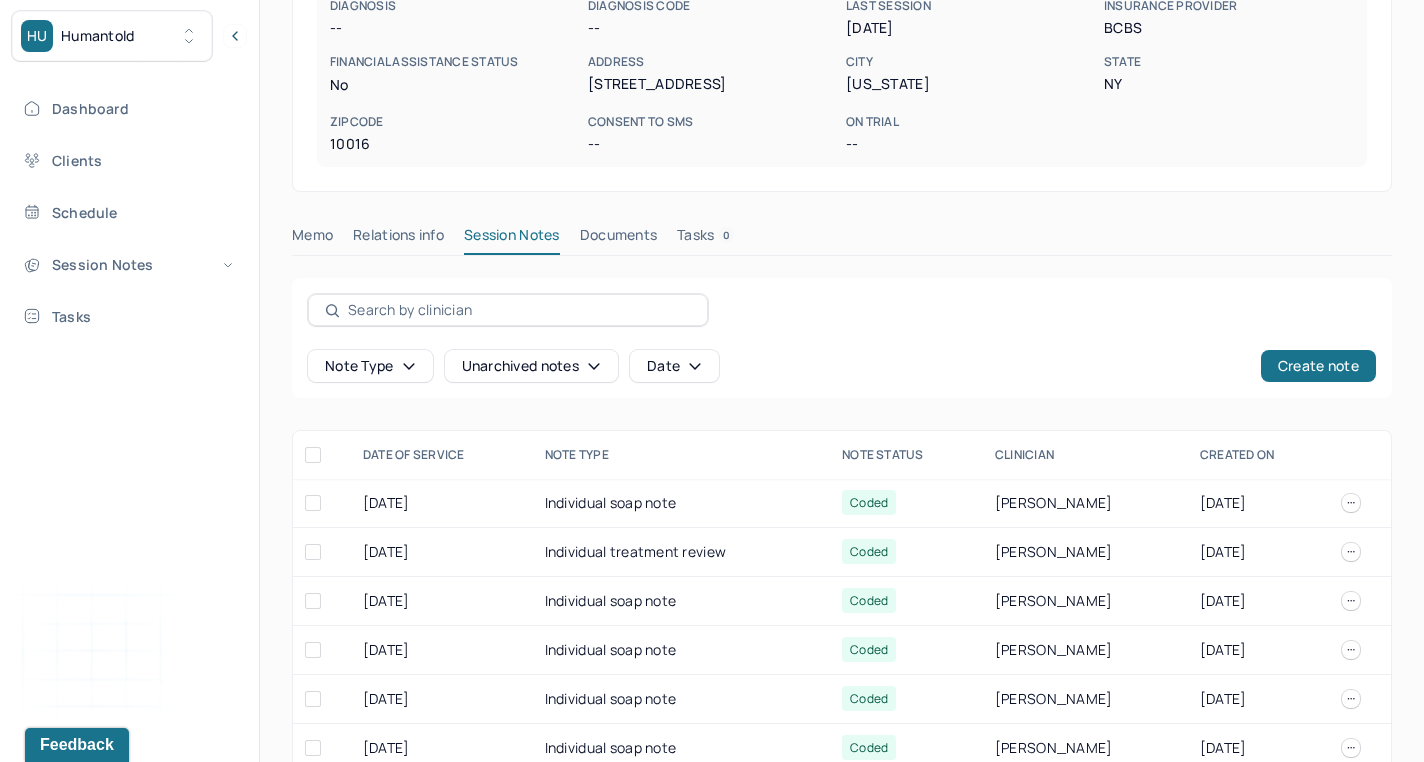 scroll, scrollTop: 475, scrollLeft: 0, axis: vertical 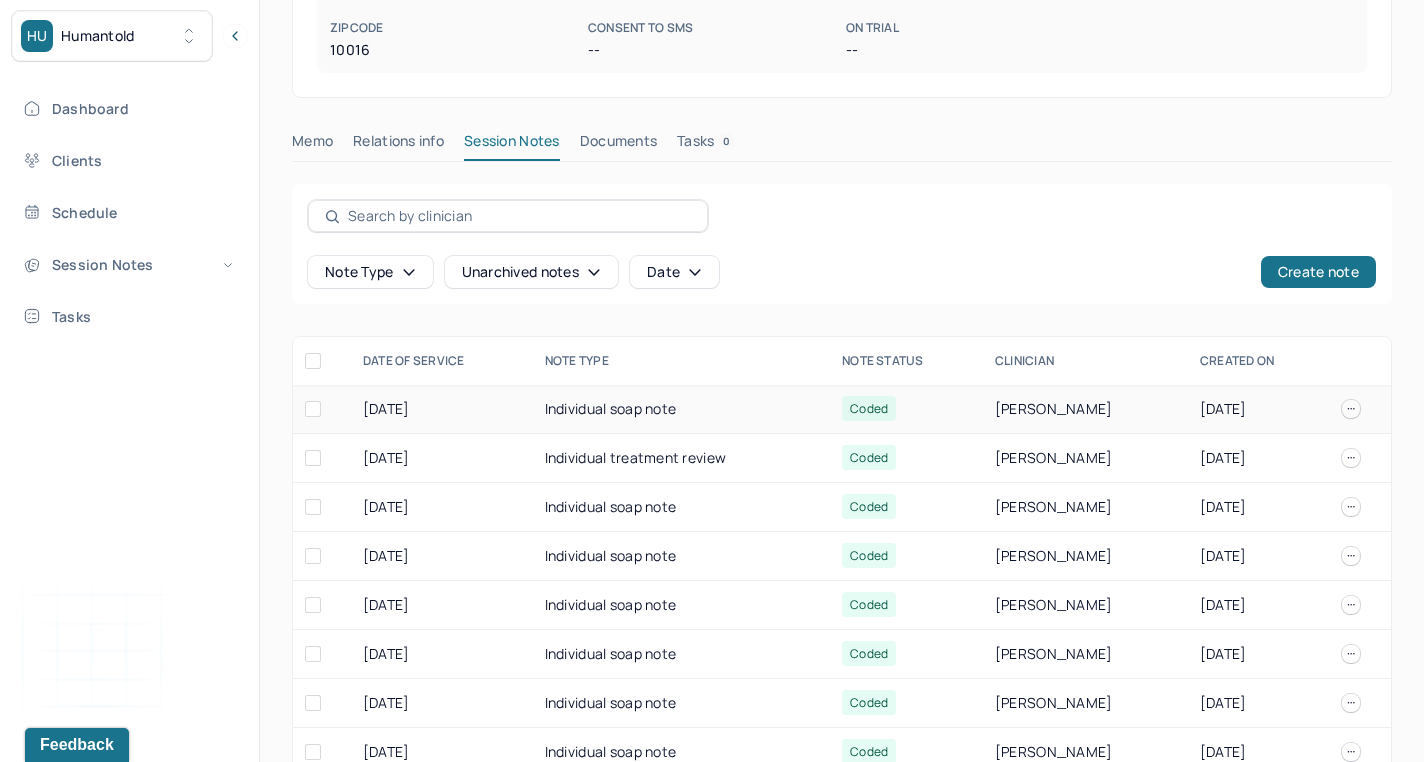 click on "[DATE]" at bounding box center [442, 409] 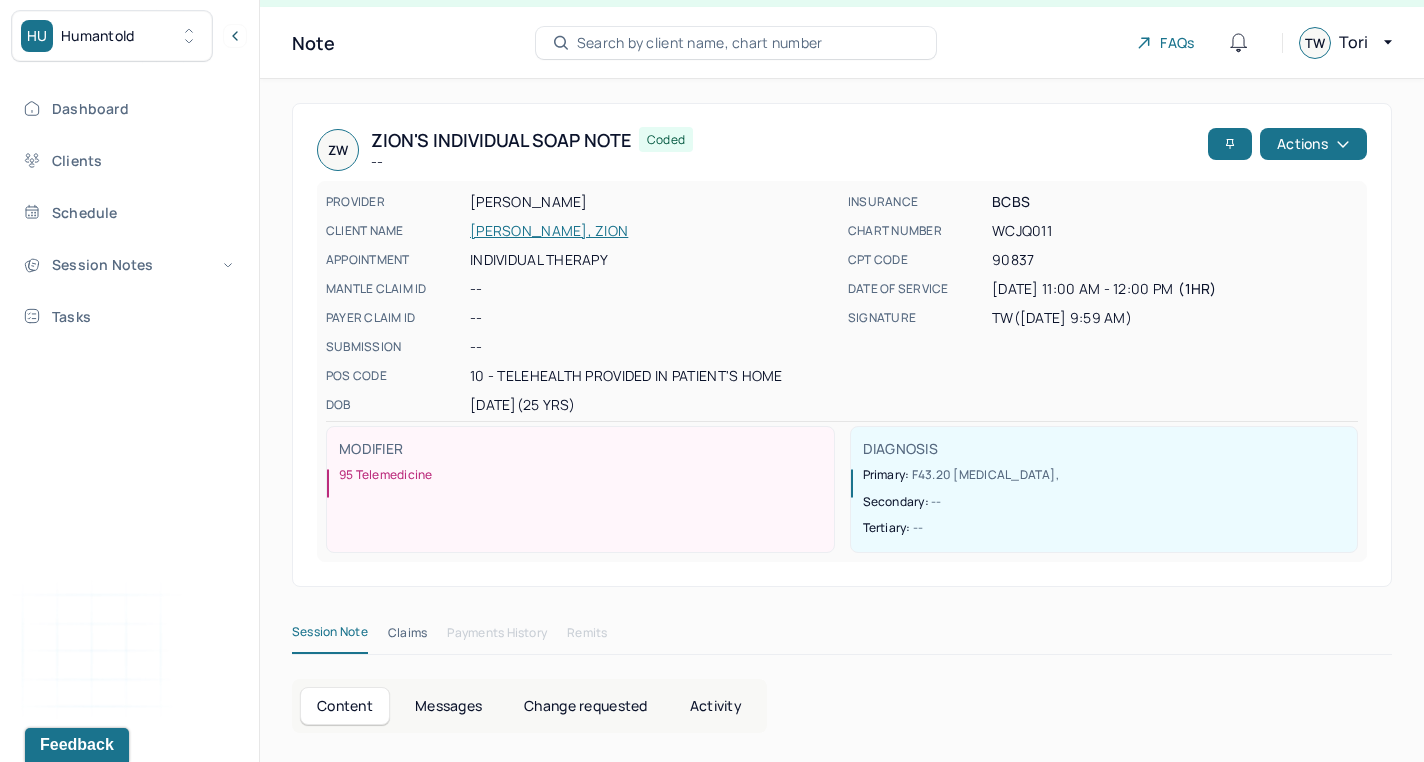 scroll, scrollTop: 35, scrollLeft: 0, axis: vertical 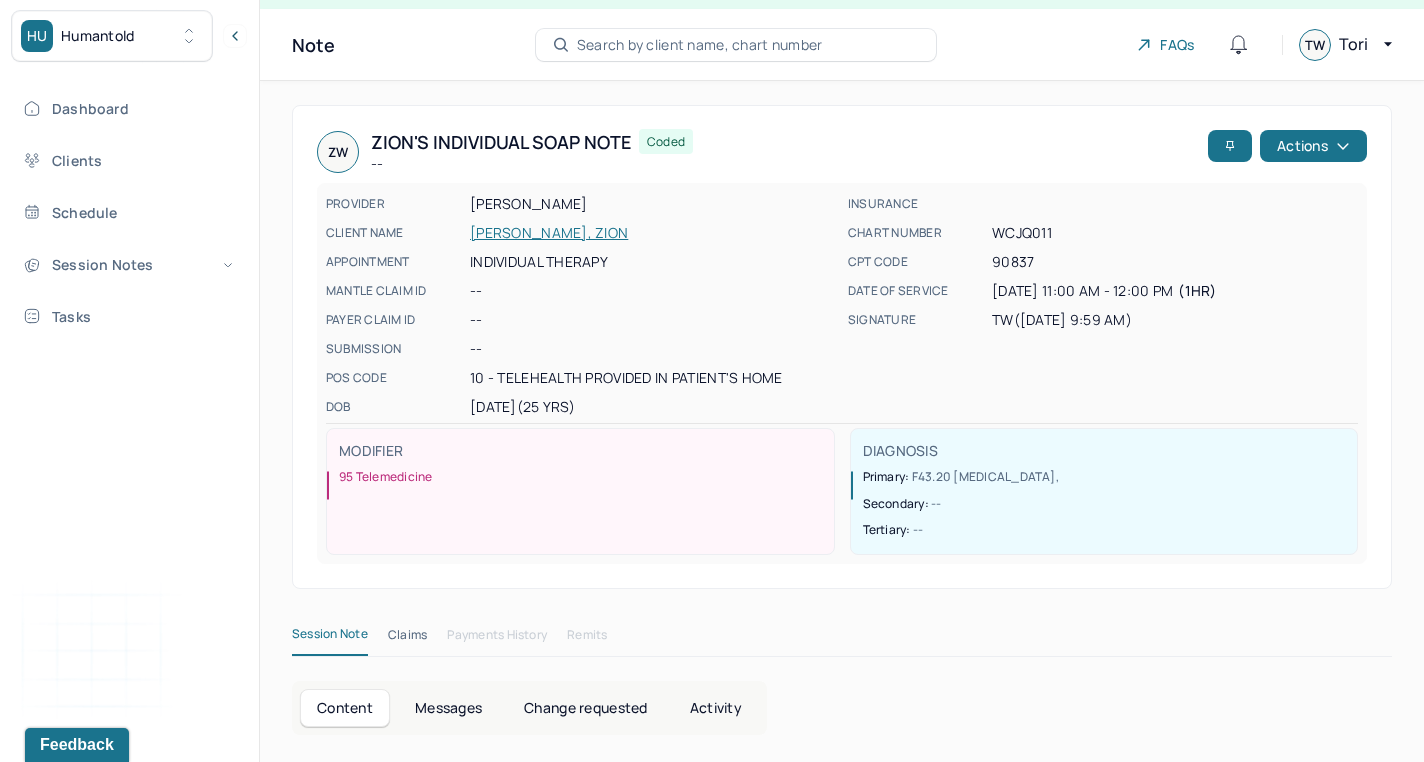 click on "[PERSON_NAME], ZION" at bounding box center [653, 233] 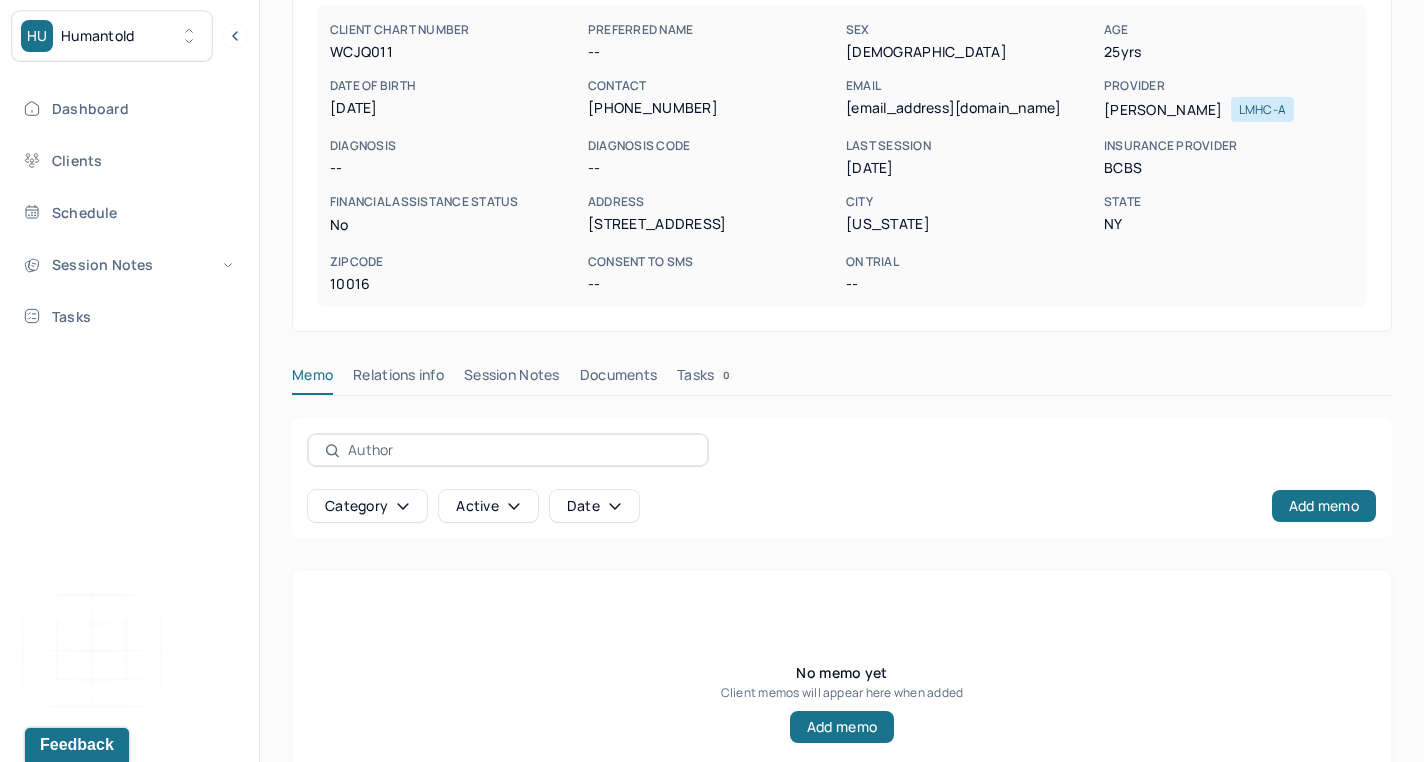 scroll, scrollTop: 263, scrollLeft: 0, axis: vertical 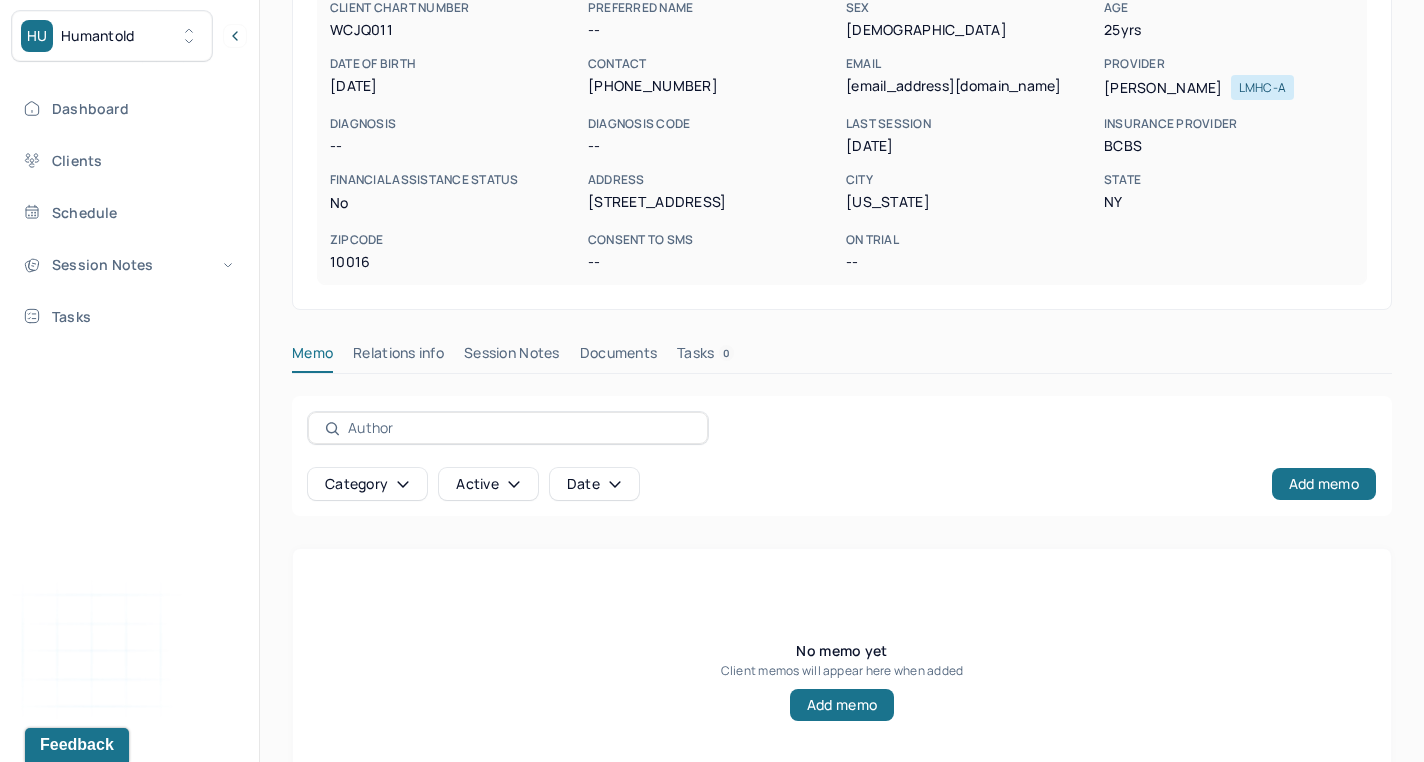 click on "Session Notes" at bounding box center [512, 357] 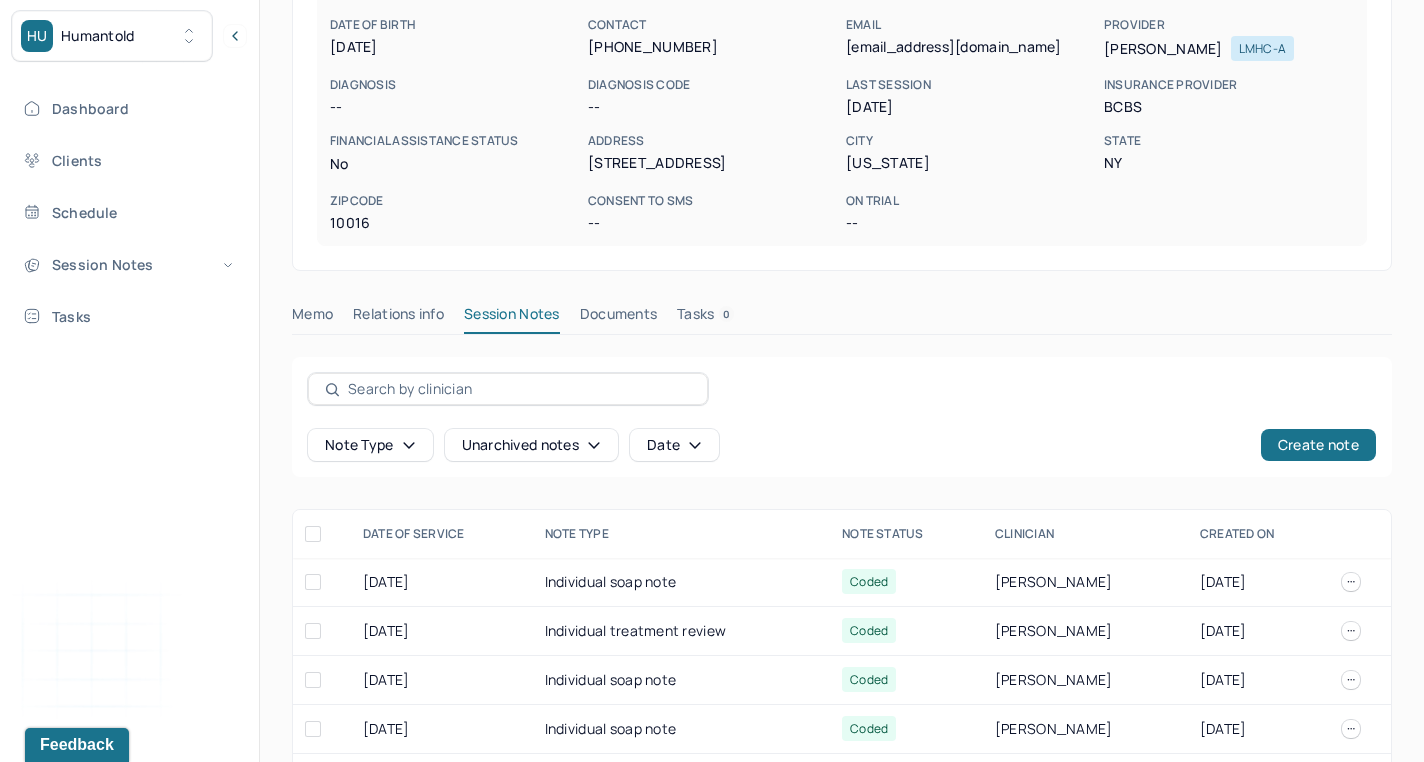 scroll, scrollTop: 361, scrollLeft: 0, axis: vertical 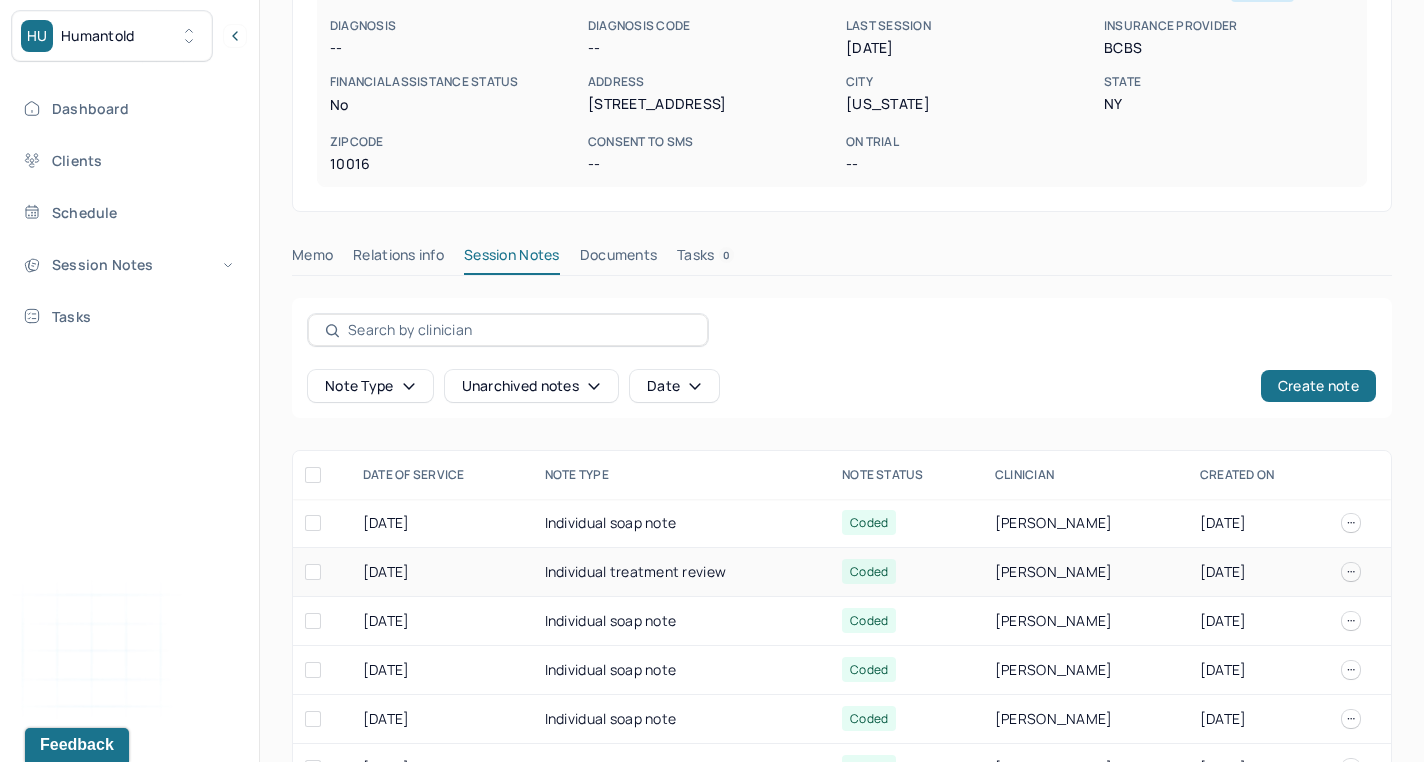 click on "[DATE]" at bounding box center [442, 572] 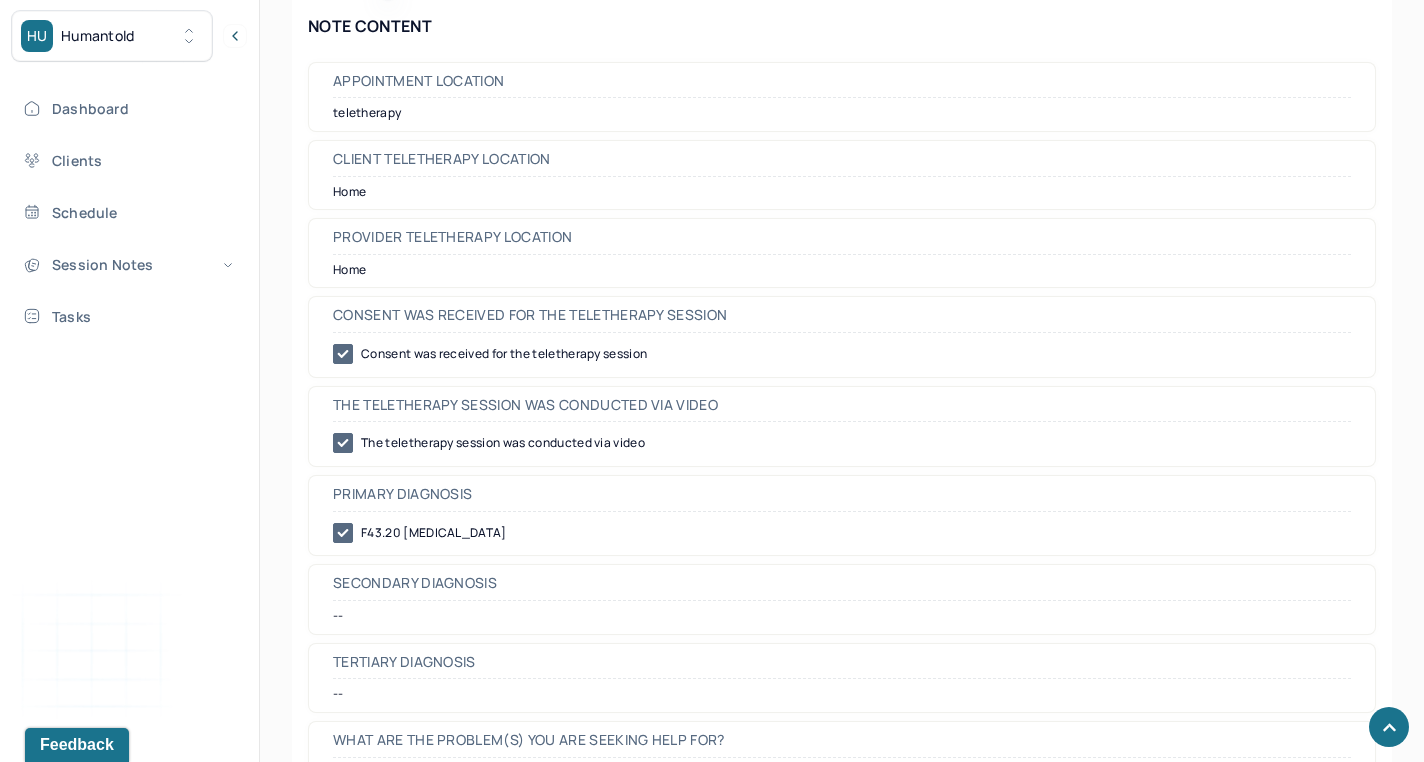 scroll, scrollTop: 841, scrollLeft: 0, axis: vertical 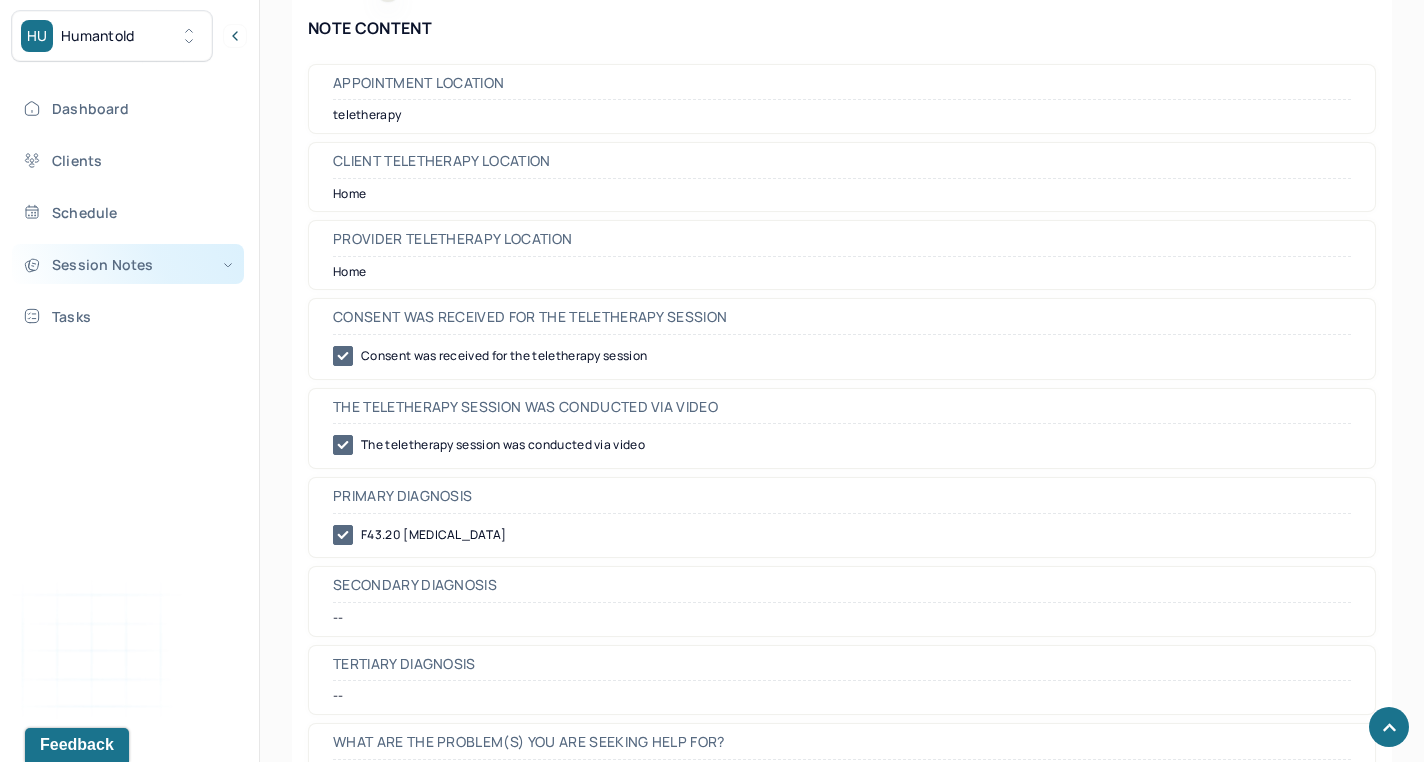 click on "Session Notes" at bounding box center (128, 264) 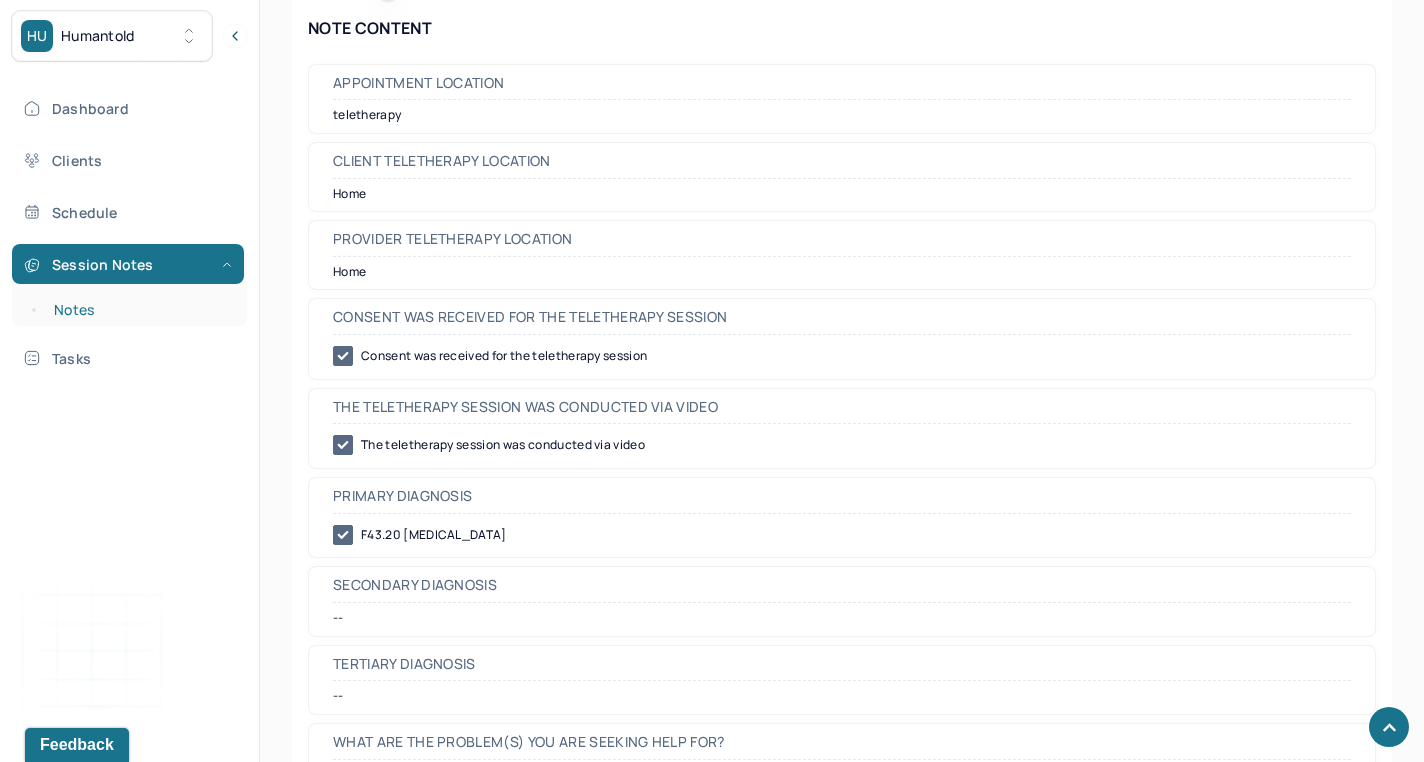 click on "Notes" at bounding box center [139, 310] 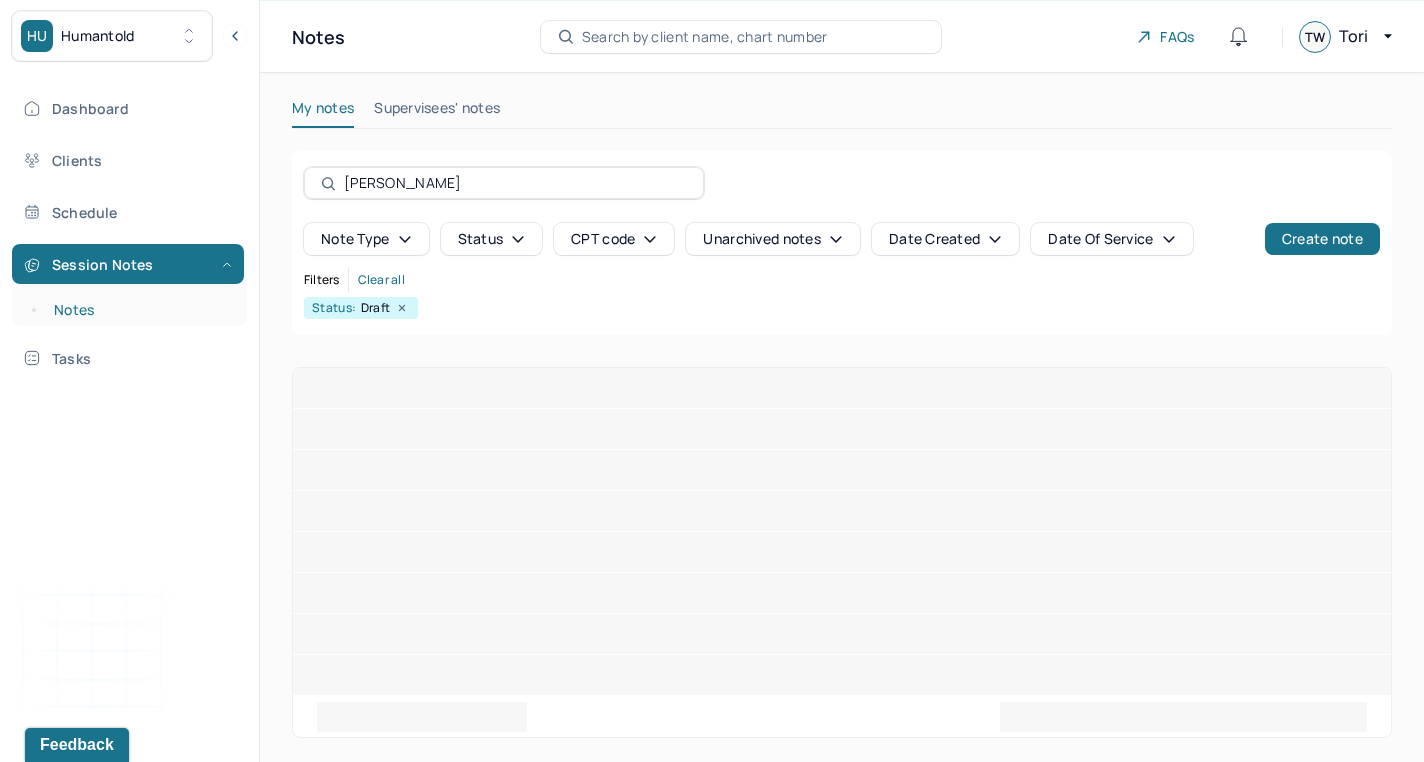scroll, scrollTop: 0, scrollLeft: 0, axis: both 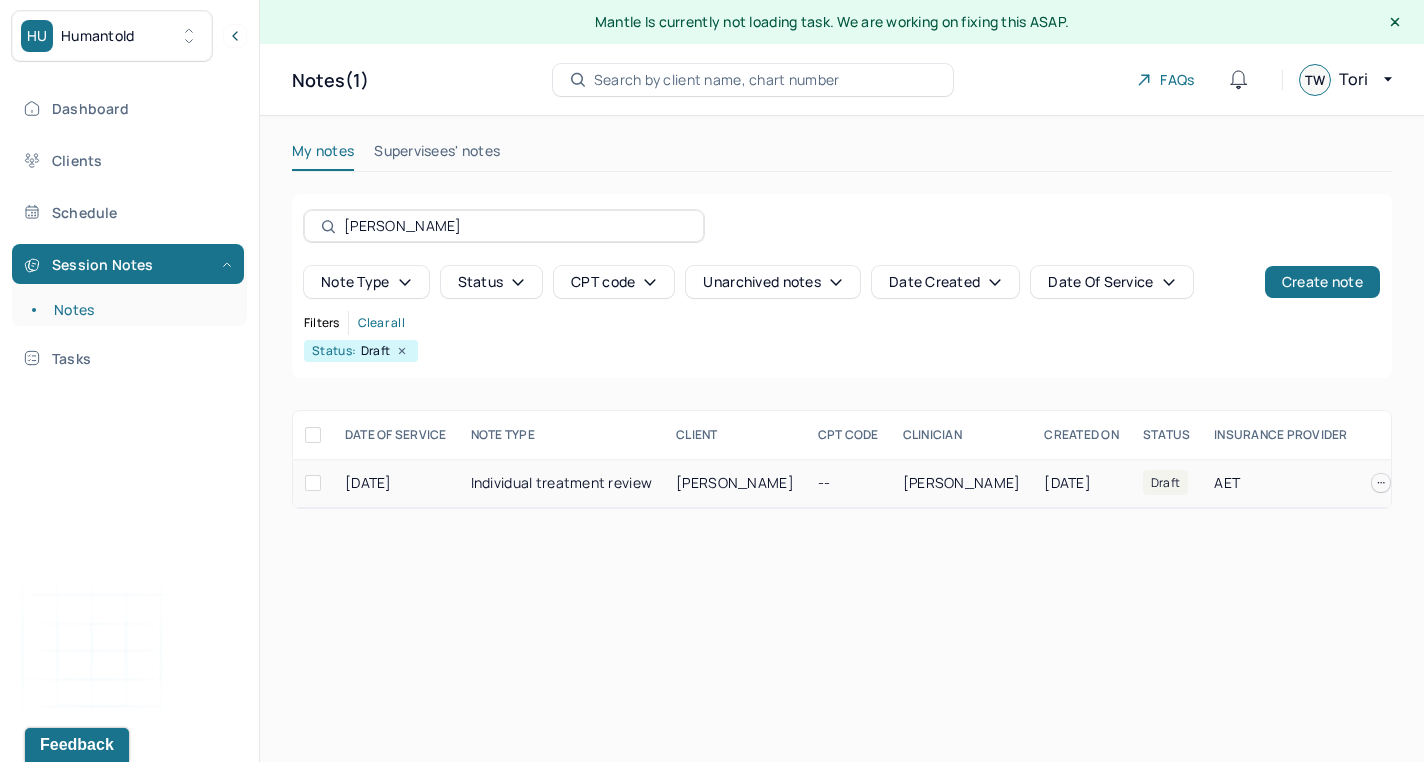 click on "Individual treatment review" at bounding box center [562, 483] 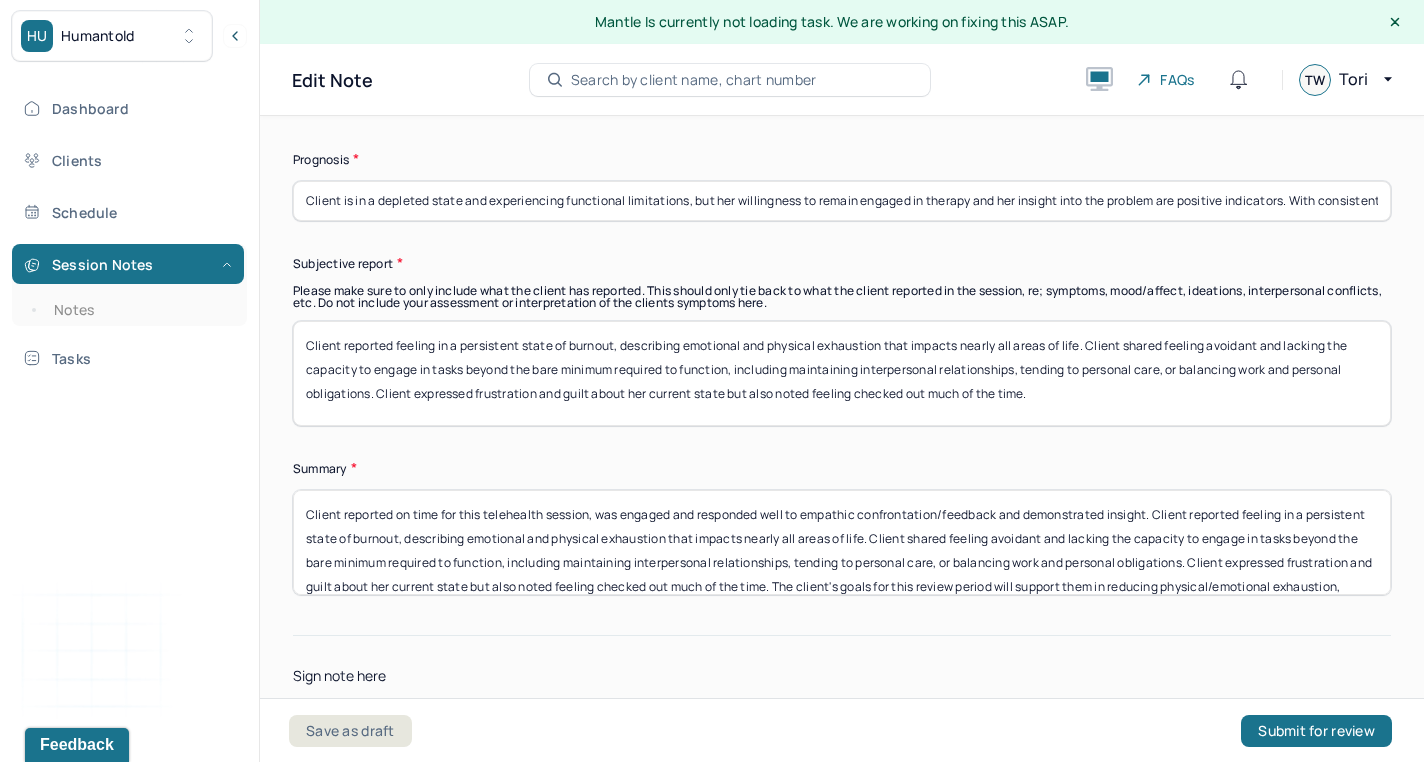 scroll, scrollTop: 5946, scrollLeft: 0, axis: vertical 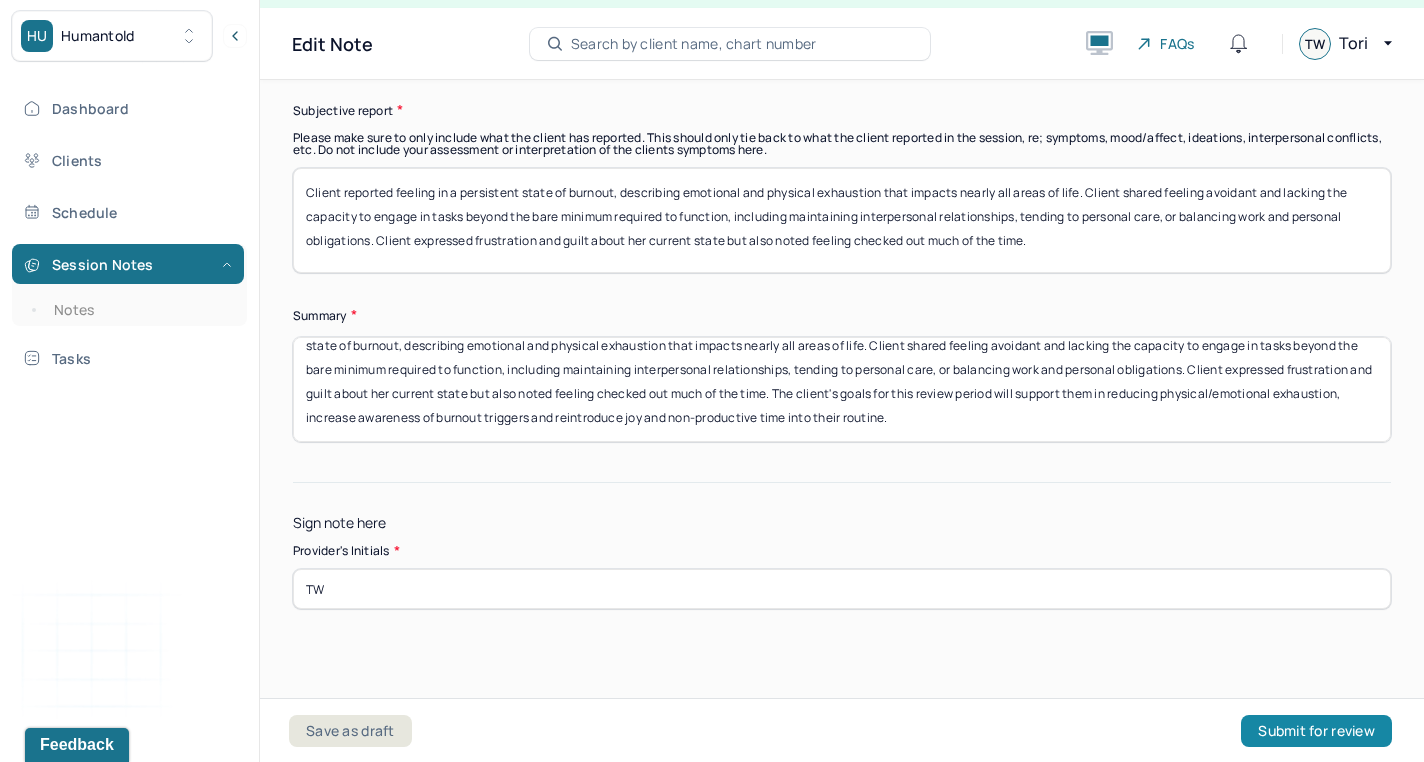 click on "Submit for review" at bounding box center (1316, 731) 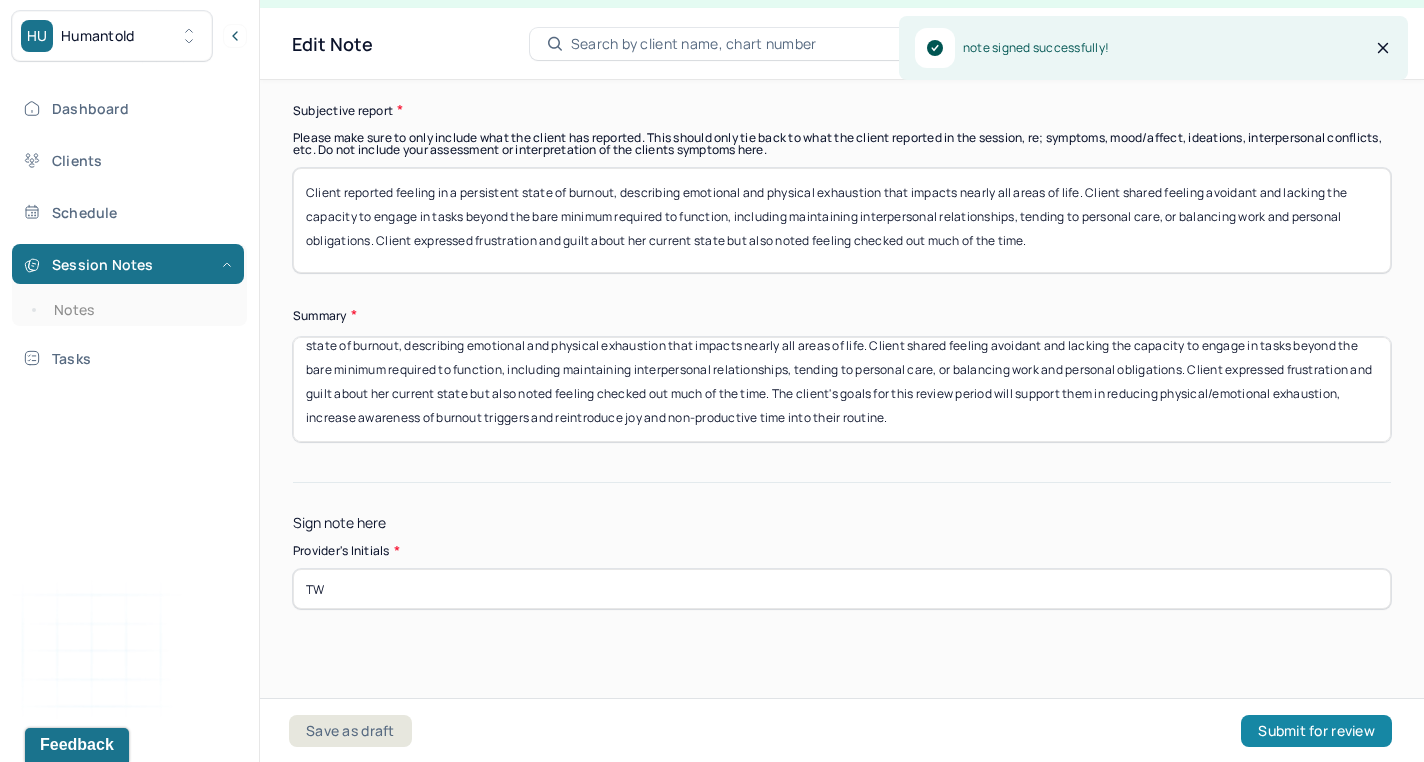 scroll, scrollTop: 0, scrollLeft: 0, axis: both 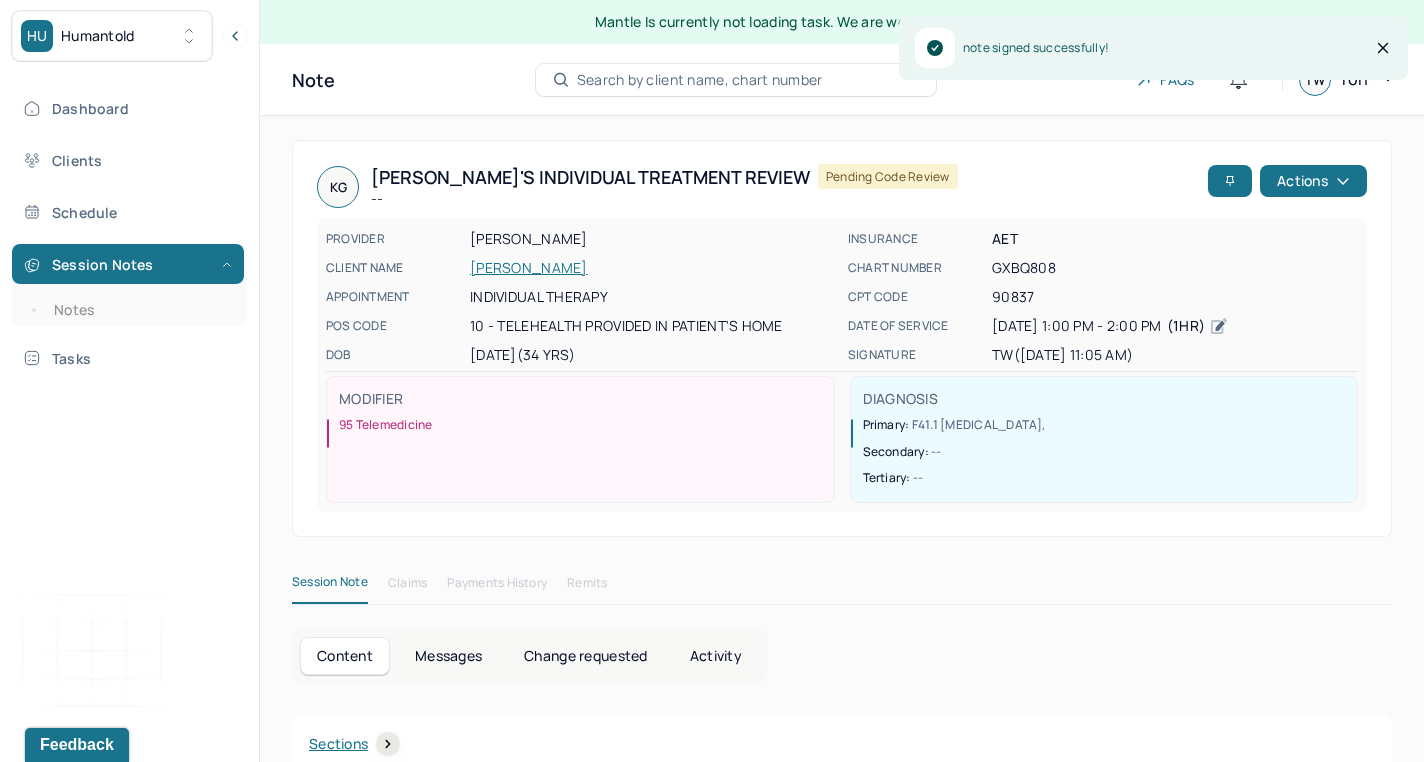 click on "Search by client name, chart number" at bounding box center (700, 80) 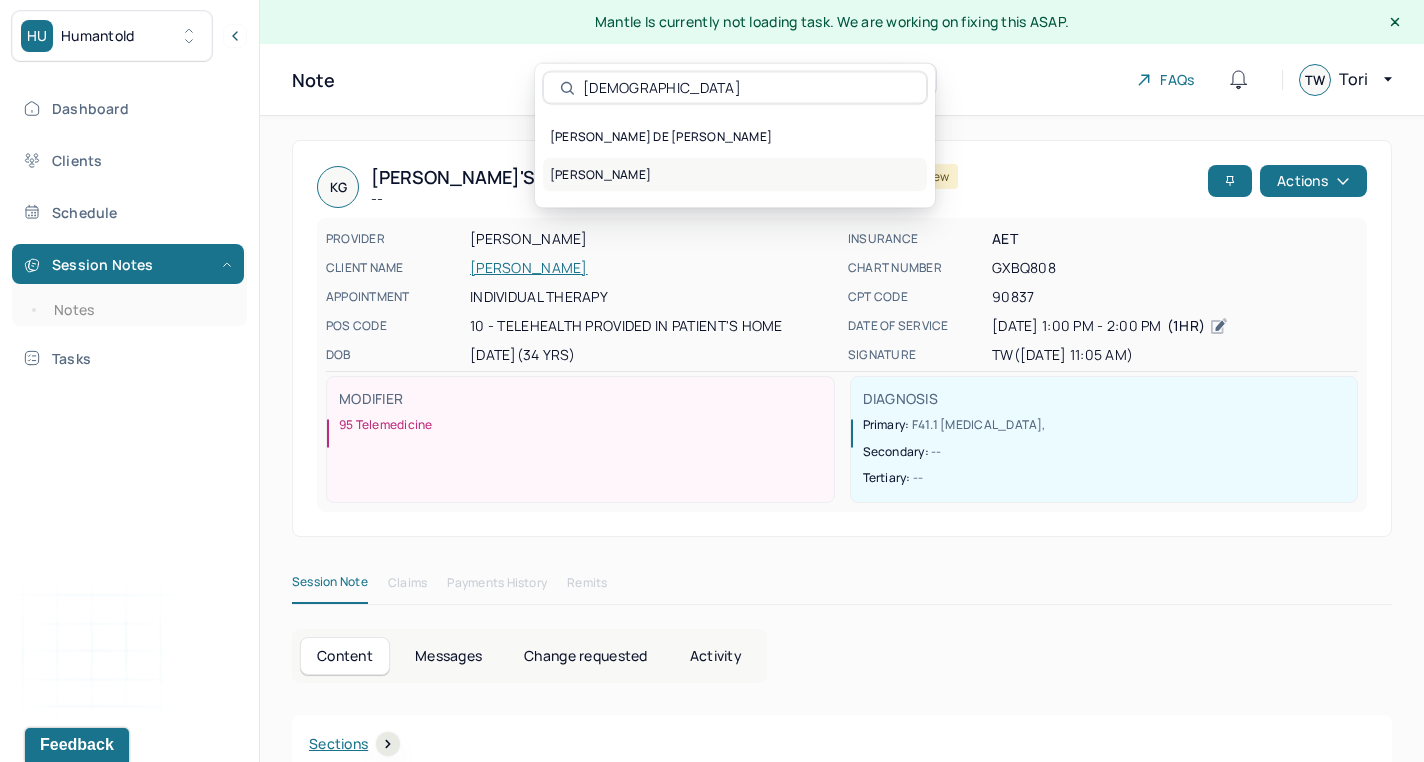 type on "[DEMOGRAPHIC_DATA]" 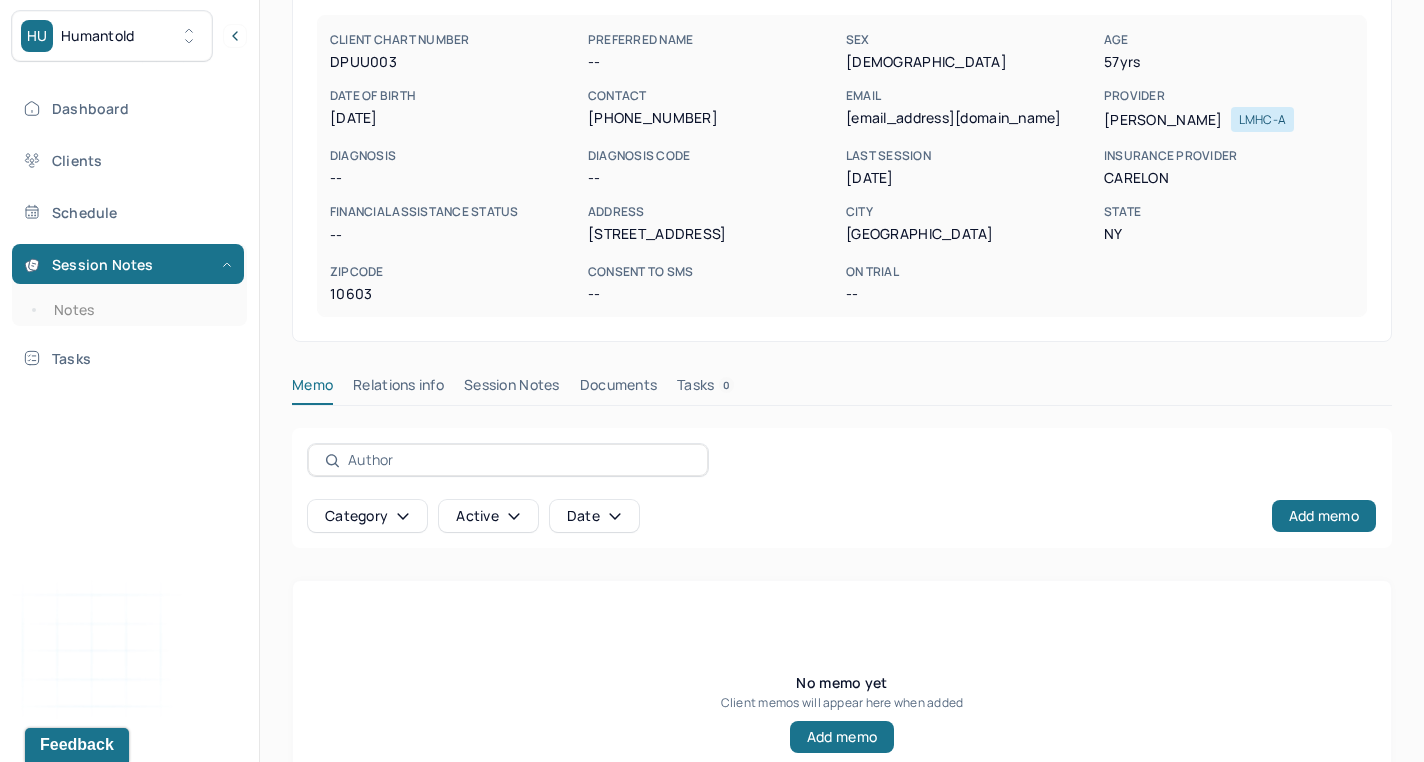 scroll, scrollTop: 255, scrollLeft: 0, axis: vertical 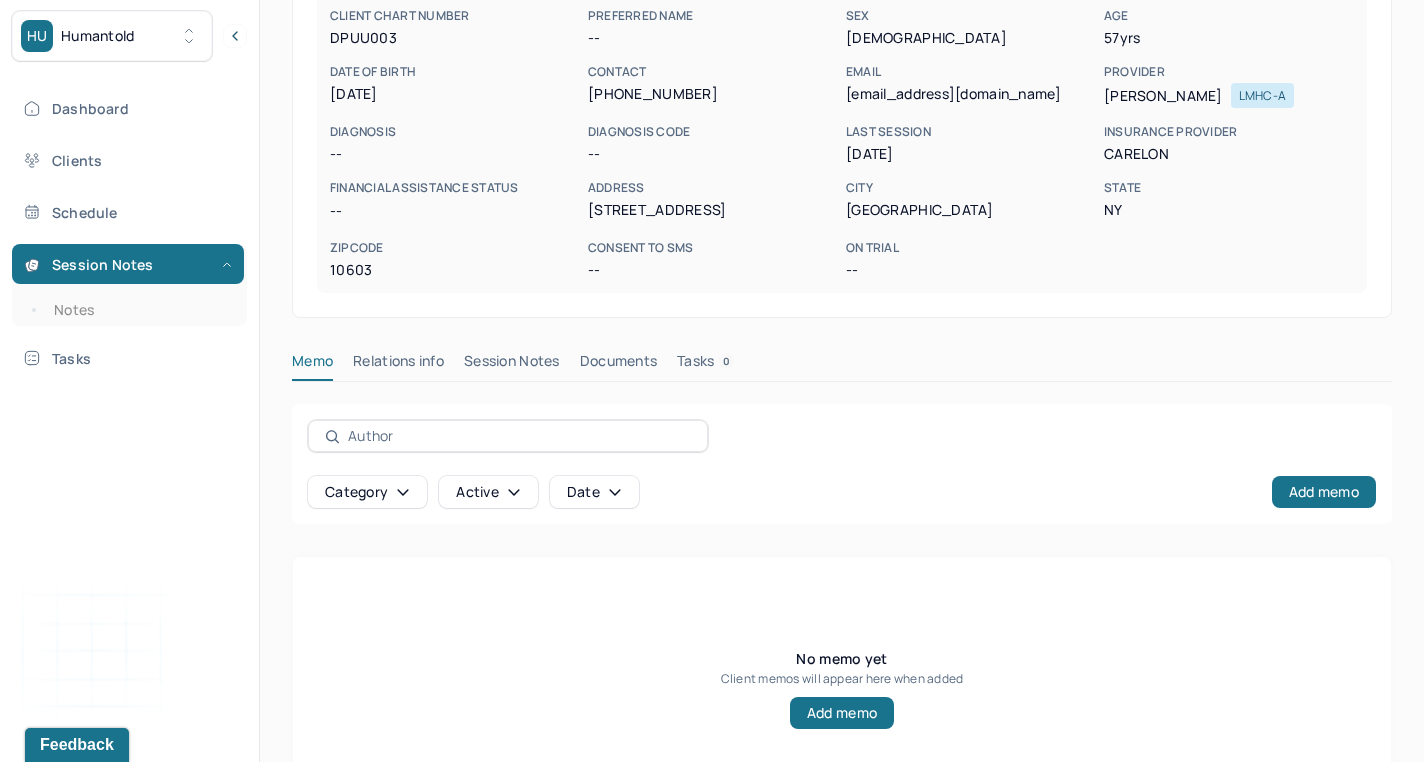 click on "Session Notes" at bounding box center [512, 365] 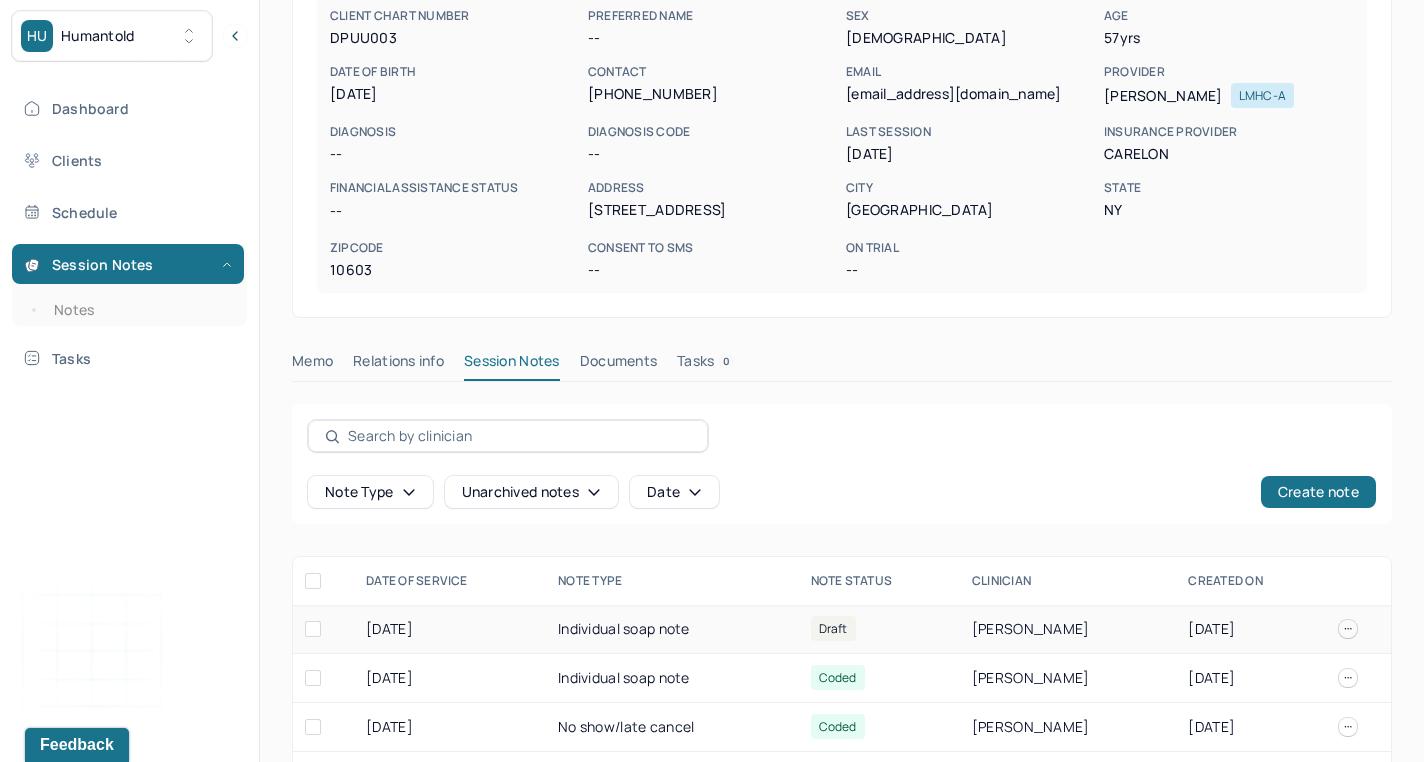 click on "Individual soap note" at bounding box center (672, 629) 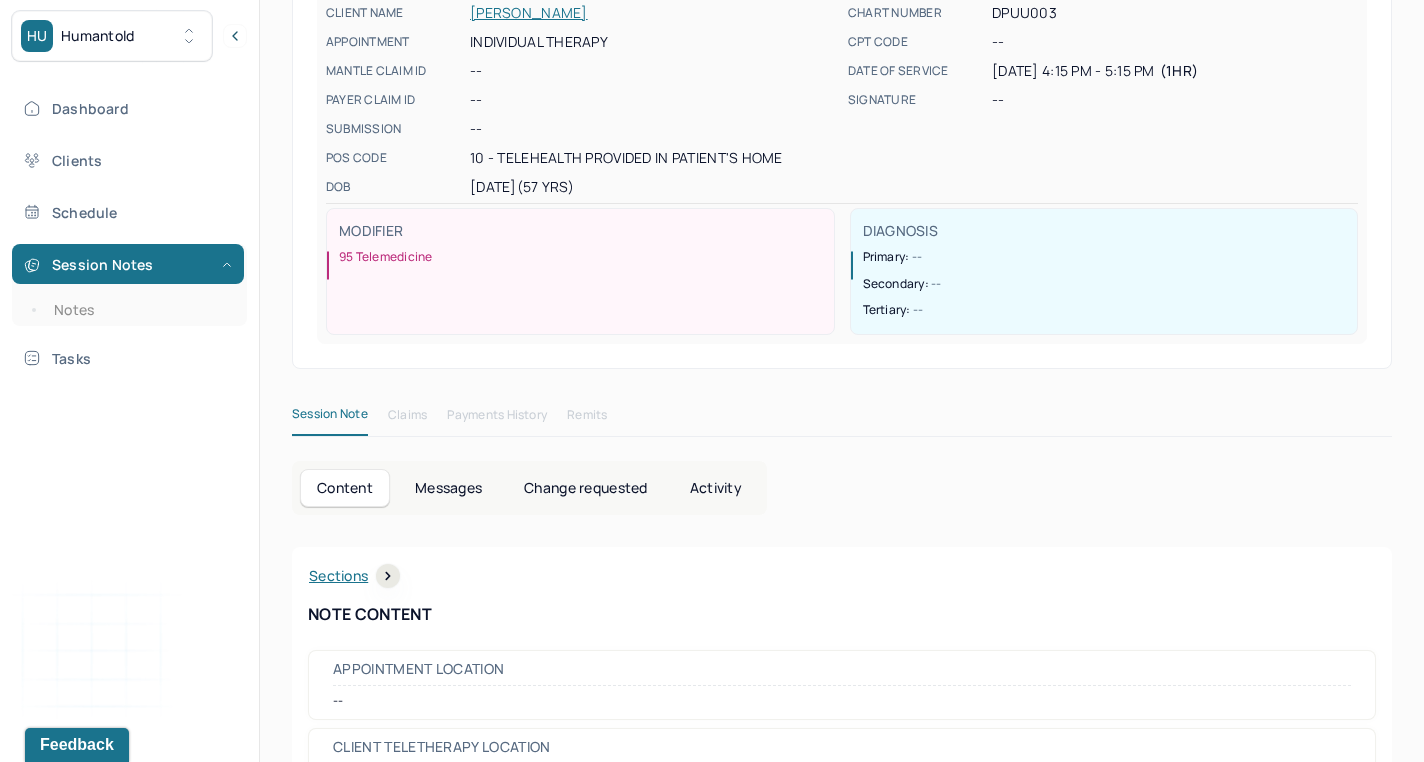 scroll, scrollTop: 0, scrollLeft: 0, axis: both 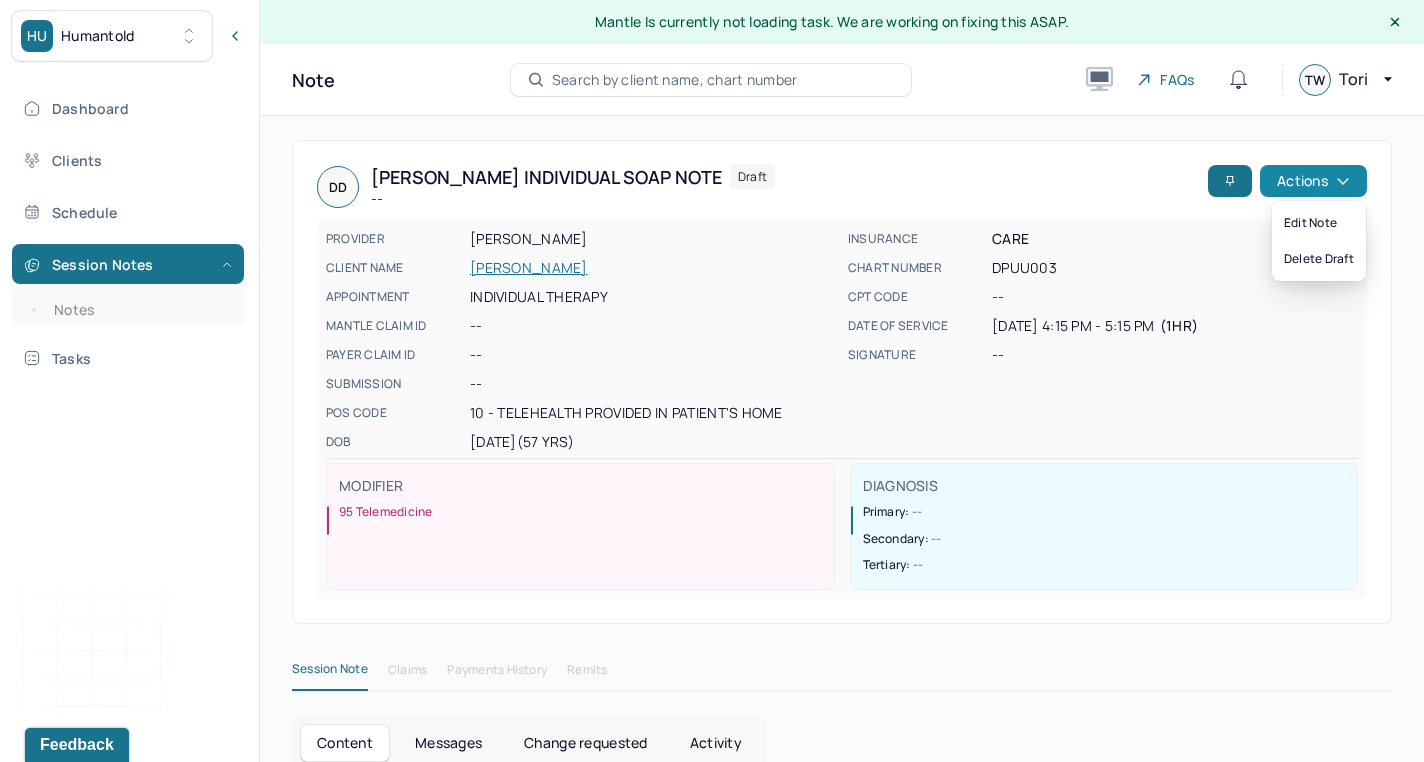 click on "Actions" at bounding box center (1313, 181) 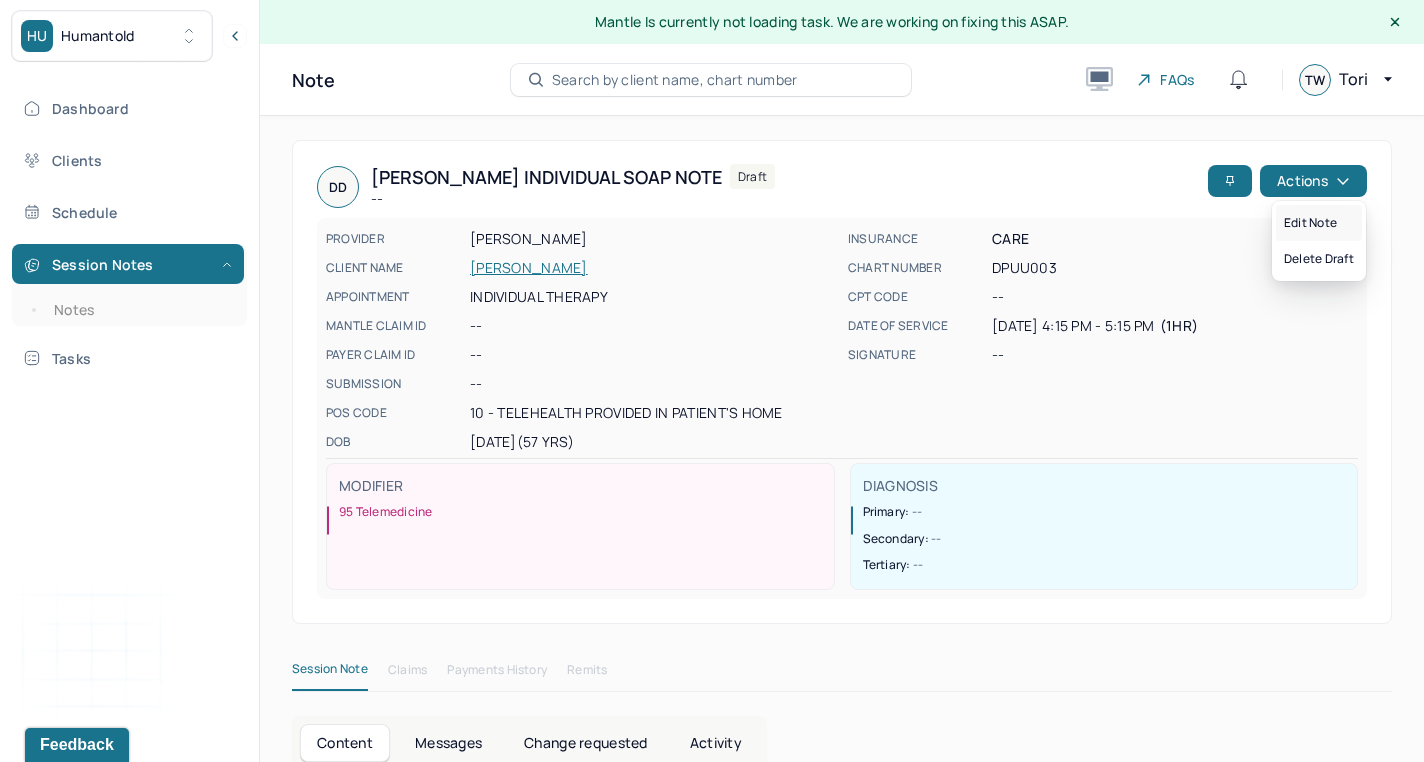 click on "Edit note" at bounding box center [1319, 223] 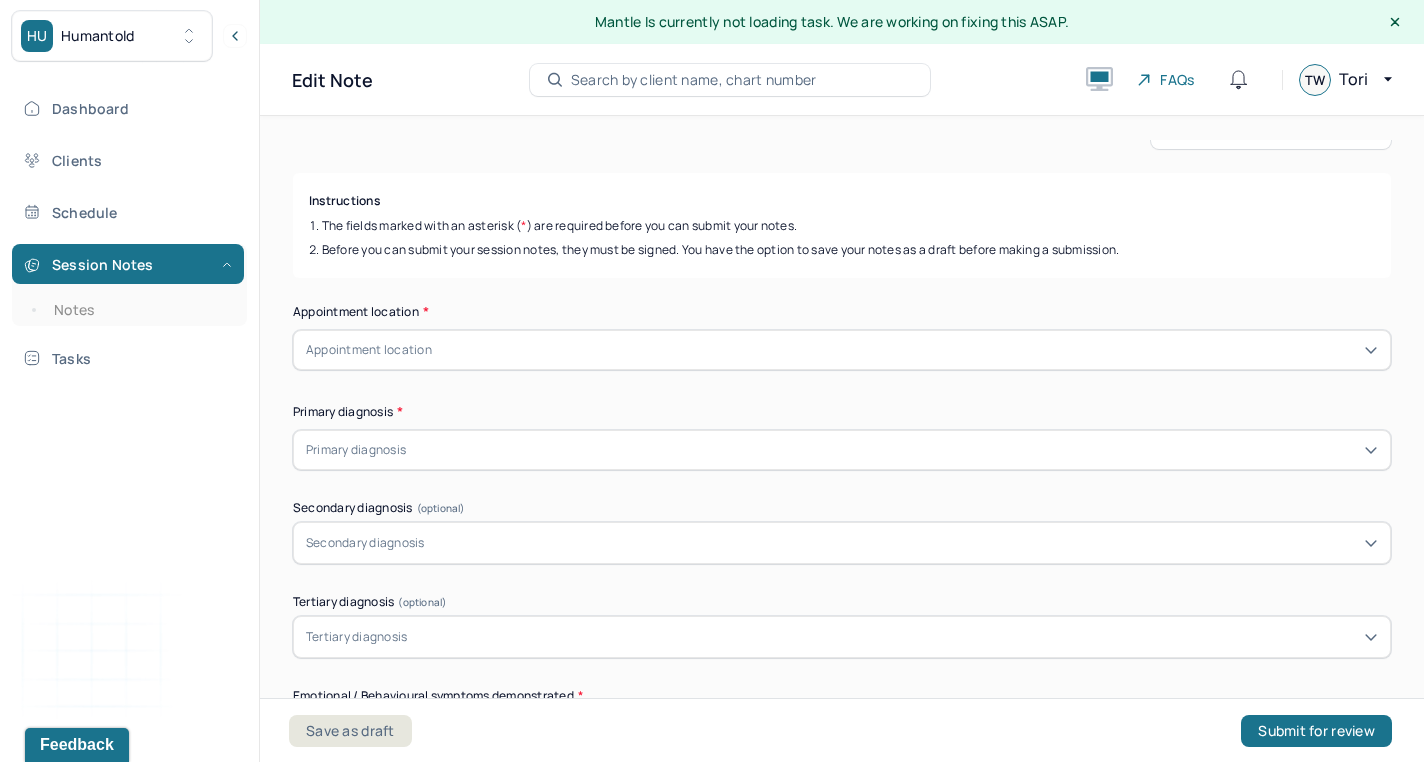 scroll, scrollTop: 260, scrollLeft: 0, axis: vertical 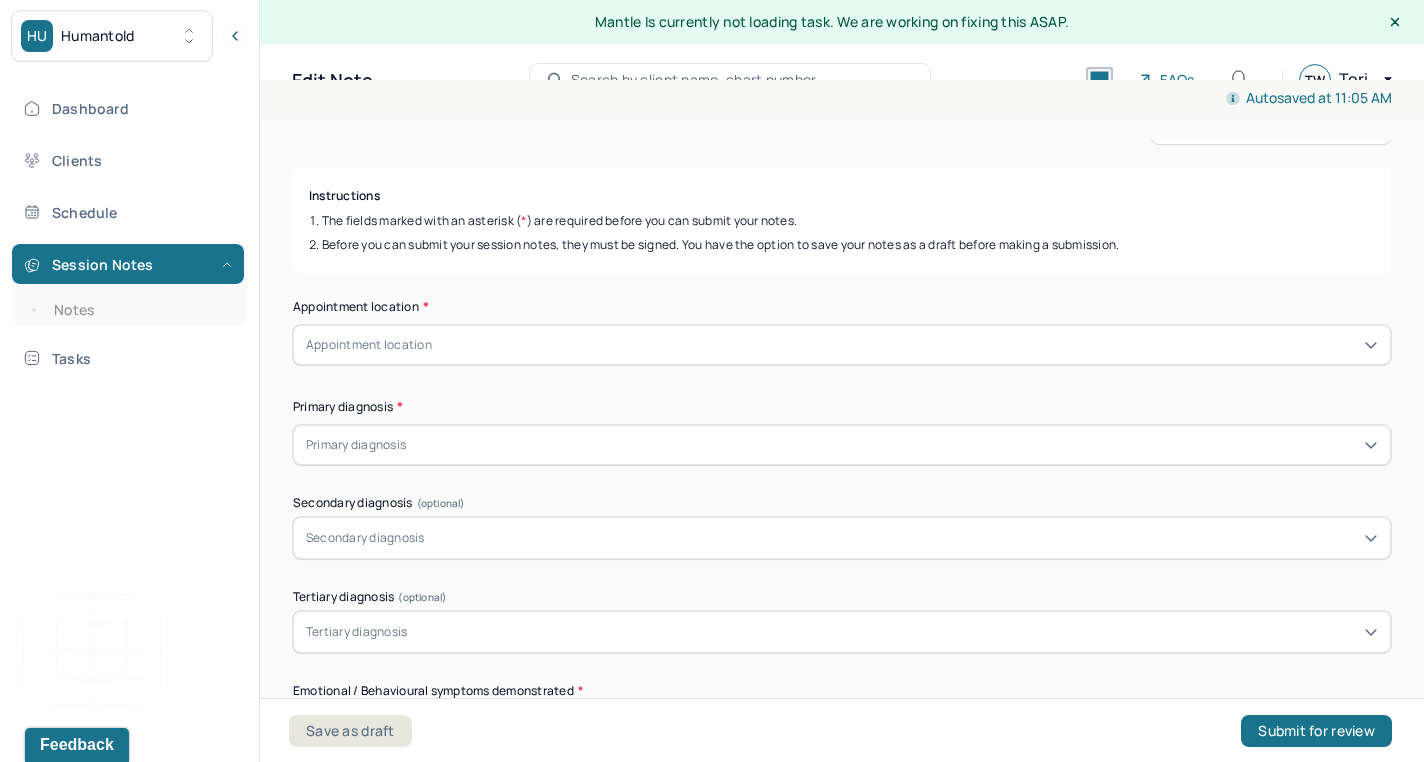 click on "Appointment location" at bounding box center [842, 345] 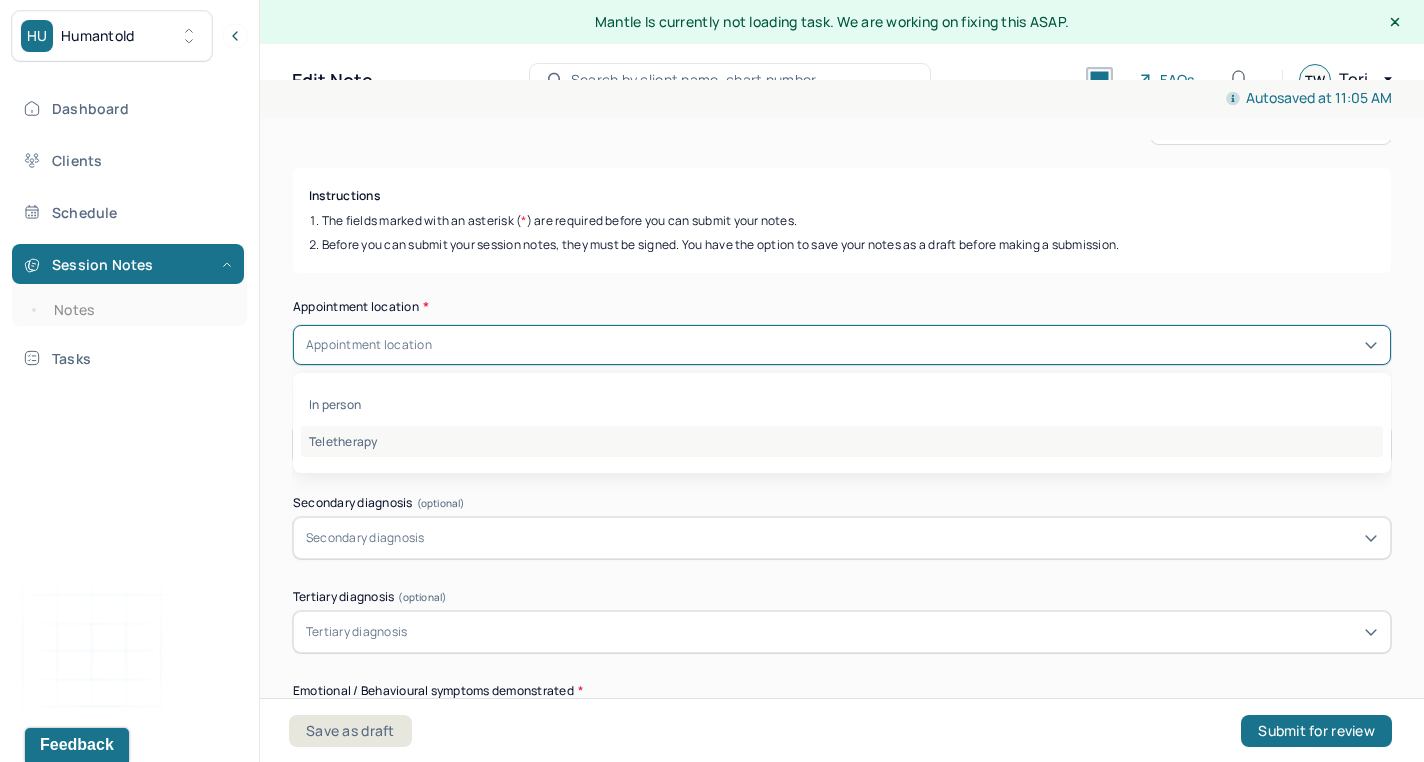 click on "Teletherapy" at bounding box center [842, 441] 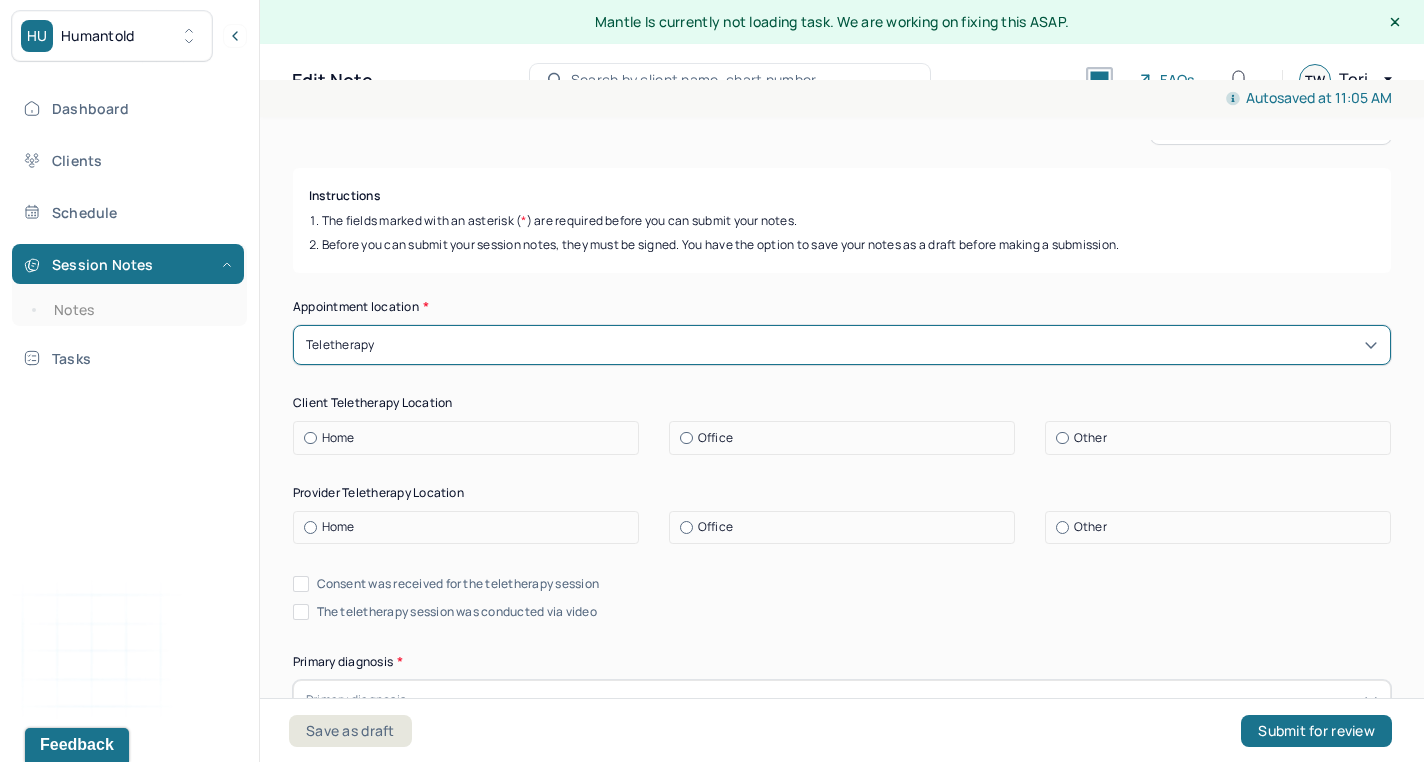 click on "Home" at bounding box center [471, 438] 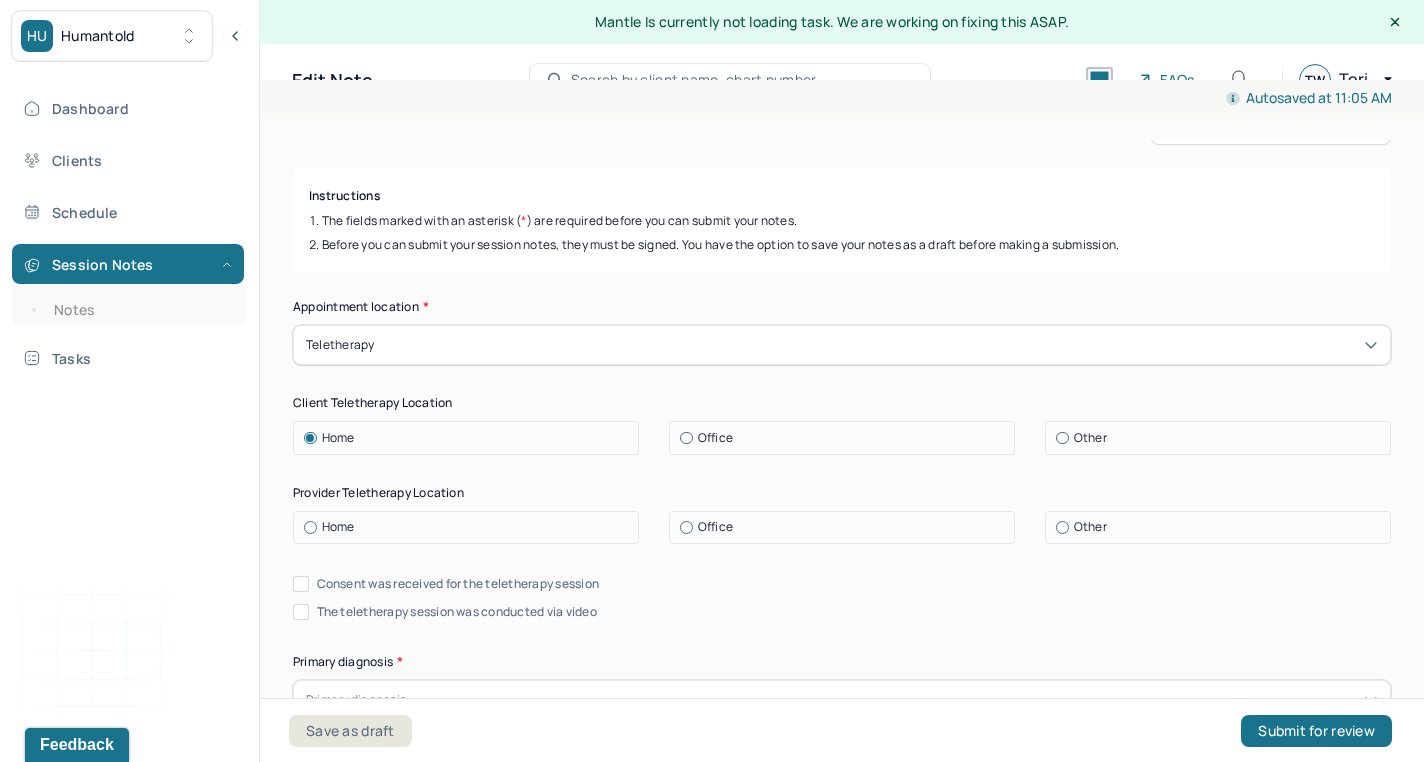 click on "Home" at bounding box center [471, 527] 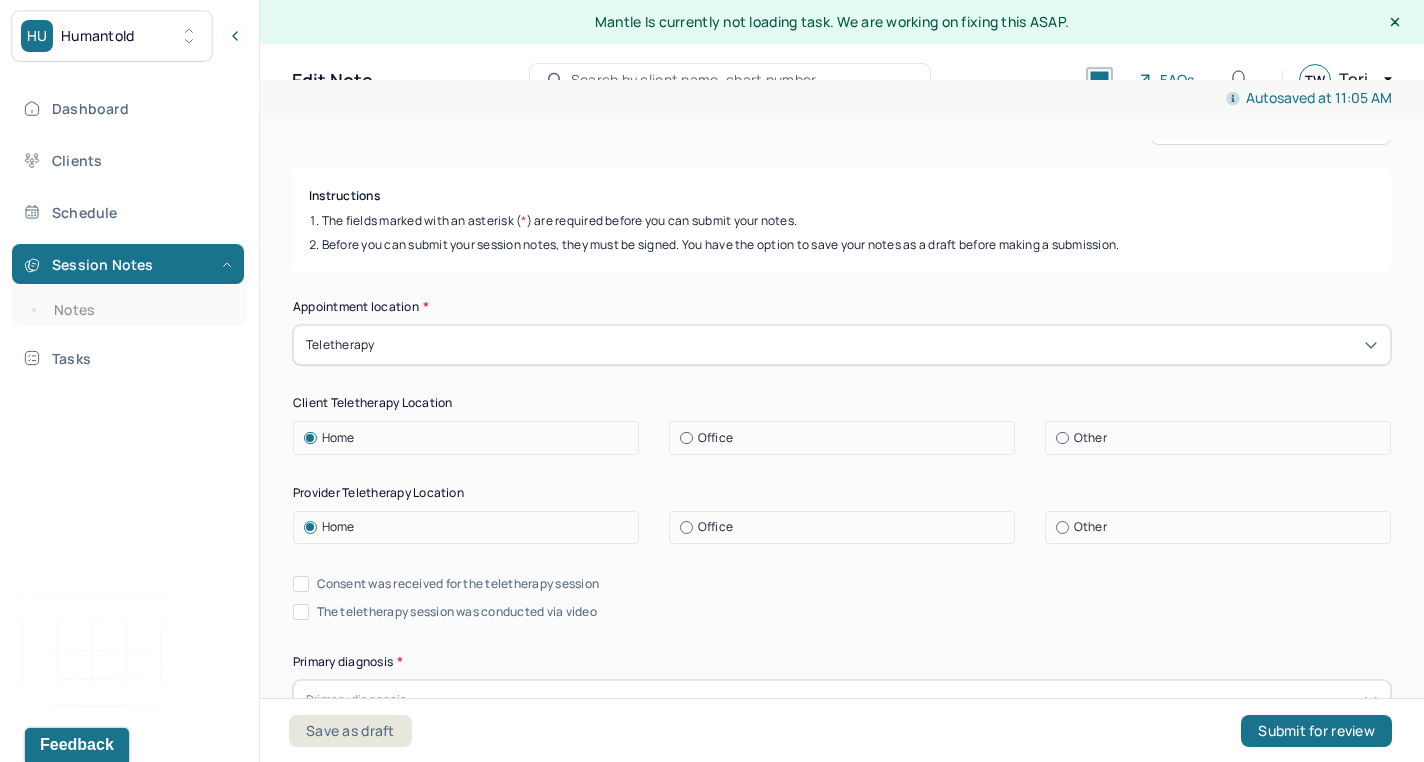 click on "Consent was received for the teletherapy session" at bounding box center (458, 584) 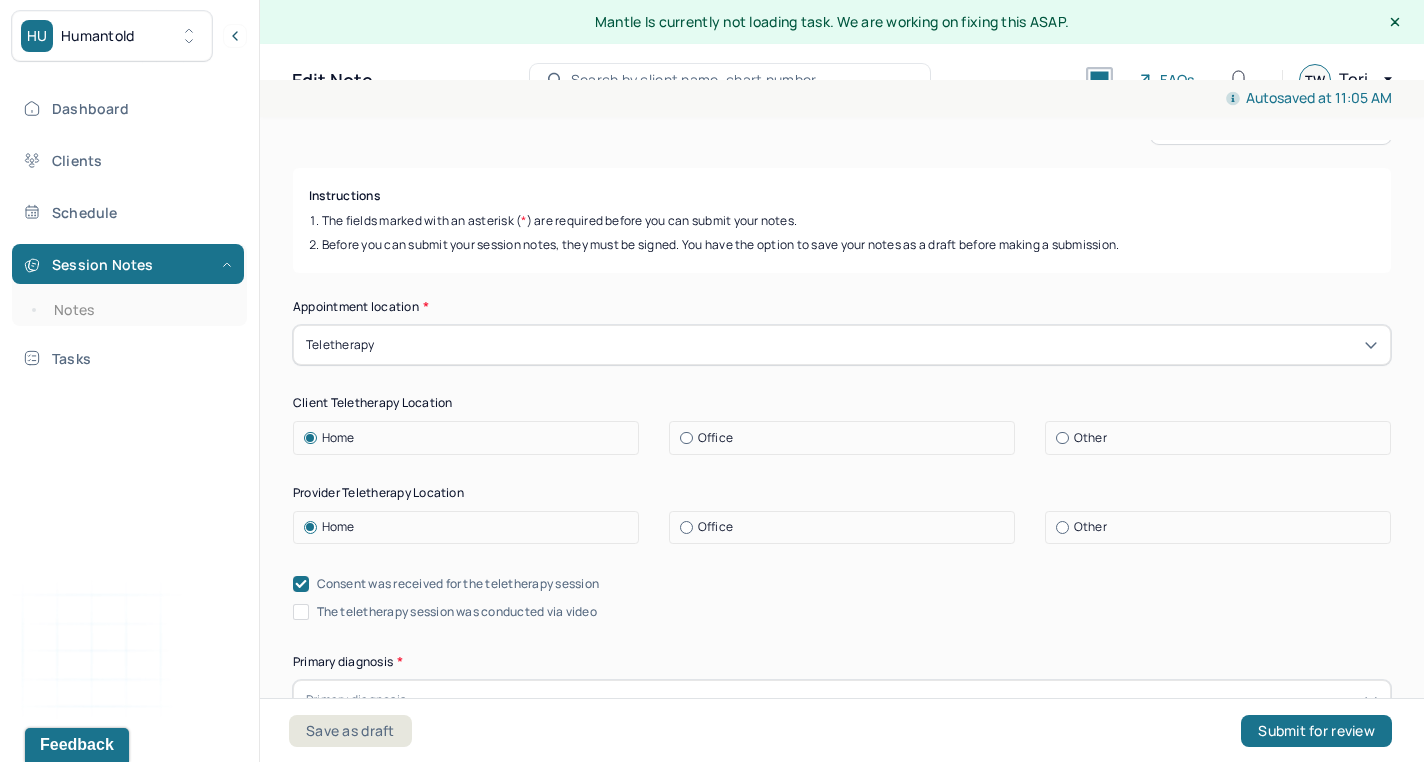 click on "The teletherapy session was conducted via video" at bounding box center [457, 612] 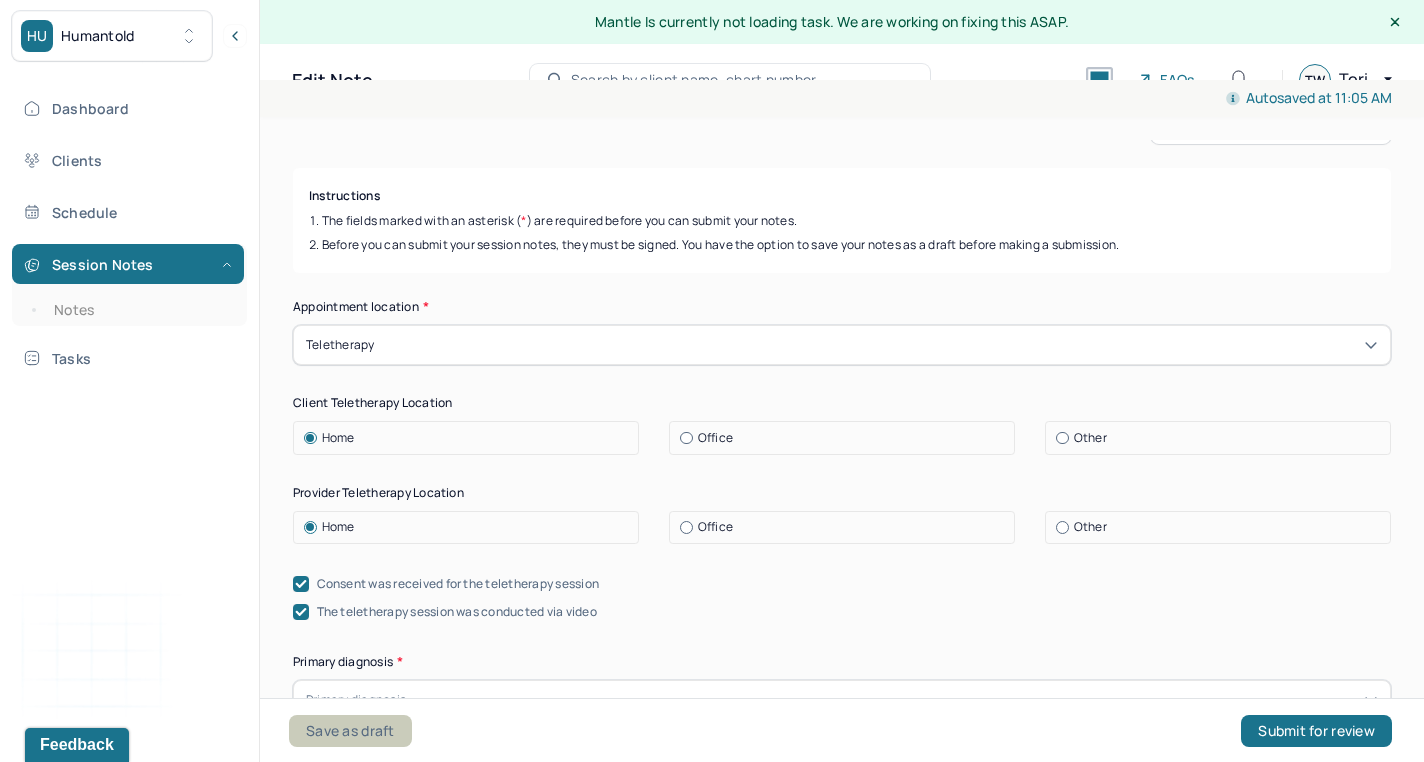 click on "Save as draft" at bounding box center [350, 731] 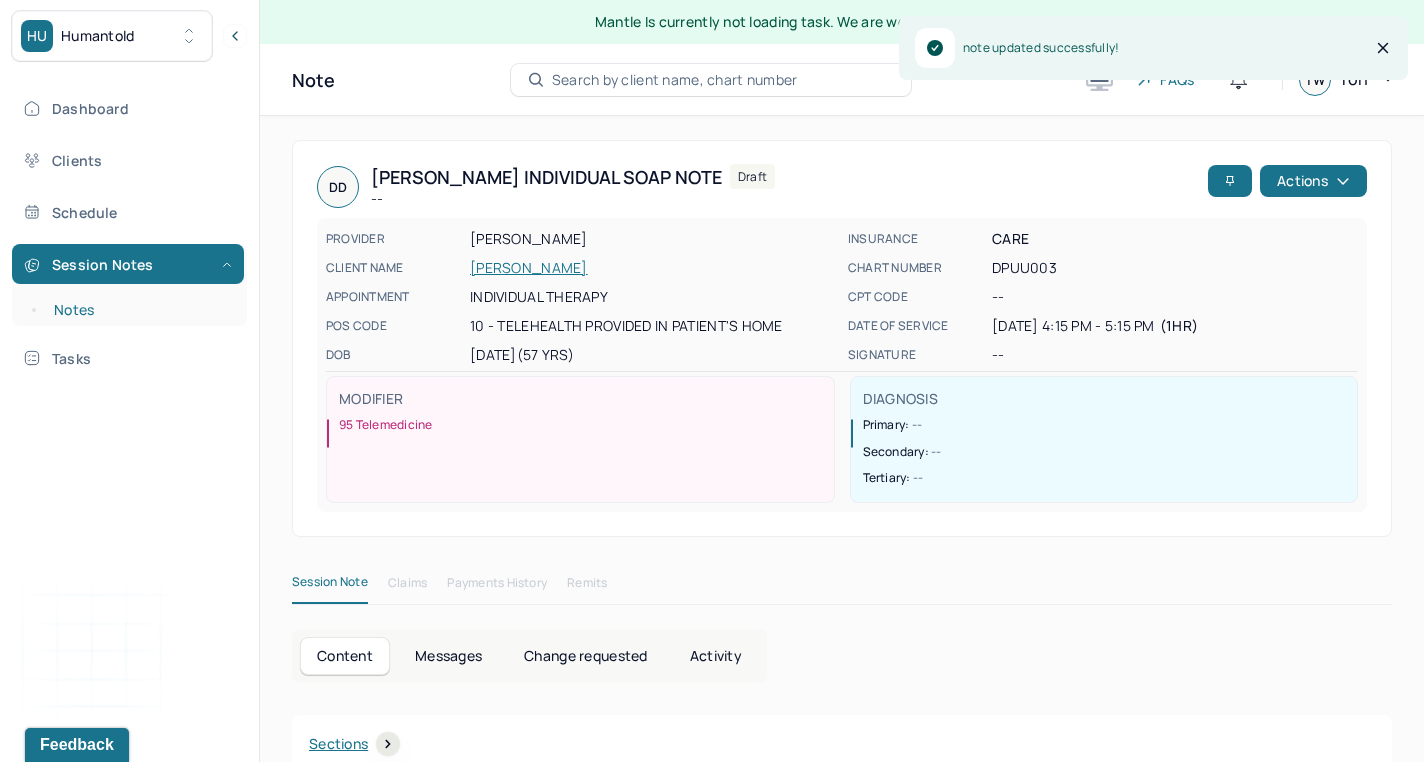 click on "Notes" at bounding box center (139, 310) 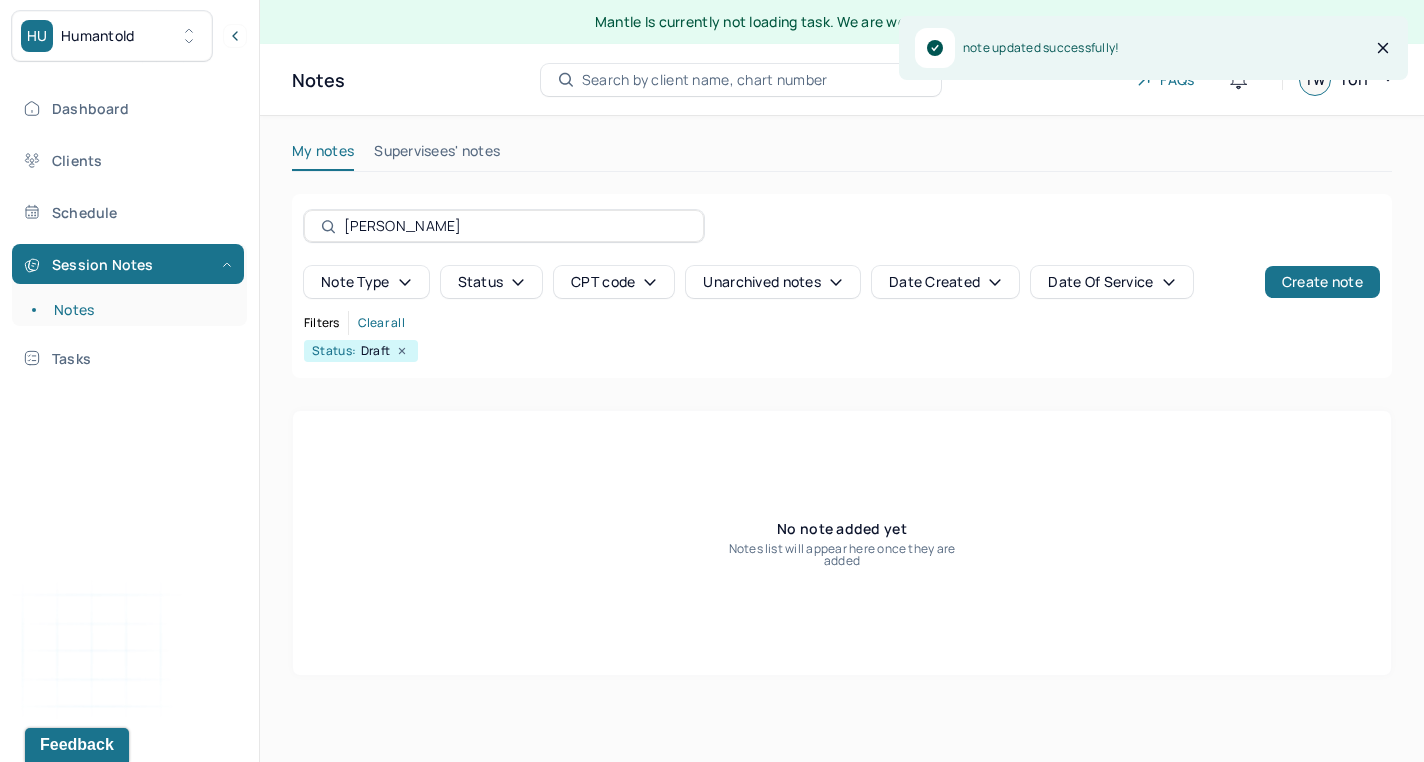 click on "Search by client name, chart number" at bounding box center [705, 80] 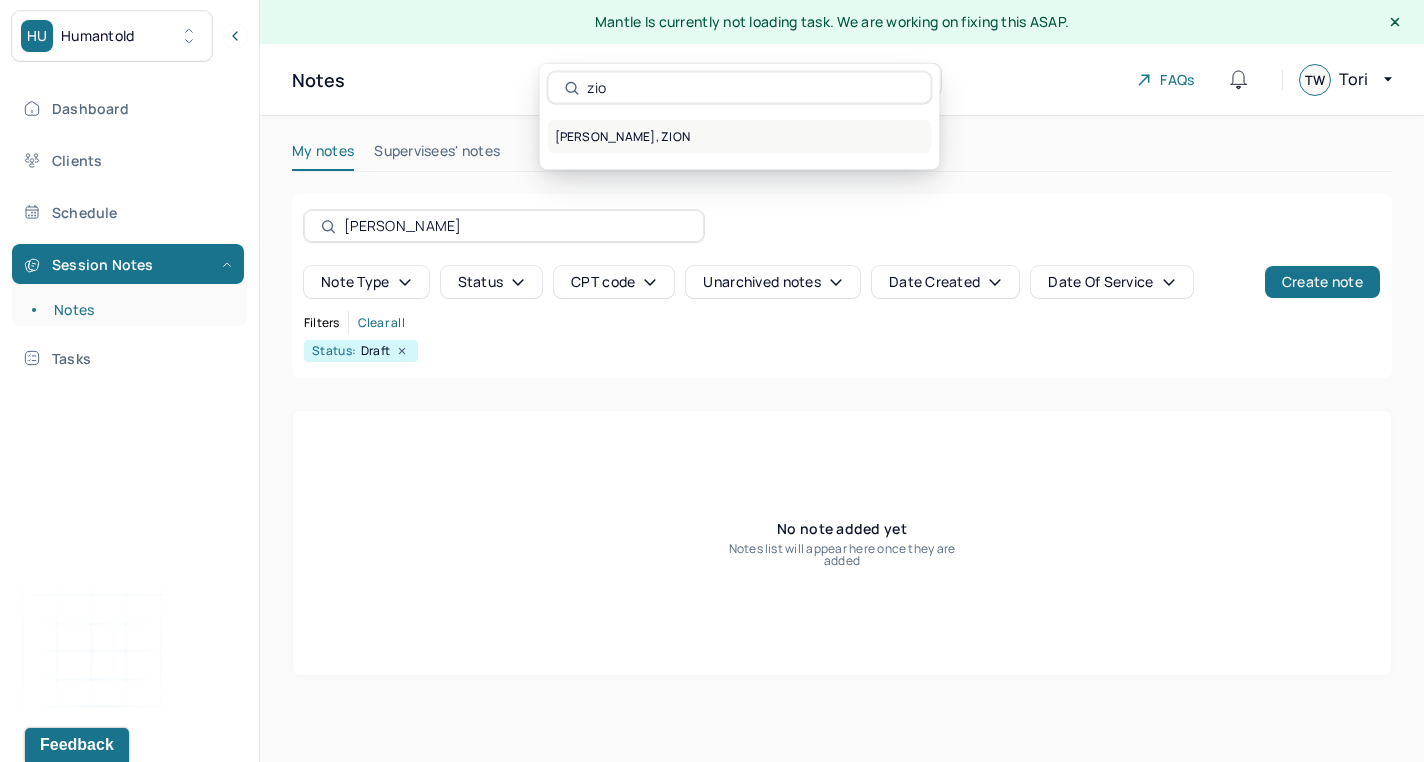 type on "zio" 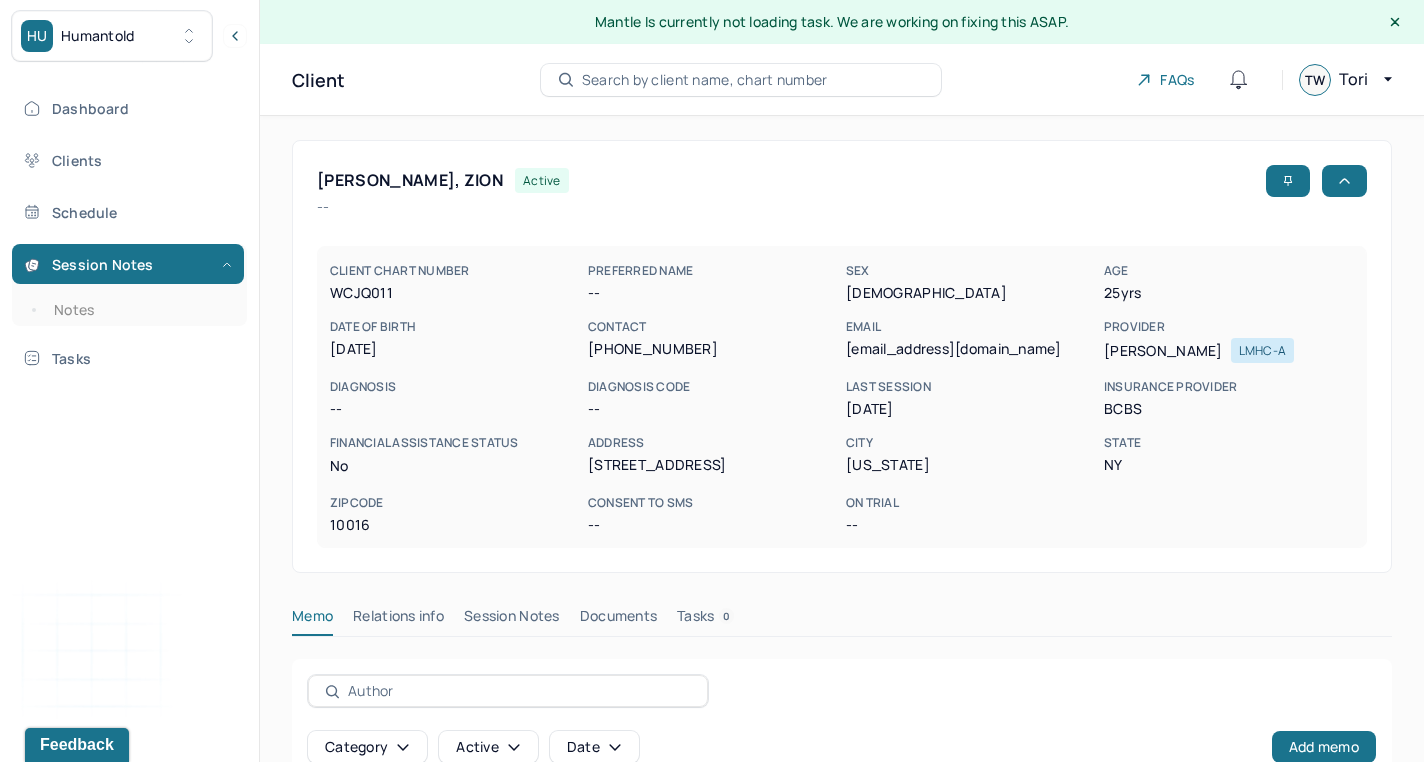 scroll, scrollTop: 83, scrollLeft: 0, axis: vertical 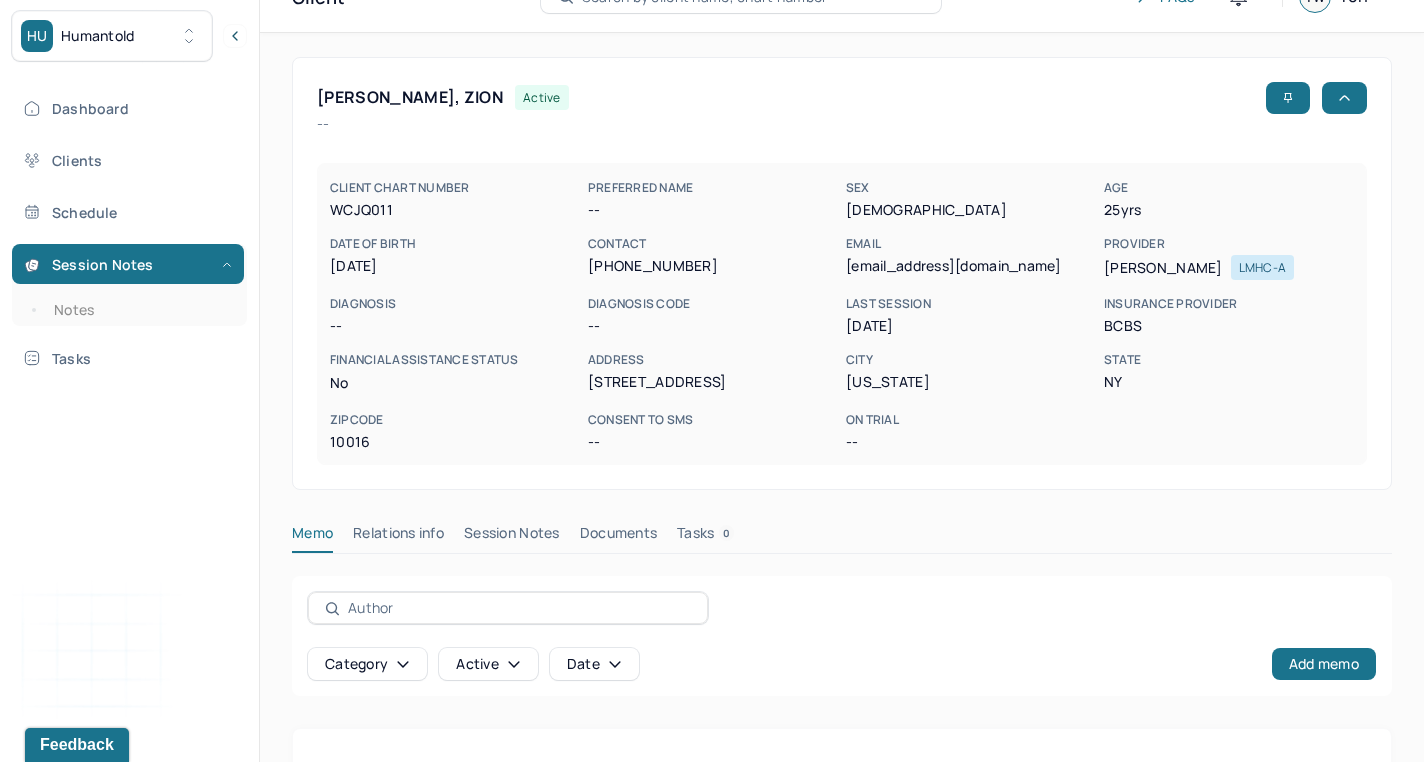 click on "Session Notes" at bounding box center [512, 537] 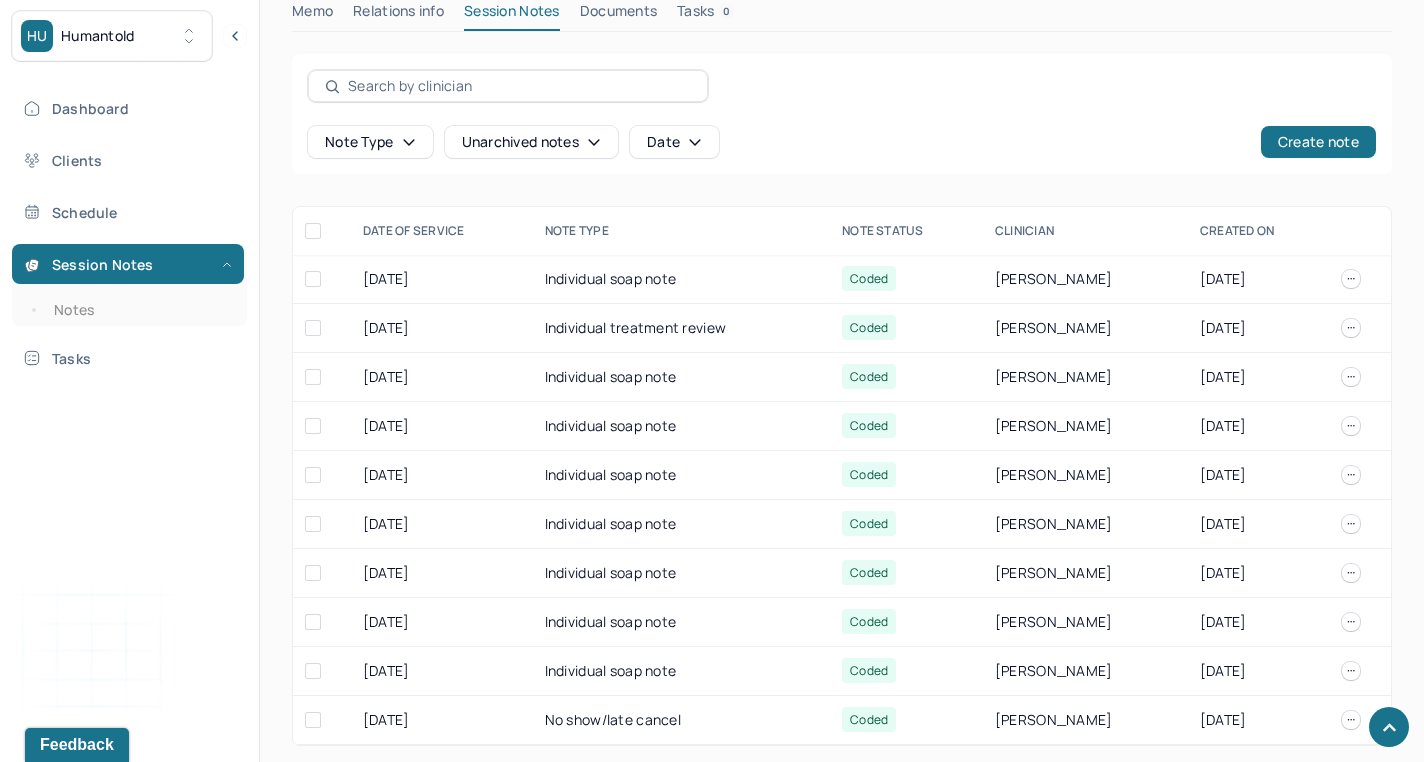 scroll, scrollTop: 613, scrollLeft: 0, axis: vertical 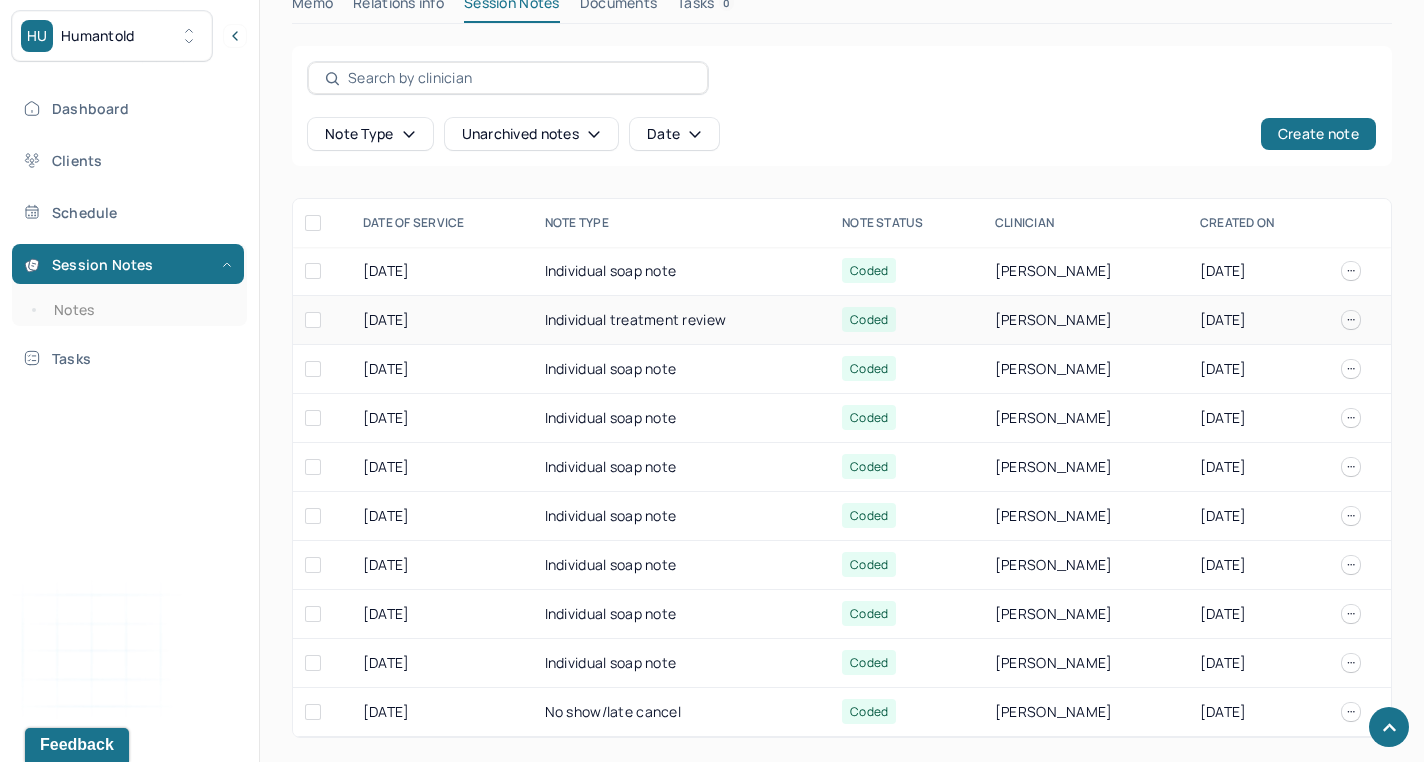 click on "Individual treatment review" at bounding box center (681, 320) 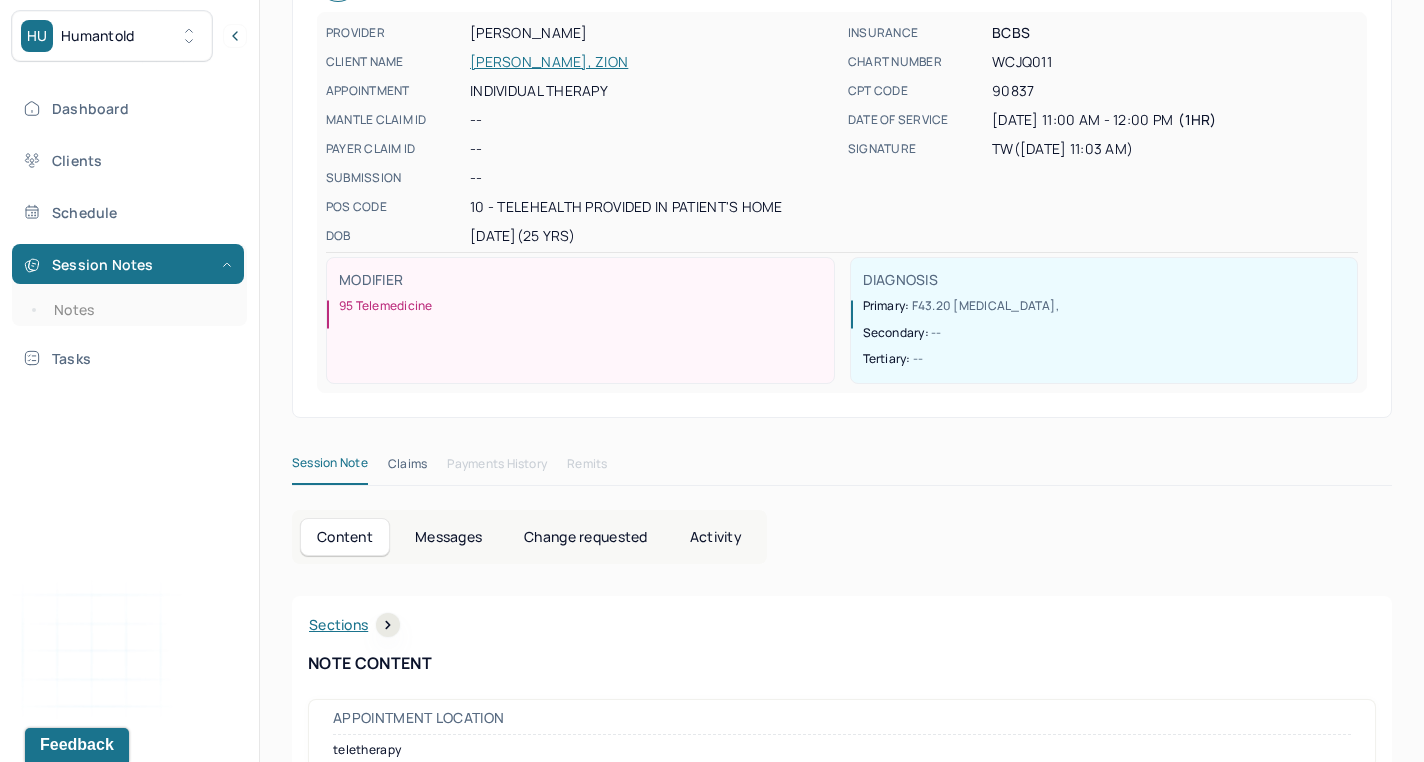 scroll, scrollTop: 186, scrollLeft: 0, axis: vertical 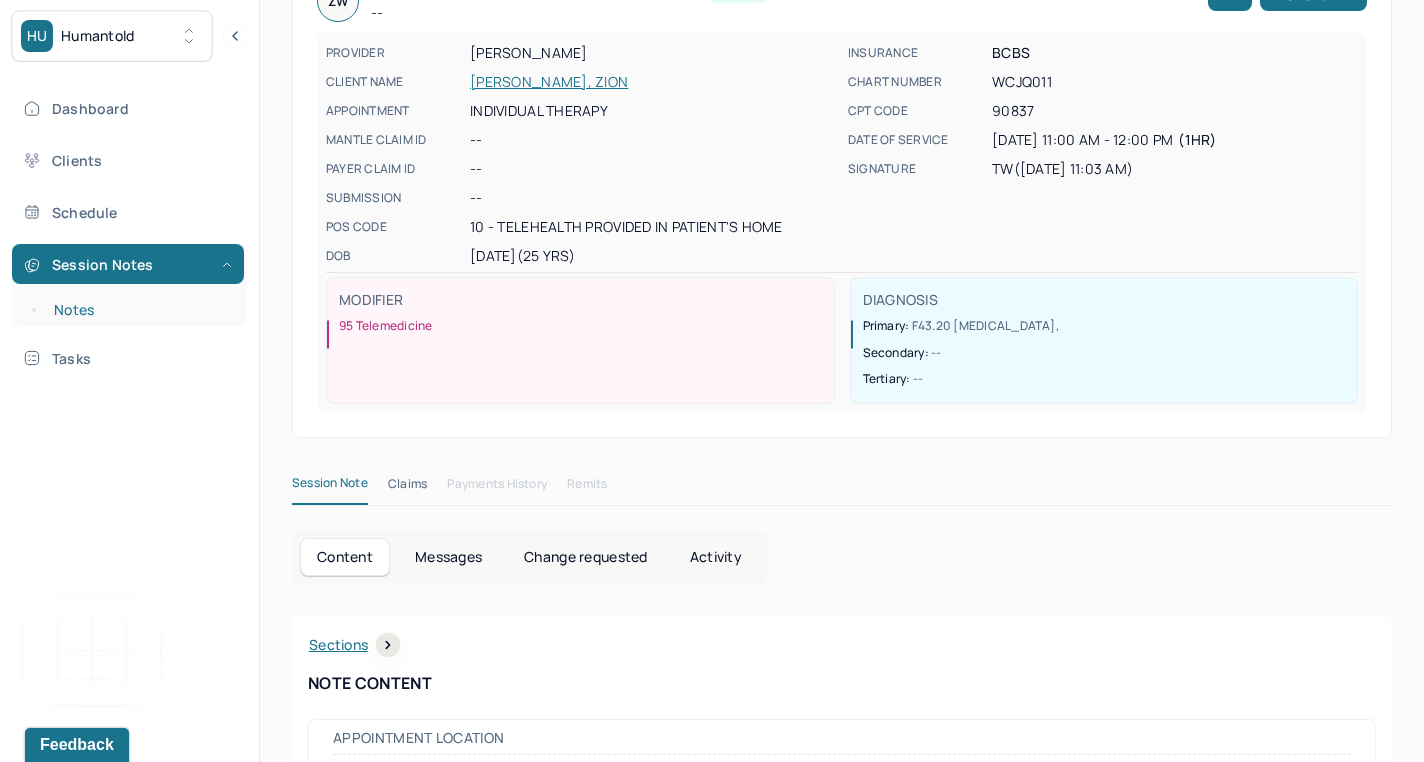 click on "Notes" at bounding box center (139, 310) 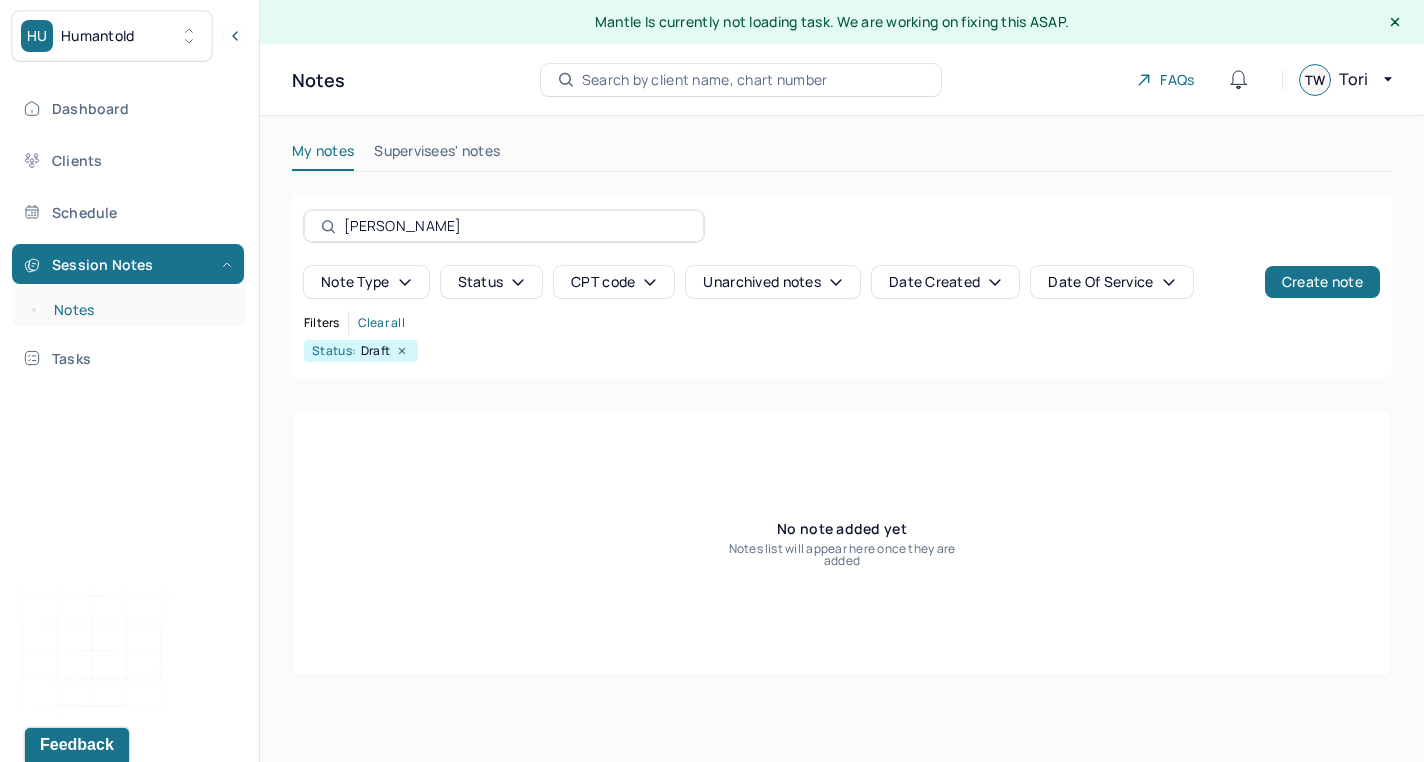 click on "Notes" at bounding box center (139, 310) 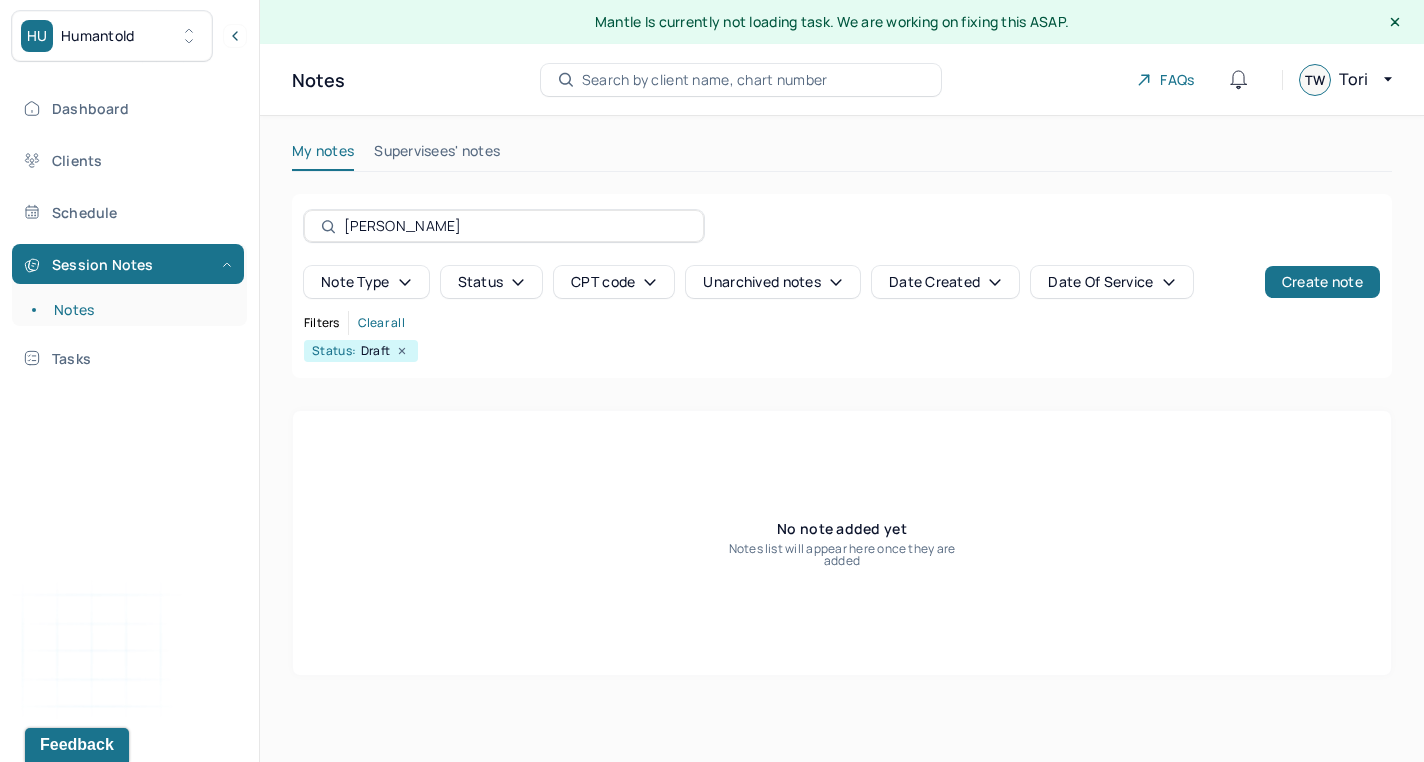 click on "Search by client name, chart number" at bounding box center [705, 80] 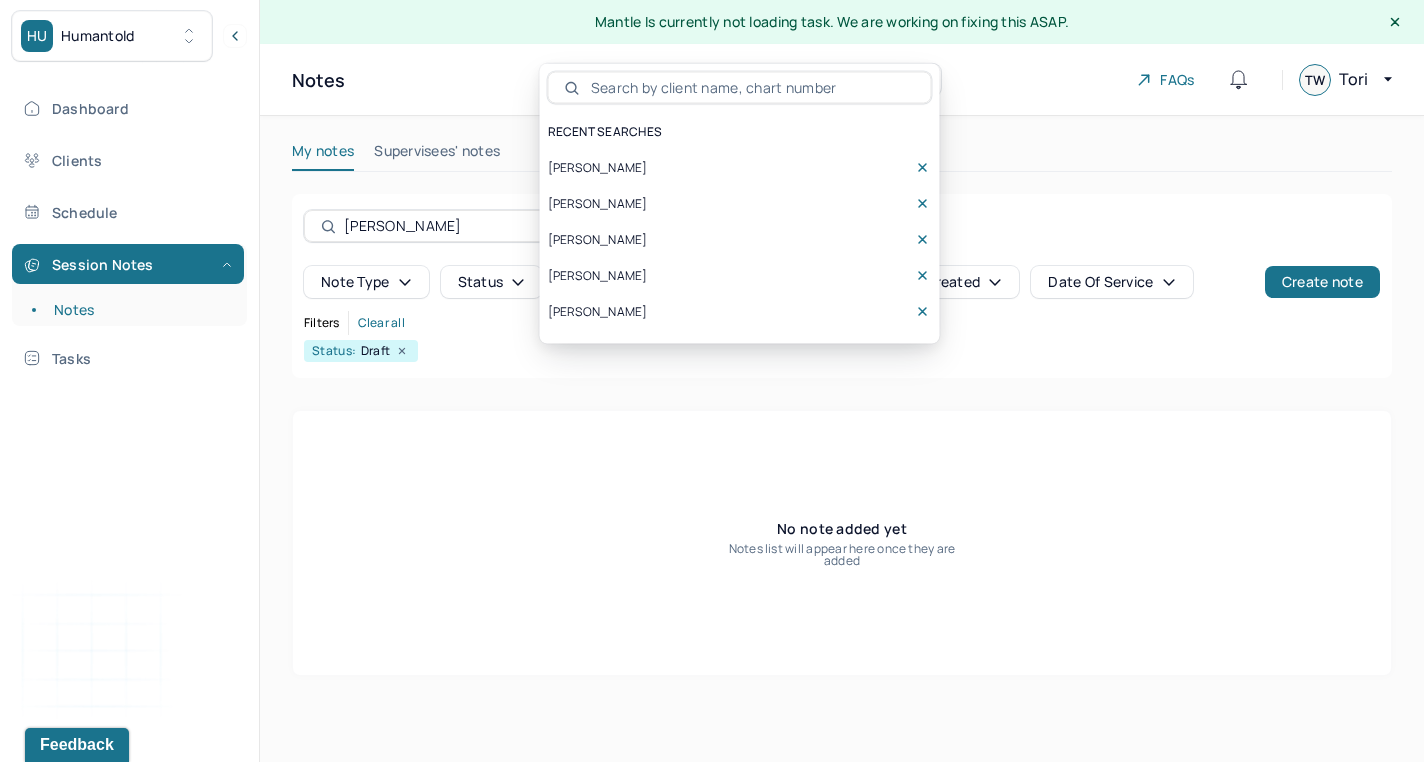 click on "[PERSON_NAME]" at bounding box center (740, 168) 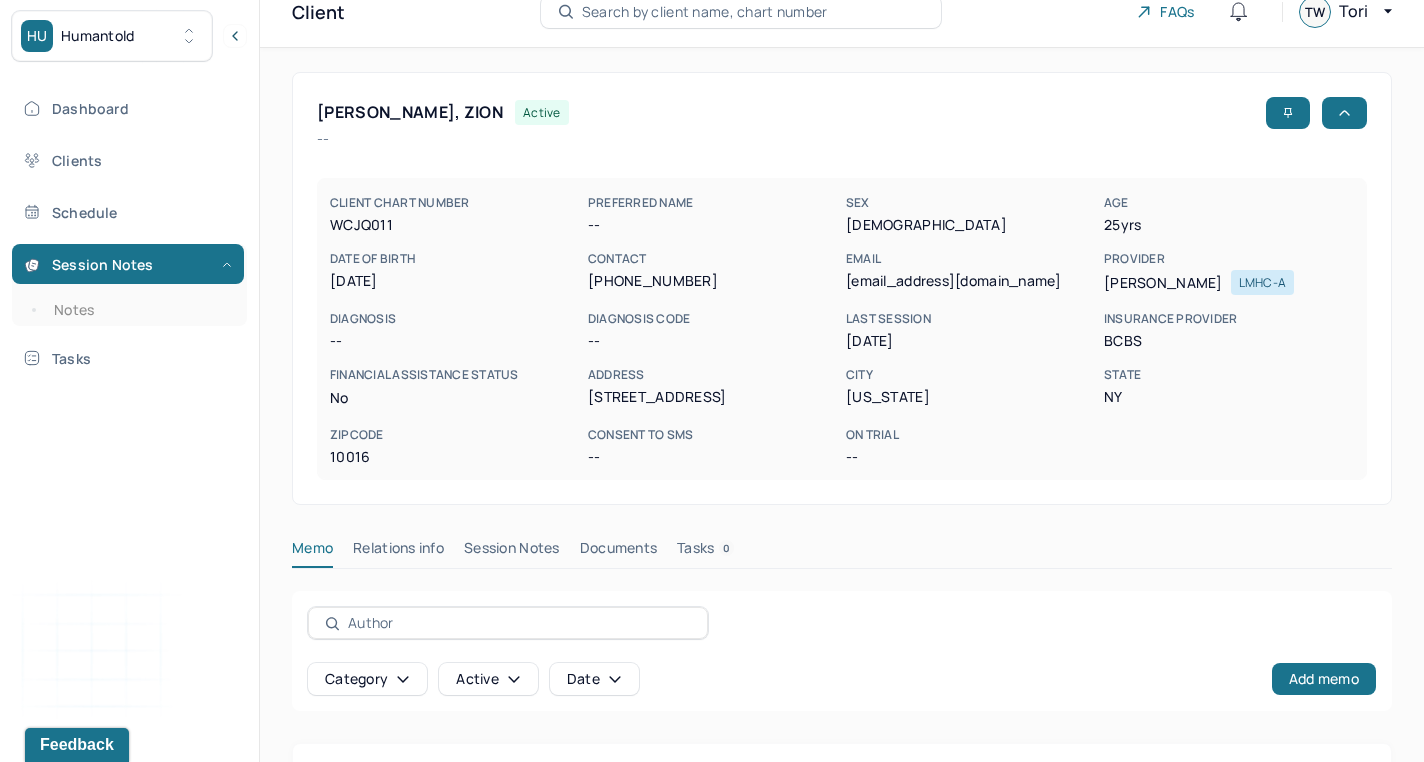 scroll, scrollTop: 185, scrollLeft: 0, axis: vertical 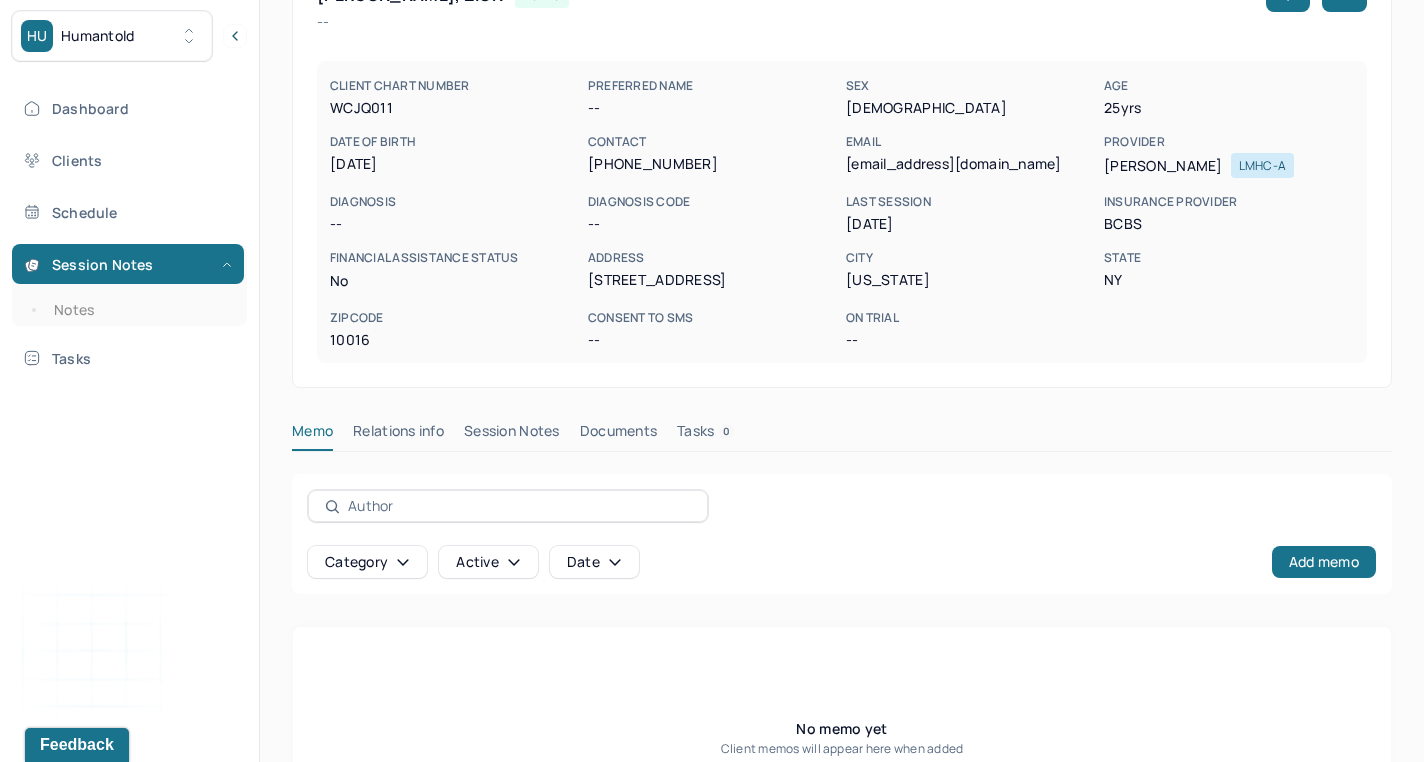 click on "Session Notes" at bounding box center (512, 435) 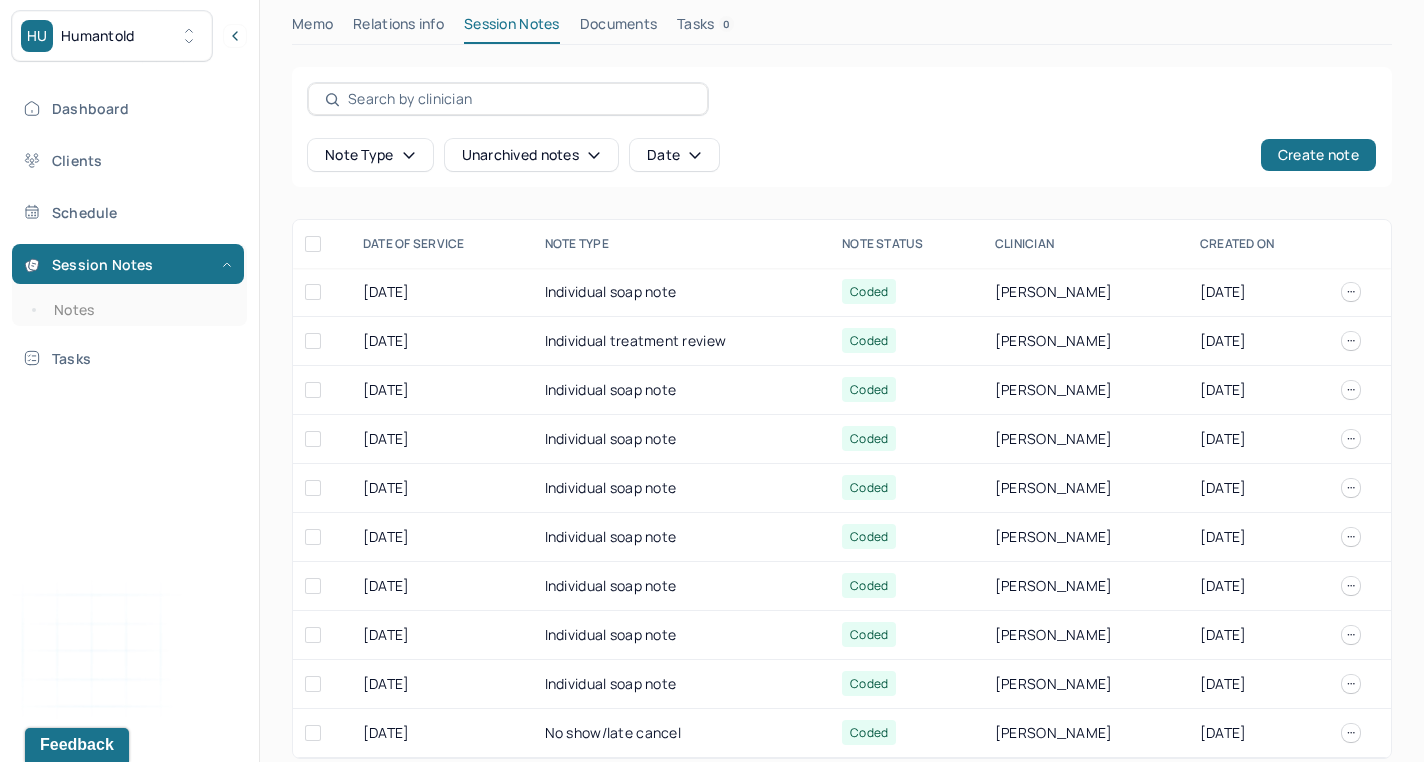 scroll, scrollTop: 613, scrollLeft: 0, axis: vertical 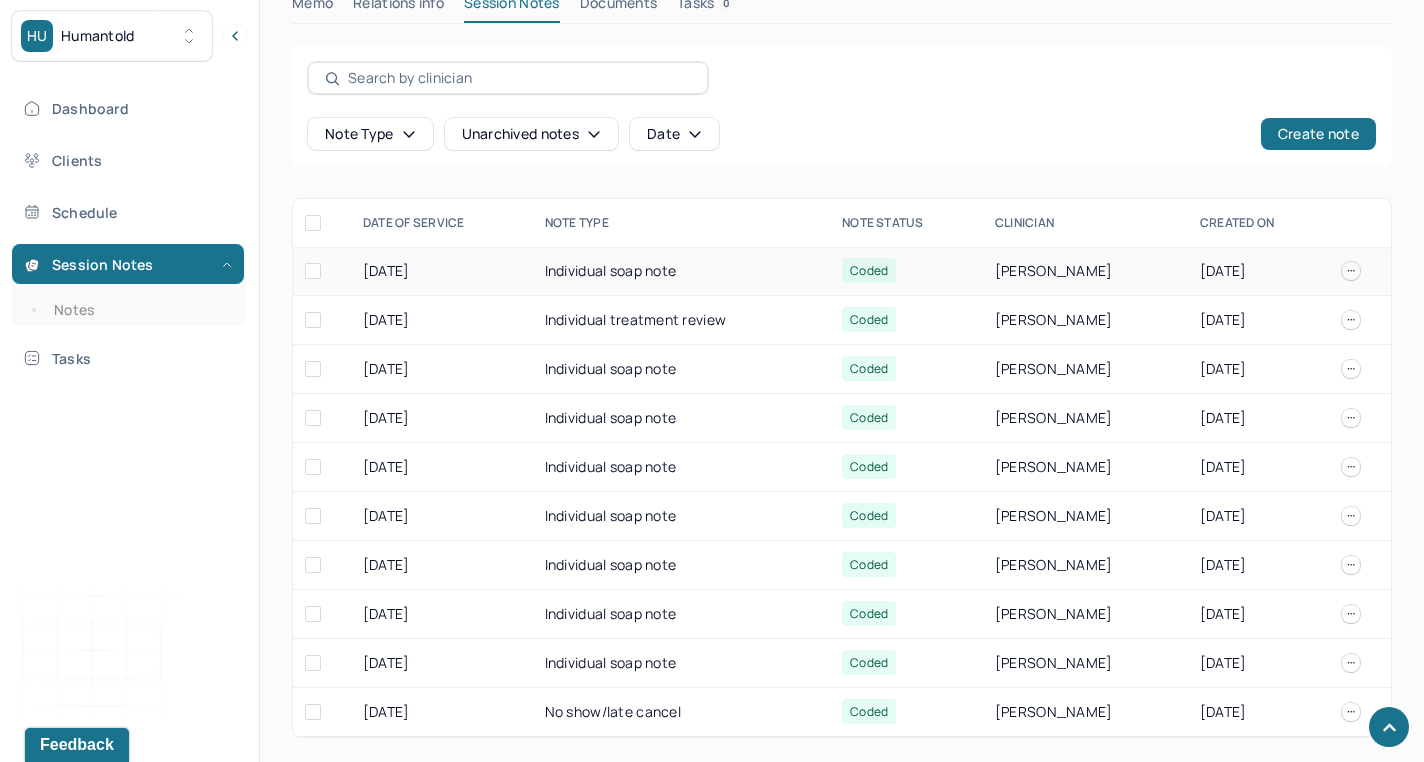 click on "[DATE]" at bounding box center (442, 271) 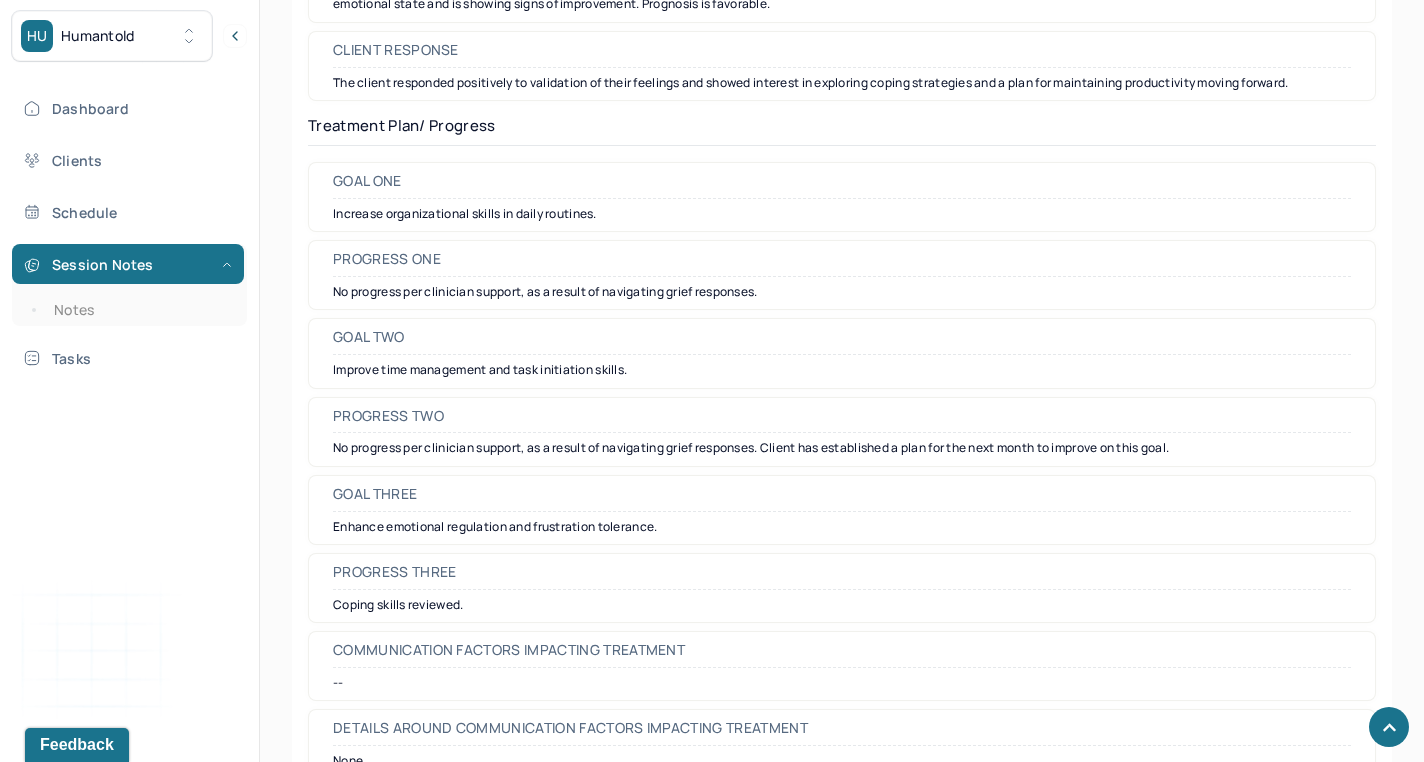 scroll, scrollTop: 2848, scrollLeft: 0, axis: vertical 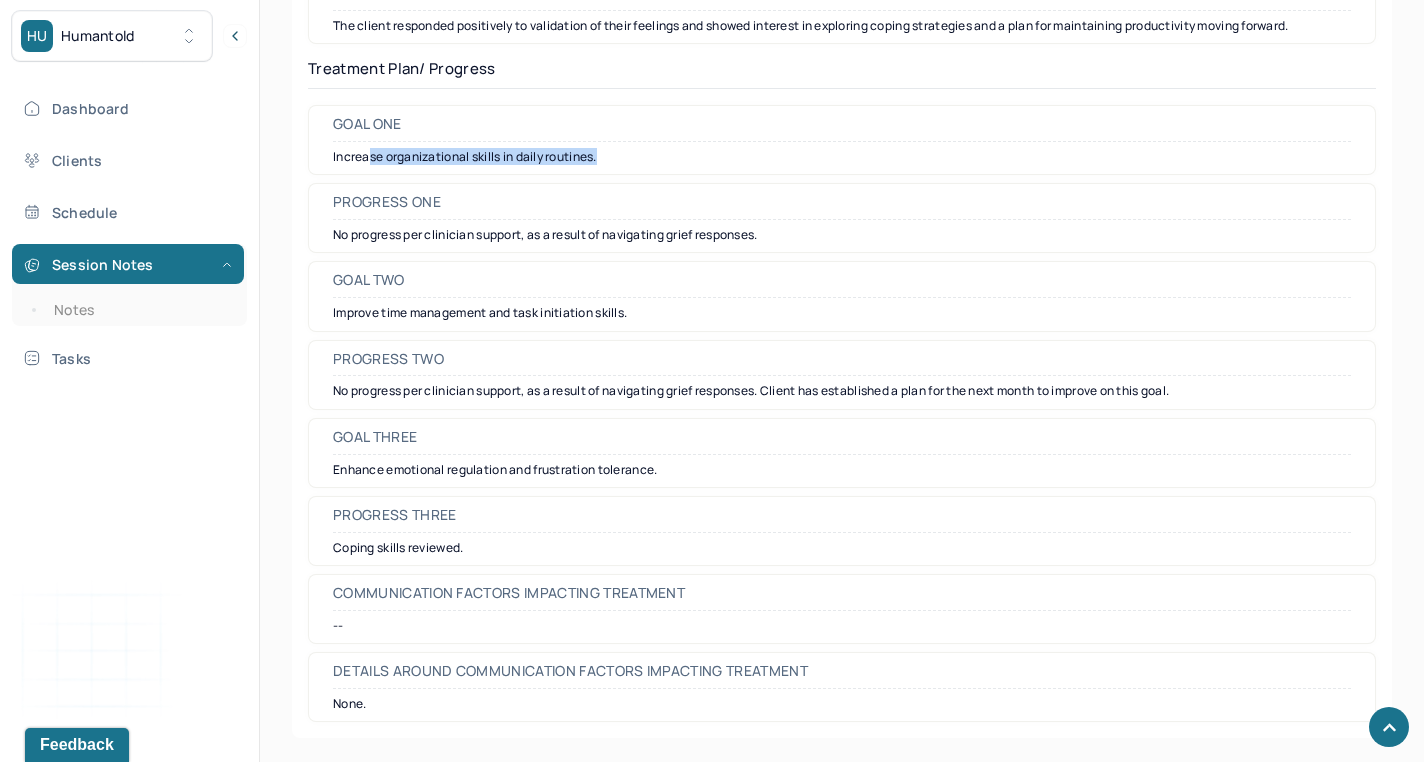 drag, startPoint x: 606, startPoint y: 159, endPoint x: 360, endPoint y: 148, distance: 246.24582 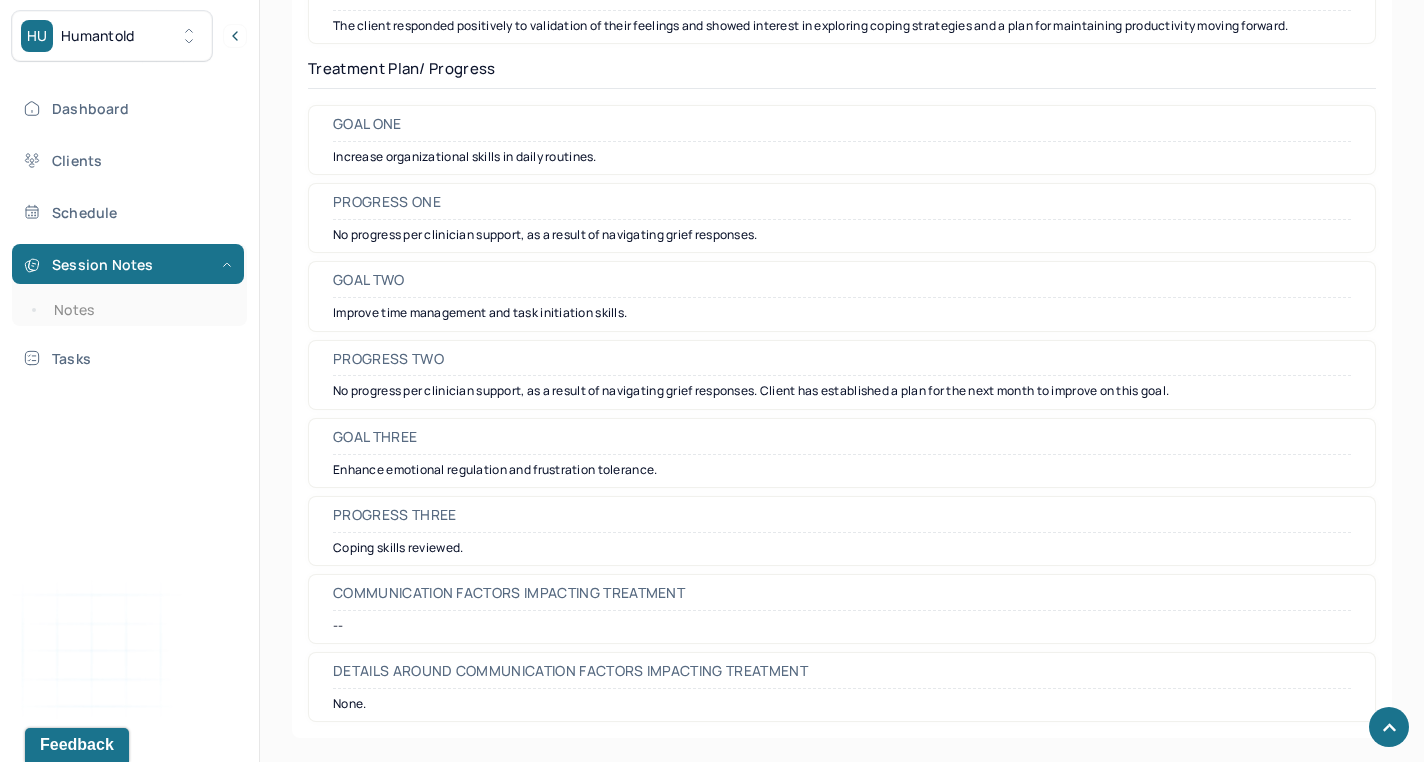 click on "Increase organizational skills in daily routines." at bounding box center (842, 157) 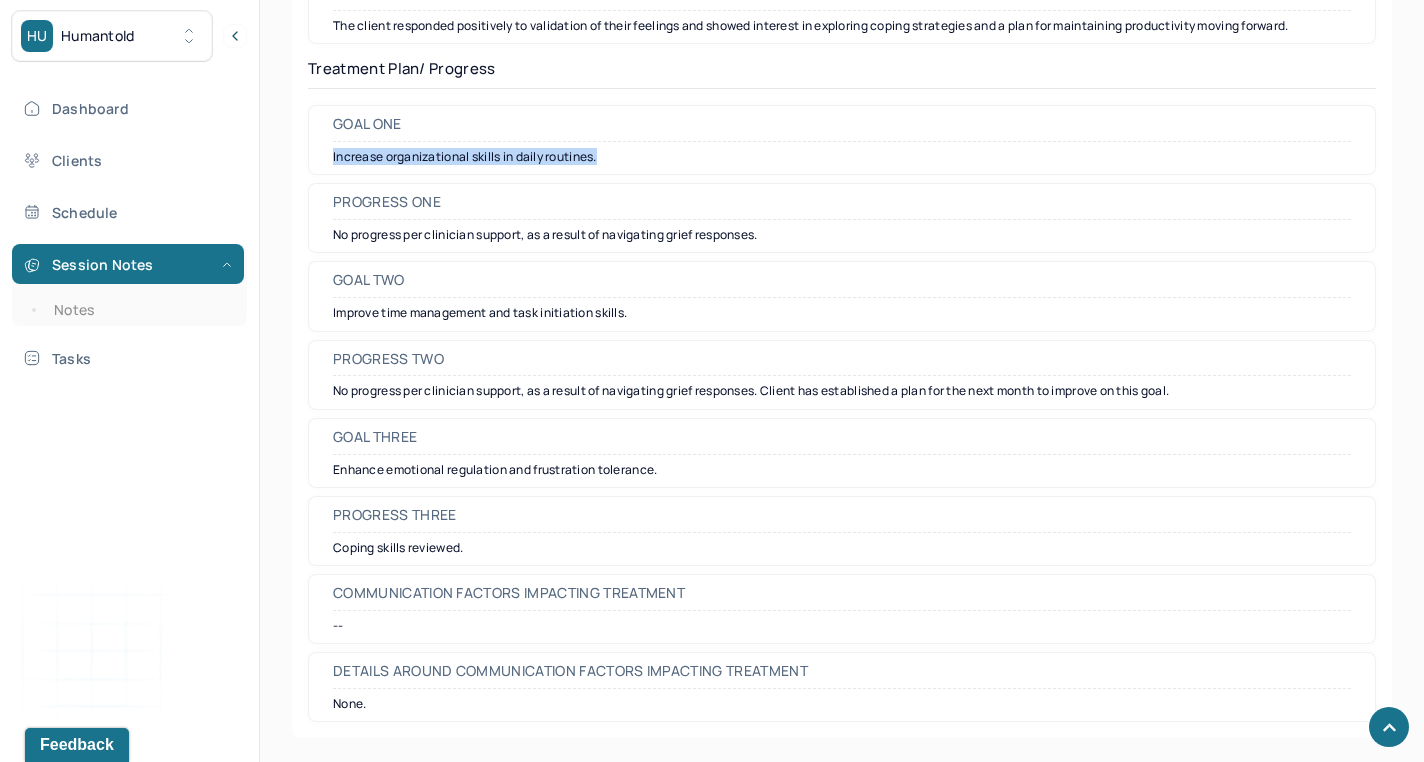 drag, startPoint x: 610, startPoint y: 156, endPoint x: 320, endPoint y: 145, distance: 290.20856 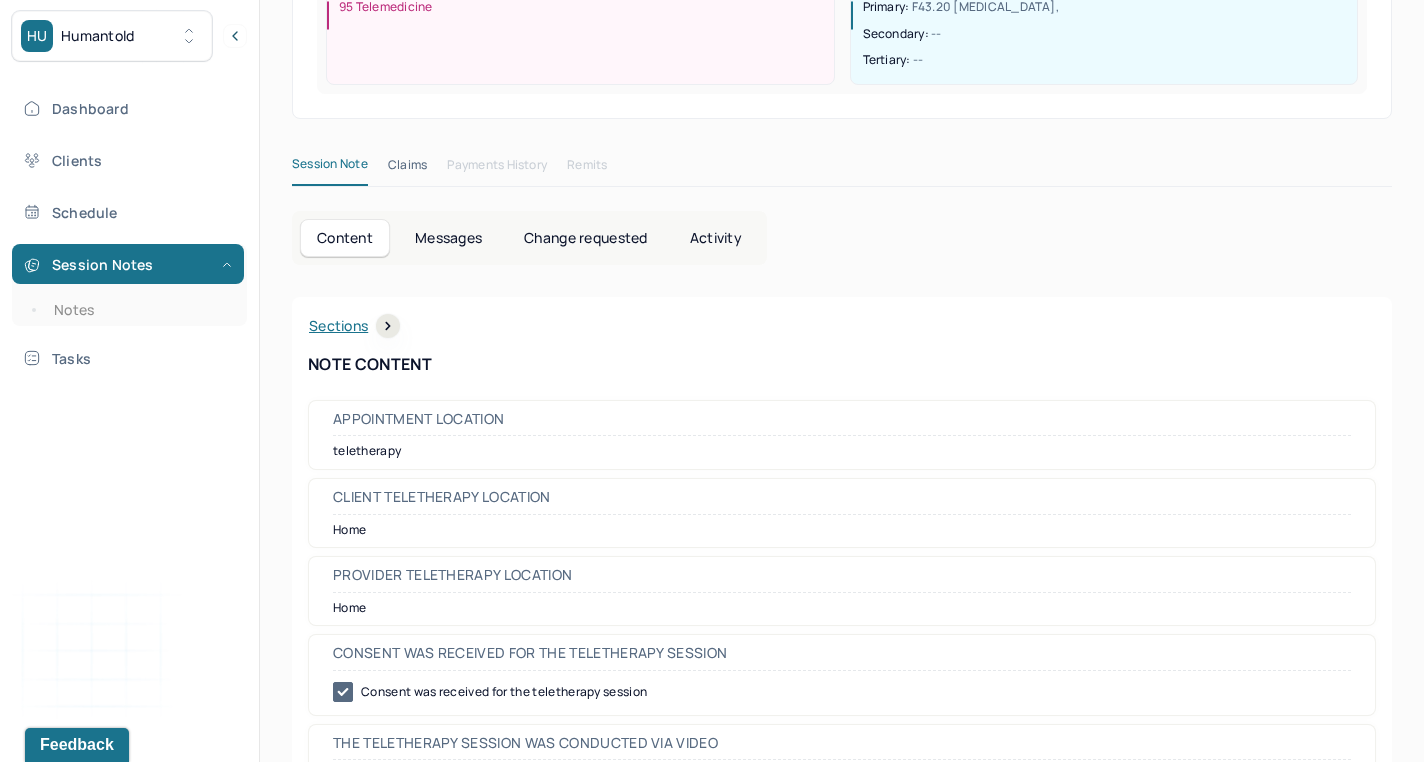 scroll, scrollTop: 0, scrollLeft: 0, axis: both 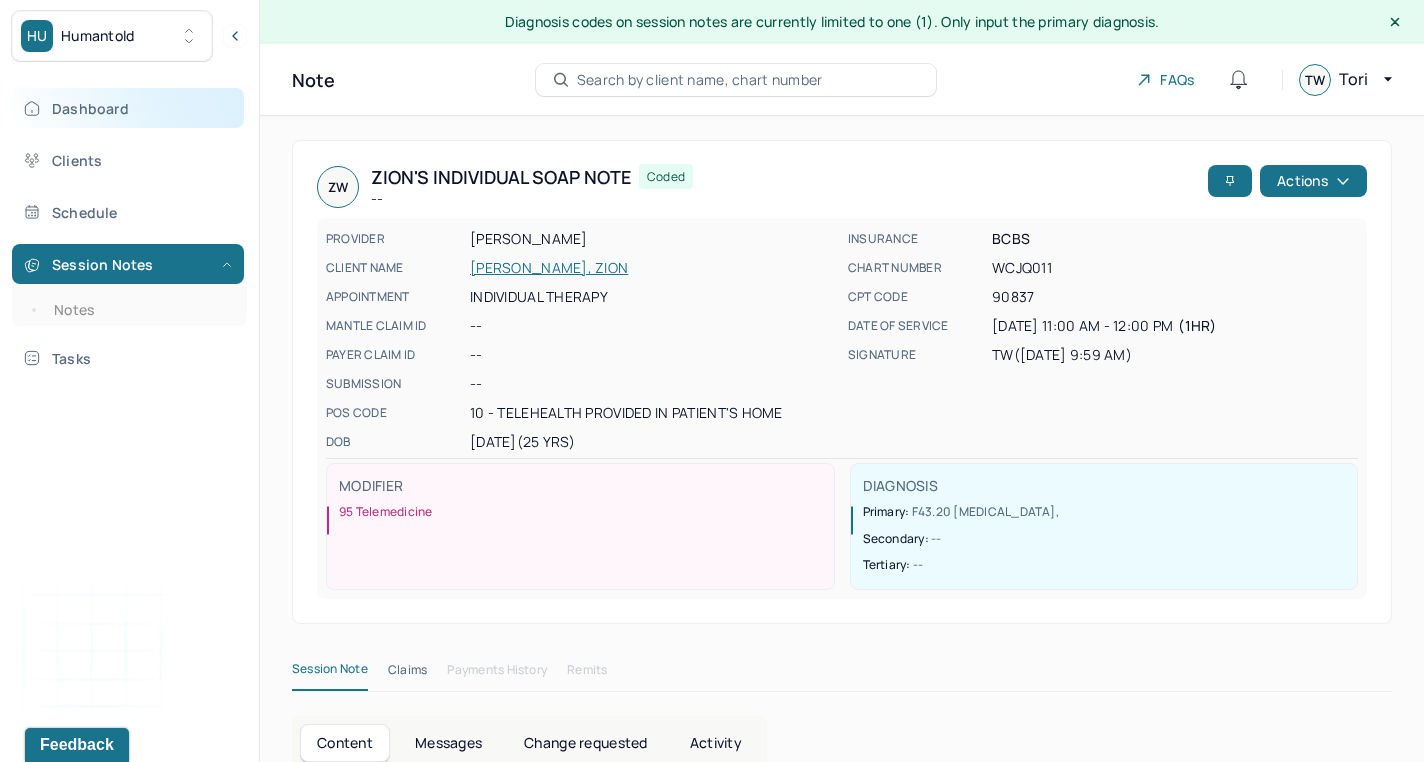 click on "Dashboard" at bounding box center (128, 108) 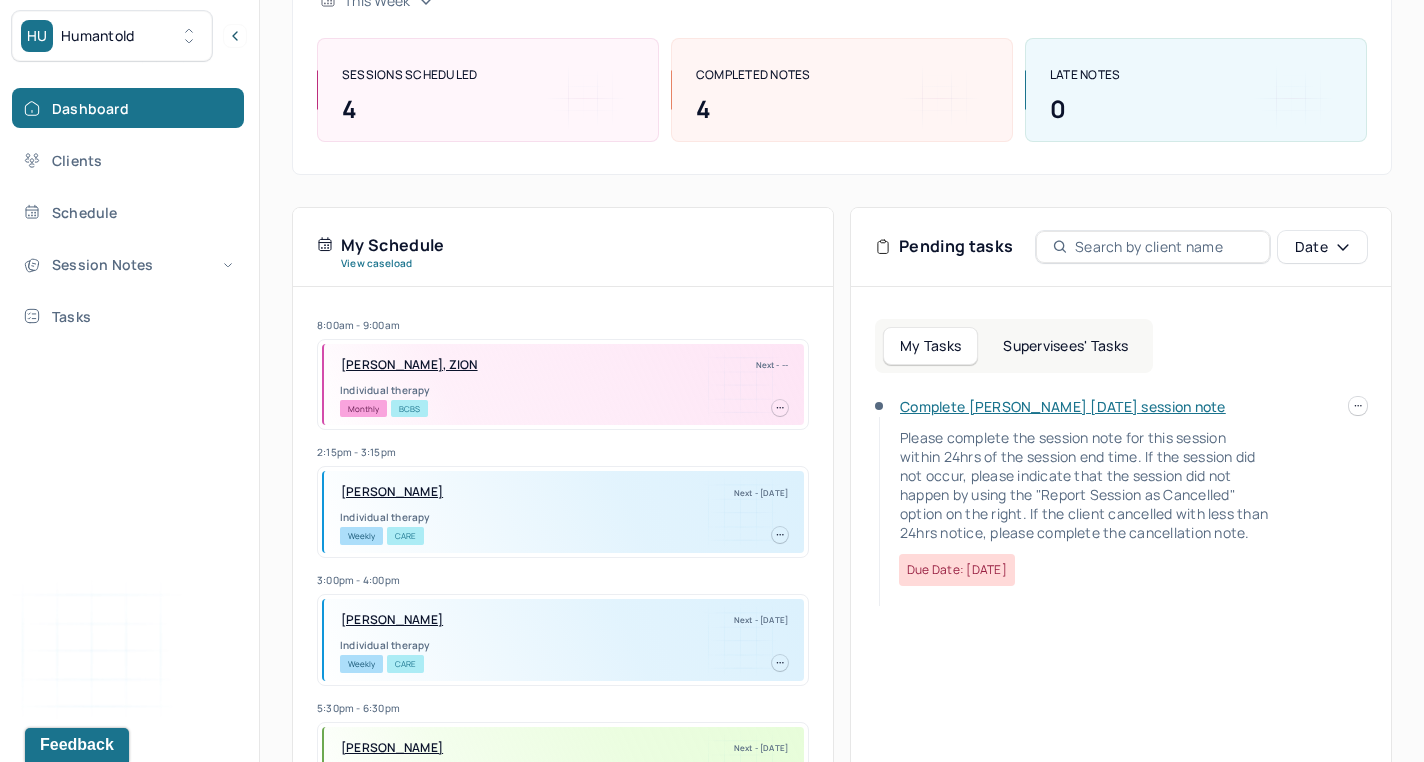 scroll, scrollTop: 293, scrollLeft: 0, axis: vertical 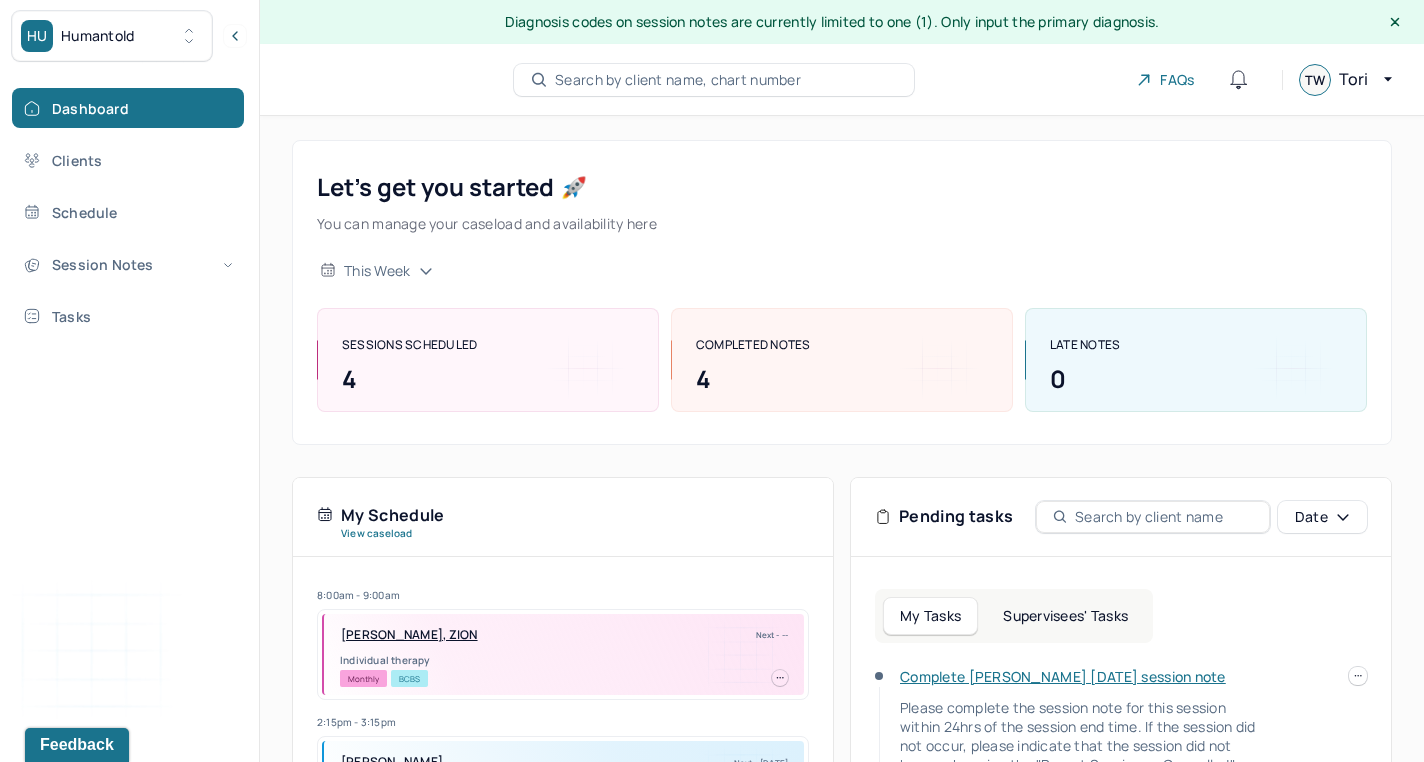click on "Search by client name, chart number" at bounding box center (678, 80) 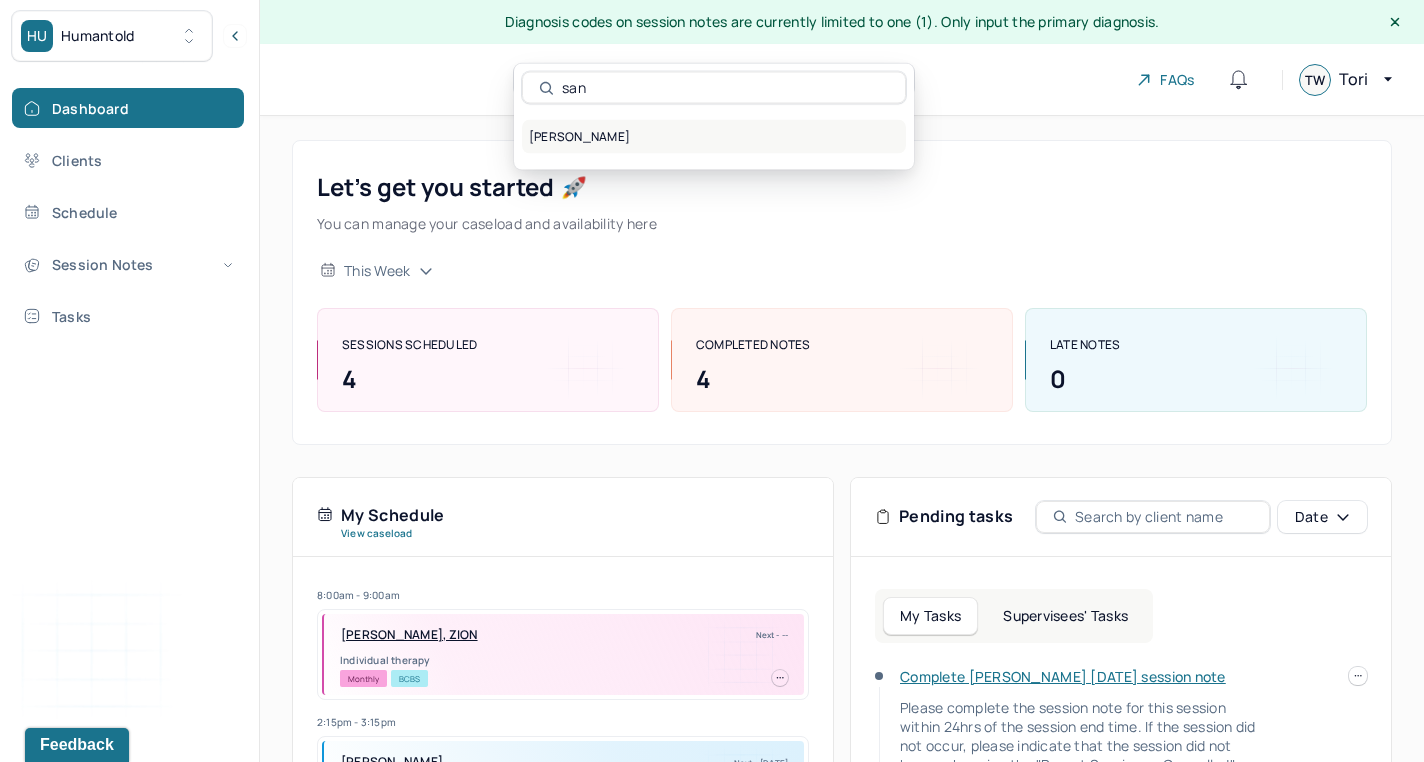 type on "san" 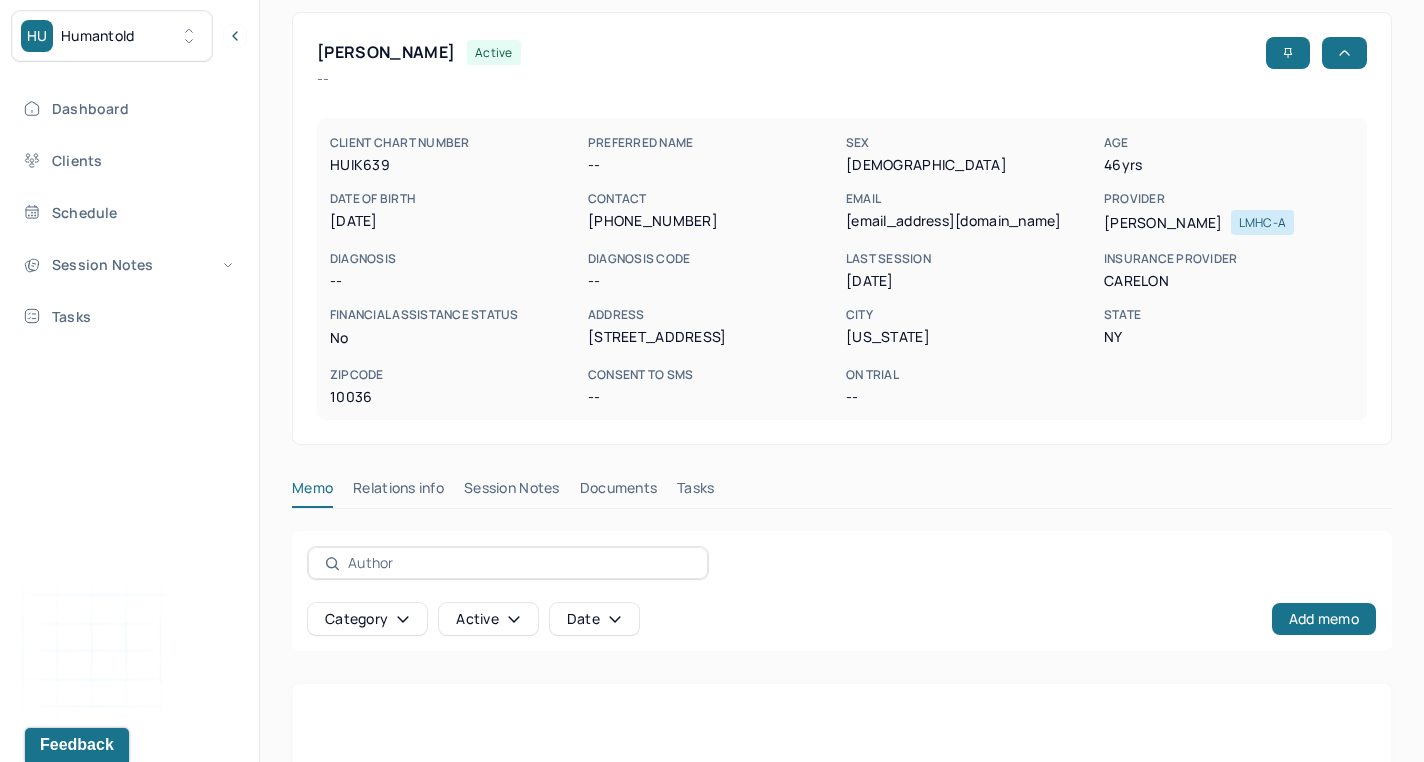 scroll, scrollTop: 168, scrollLeft: 0, axis: vertical 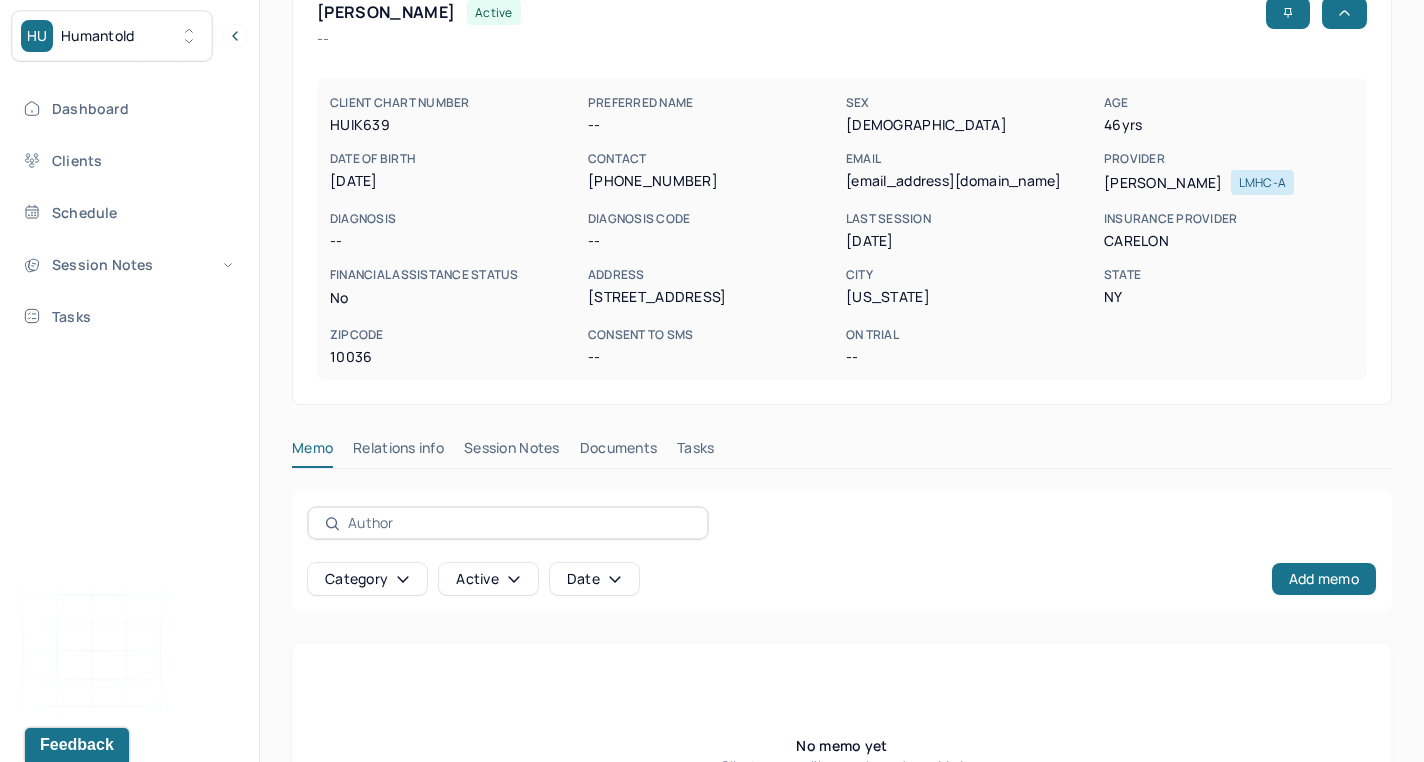 click on "Session Notes" at bounding box center [512, 452] 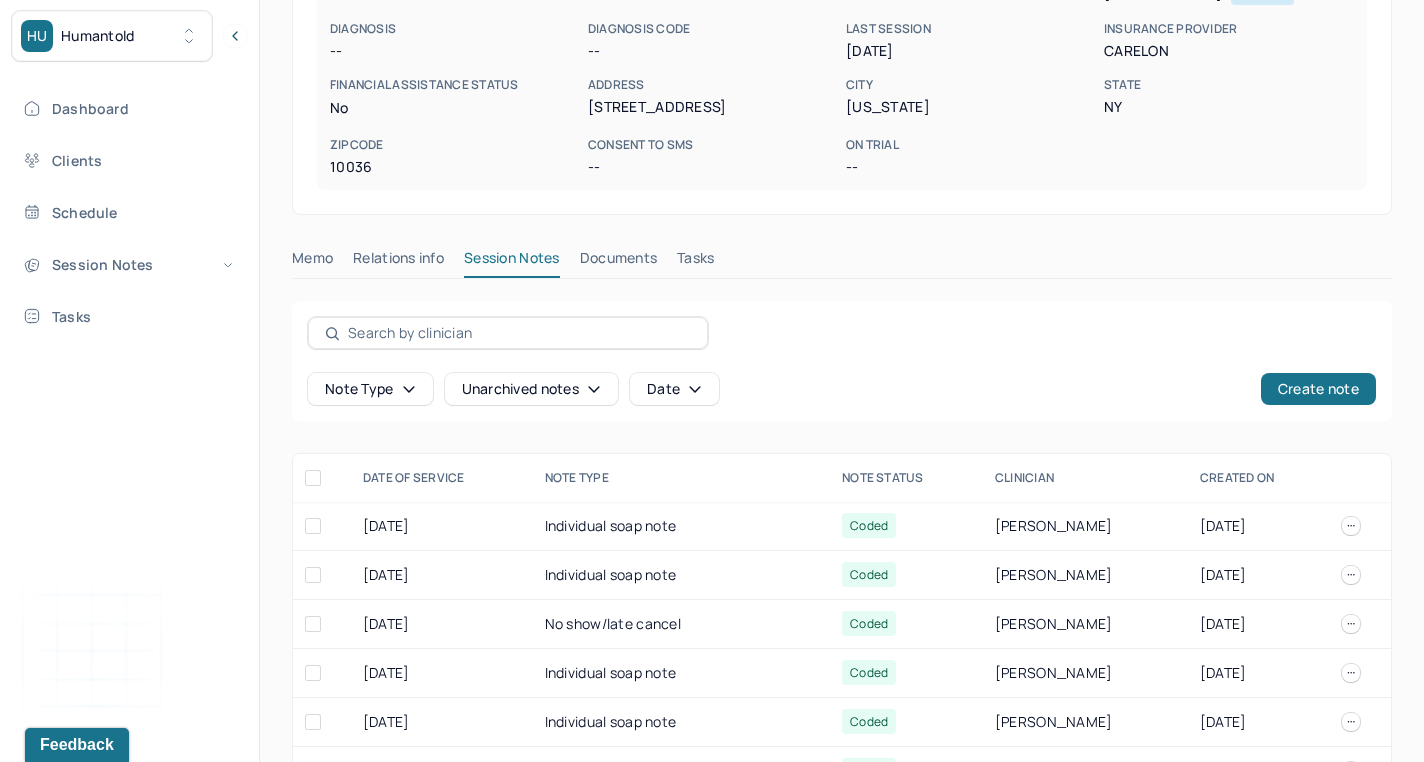 scroll, scrollTop: 367, scrollLeft: 0, axis: vertical 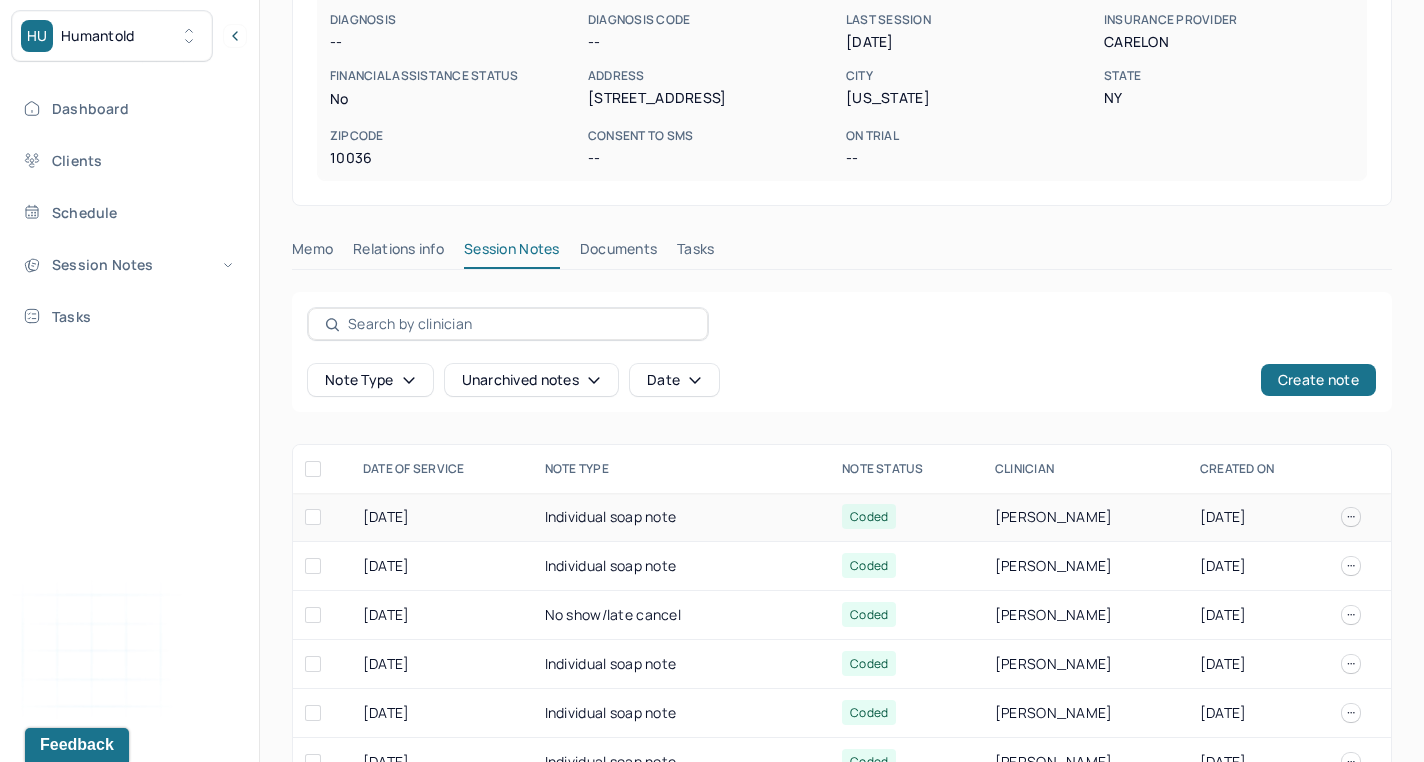 click on "Individual soap note" at bounding box center (681, 517) 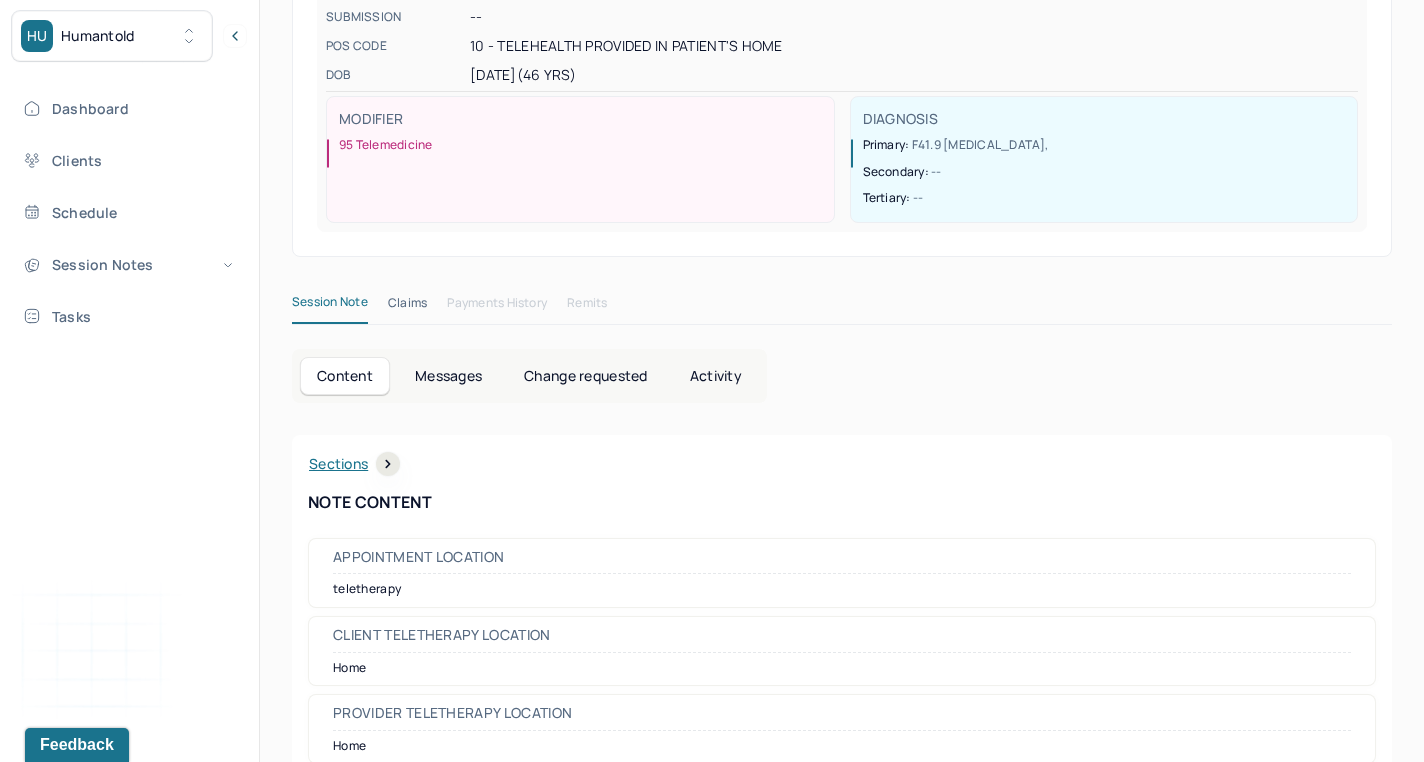 scroll, scrollTop: 396, scrollLeft: 0, axis: vertical 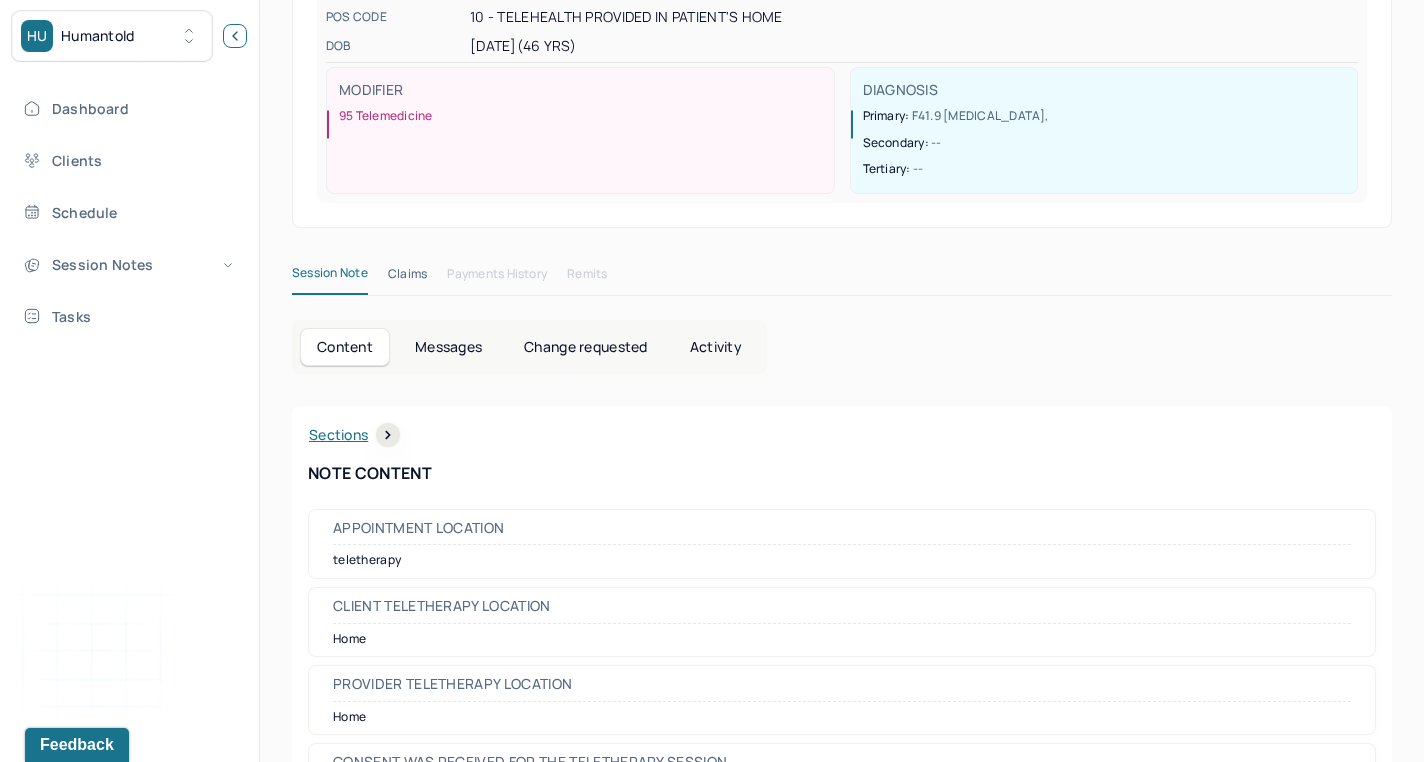 click at bounding box center [235, 36] 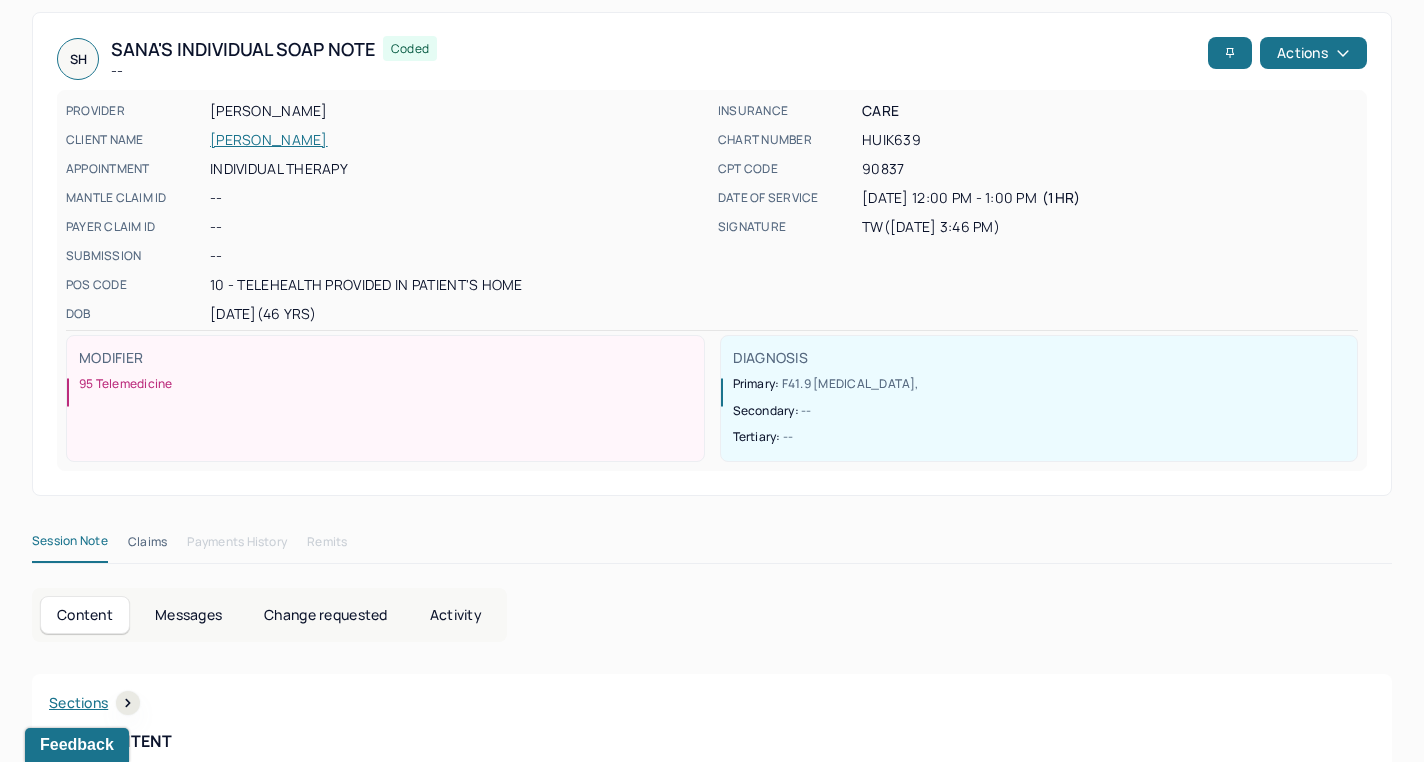 scroll, scrollTop: 35, scrollLeft: 0, axis: vertical 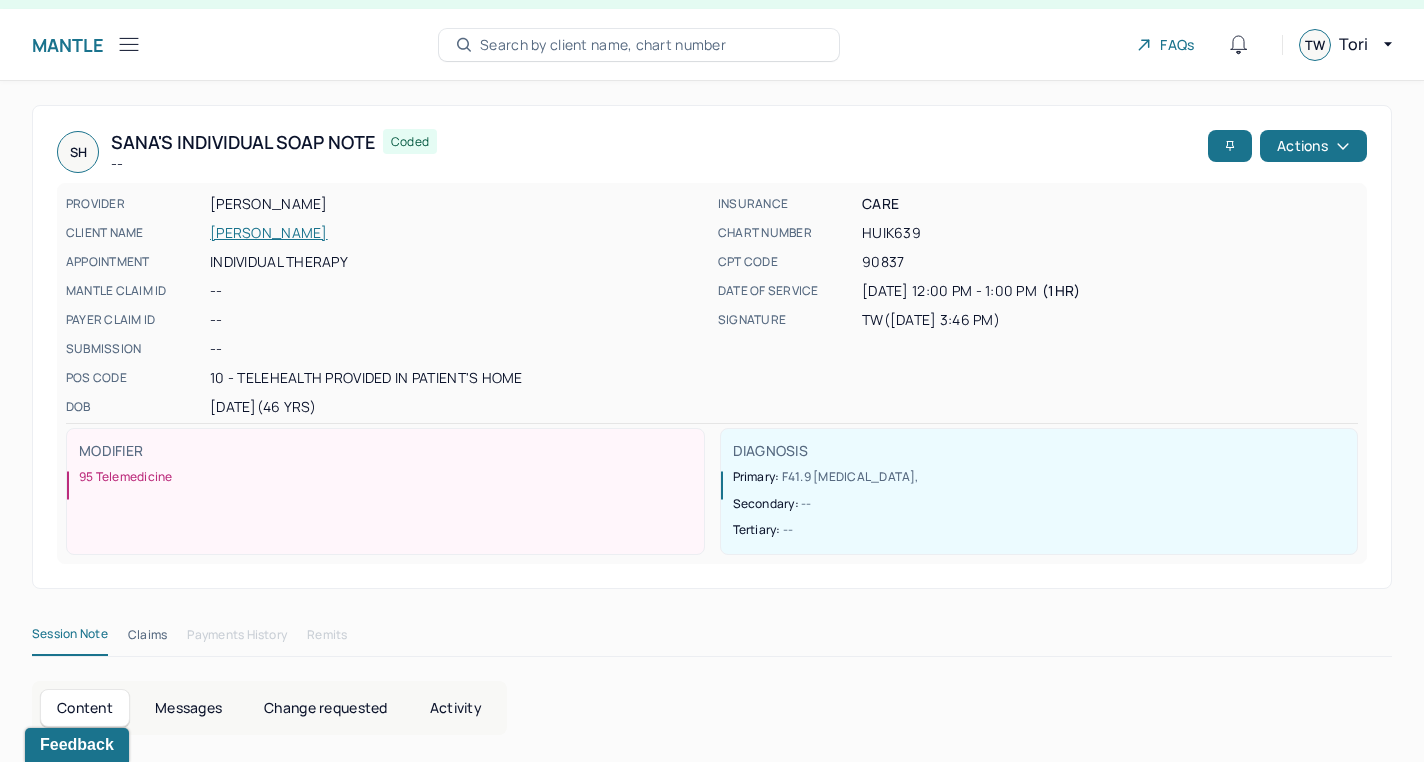 click on "[PERSON_NAME]" at bounding box center [458, 233] 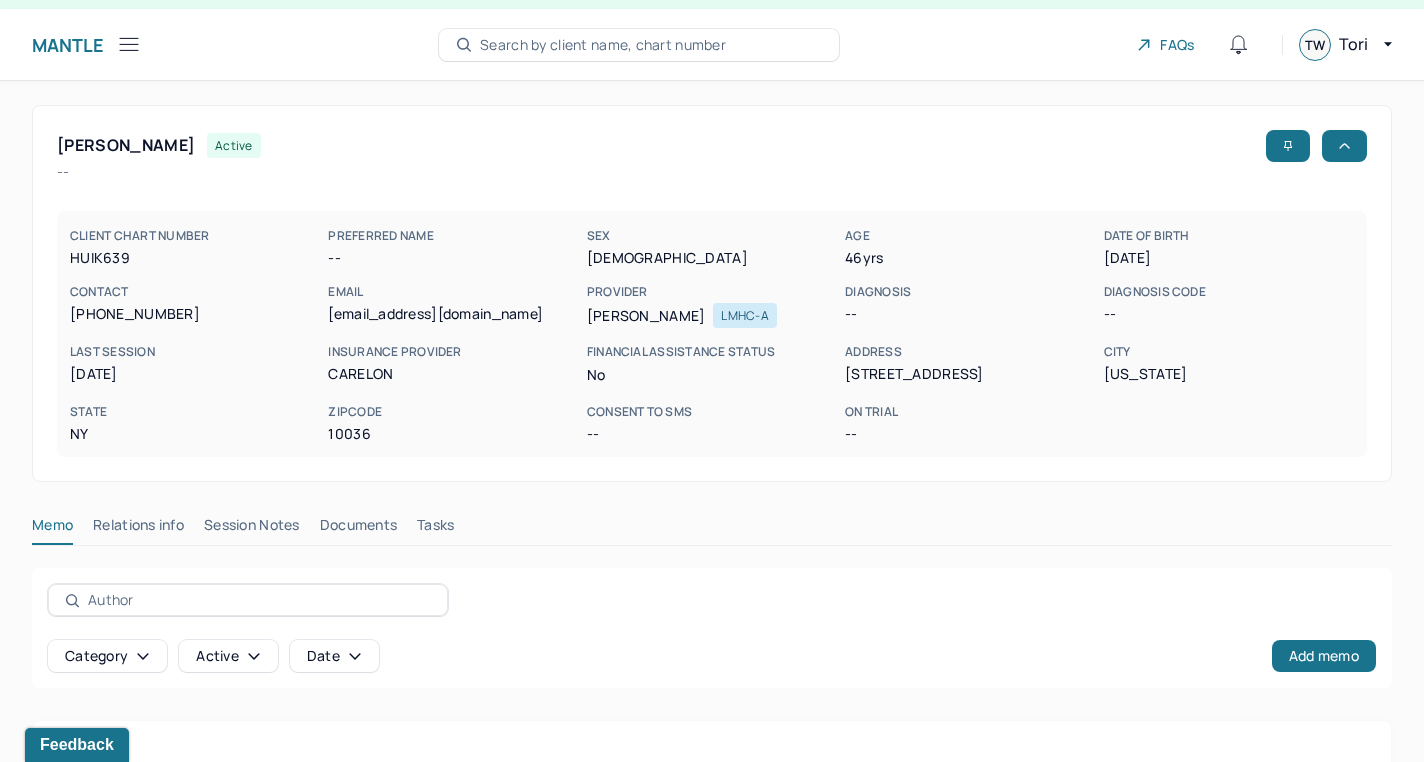 scroll, scrollTop: 83, scrollLeft: 0, axis: vertical 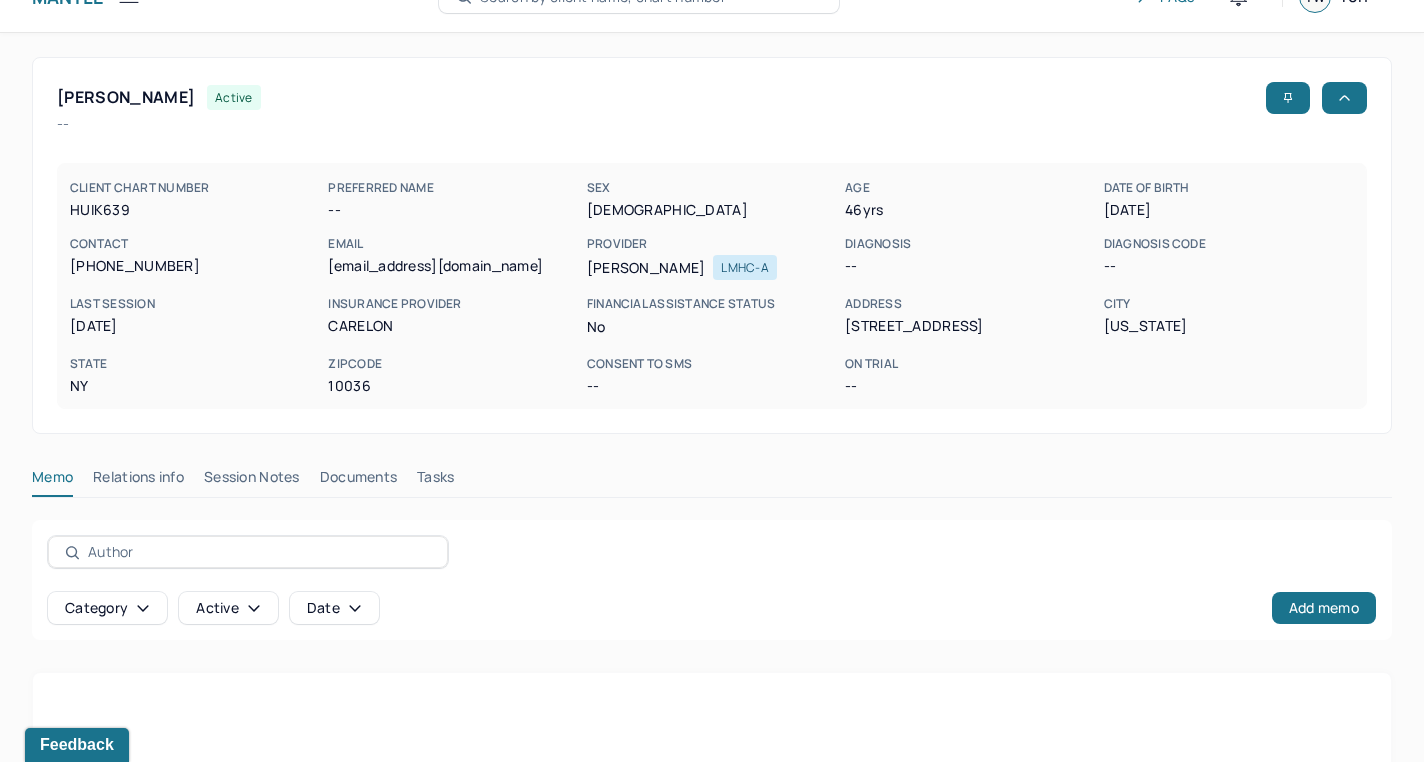 click on "Session Notes" at bounding box center (252, 481) 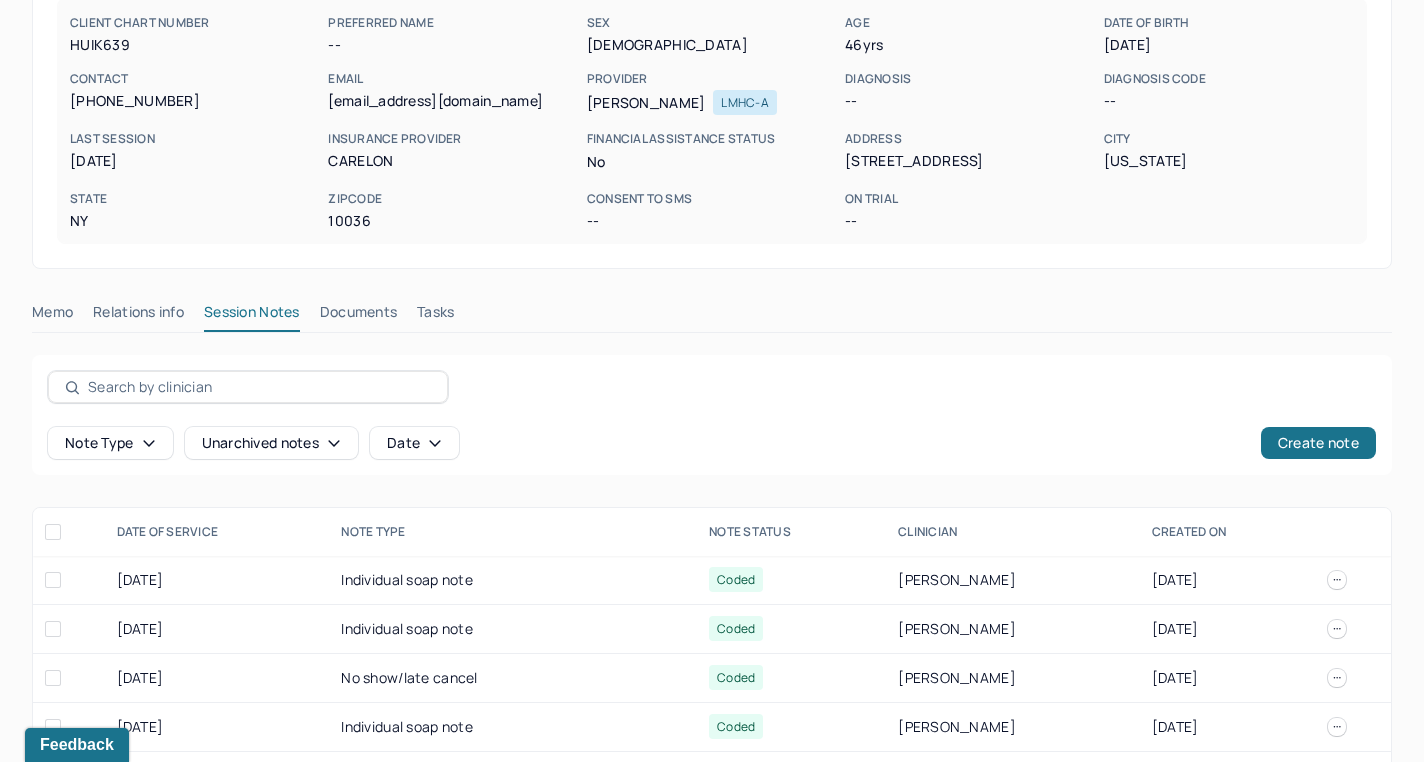 scroll, scrollTop: 288, scrollLeft: 0, axis: vertical 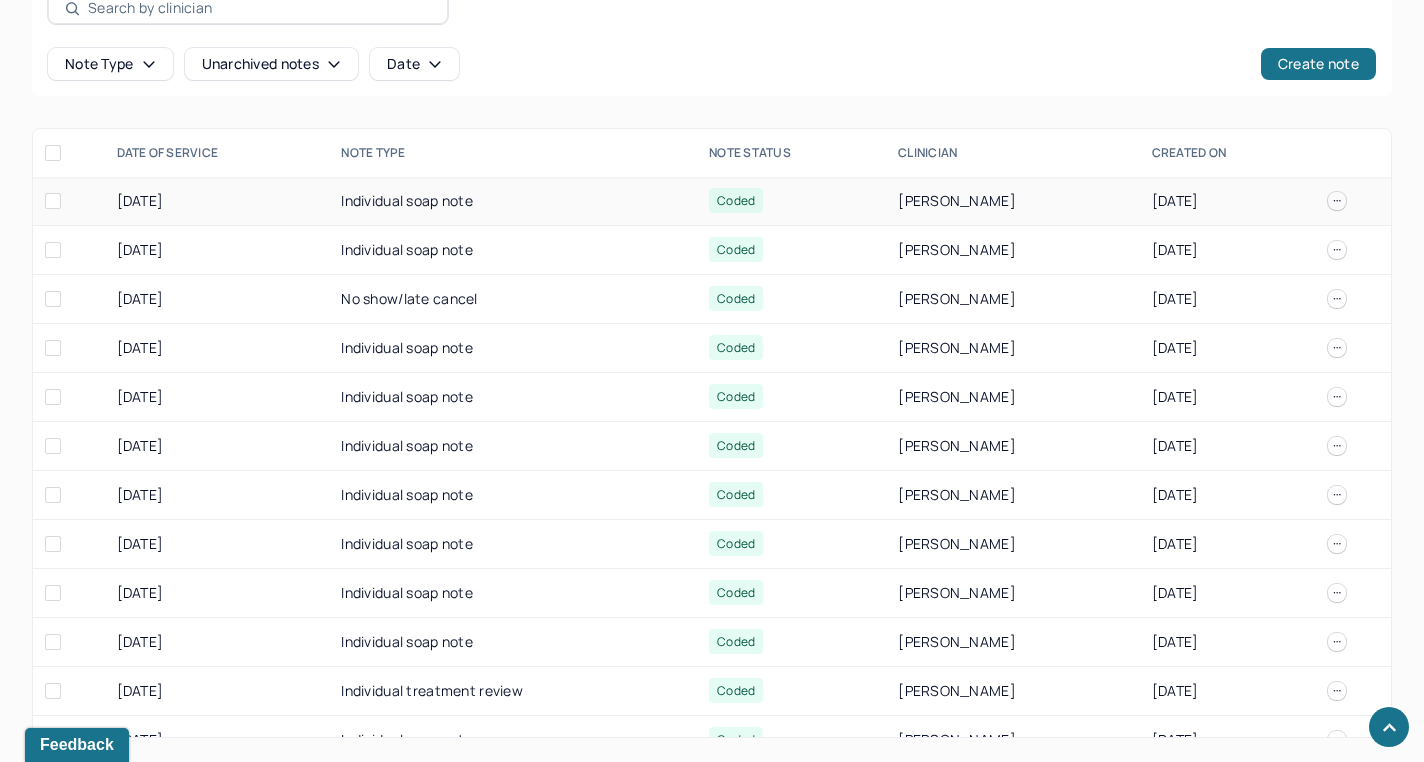 click on "Individual soap note" at bounding box center (513, 201) 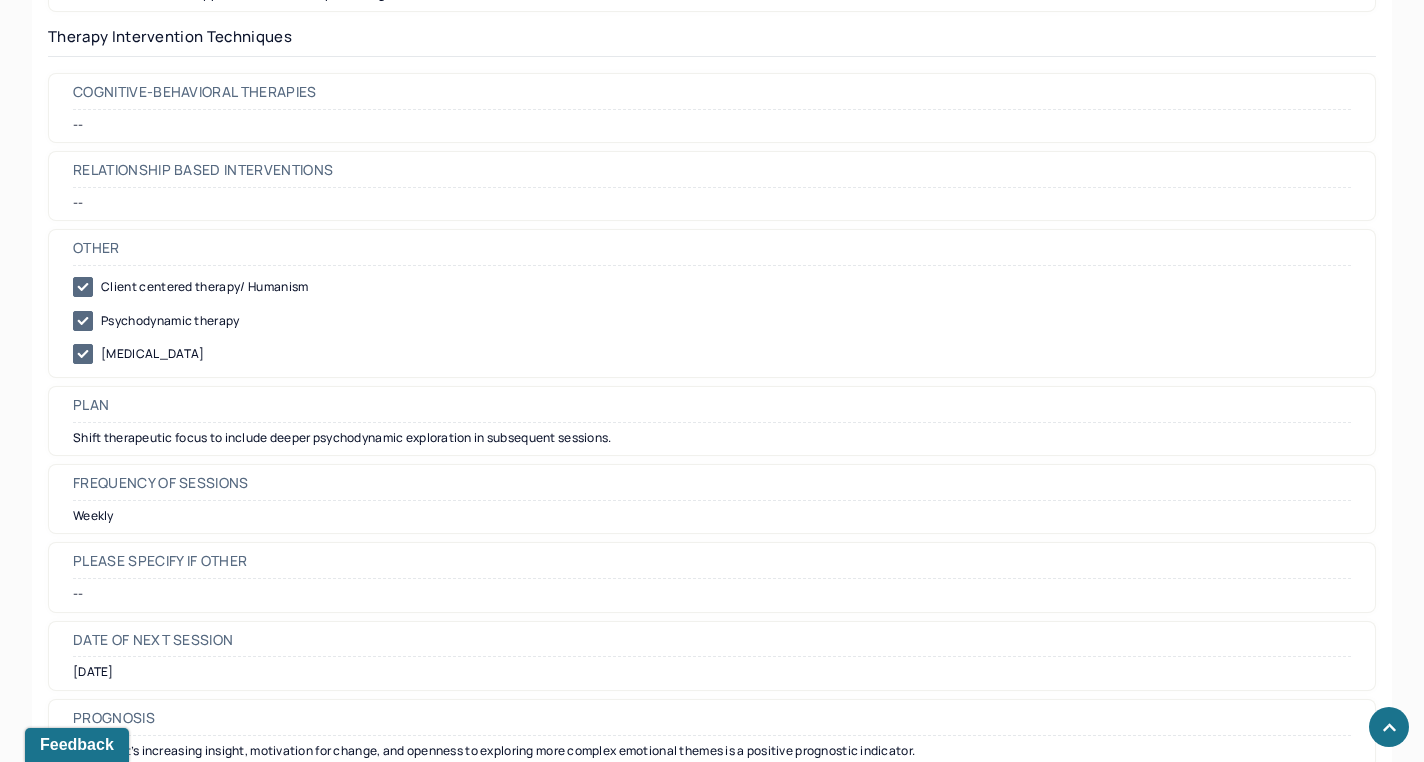scroll, scrollTop: 2124, scrollLeft: 0, axis: vertical 